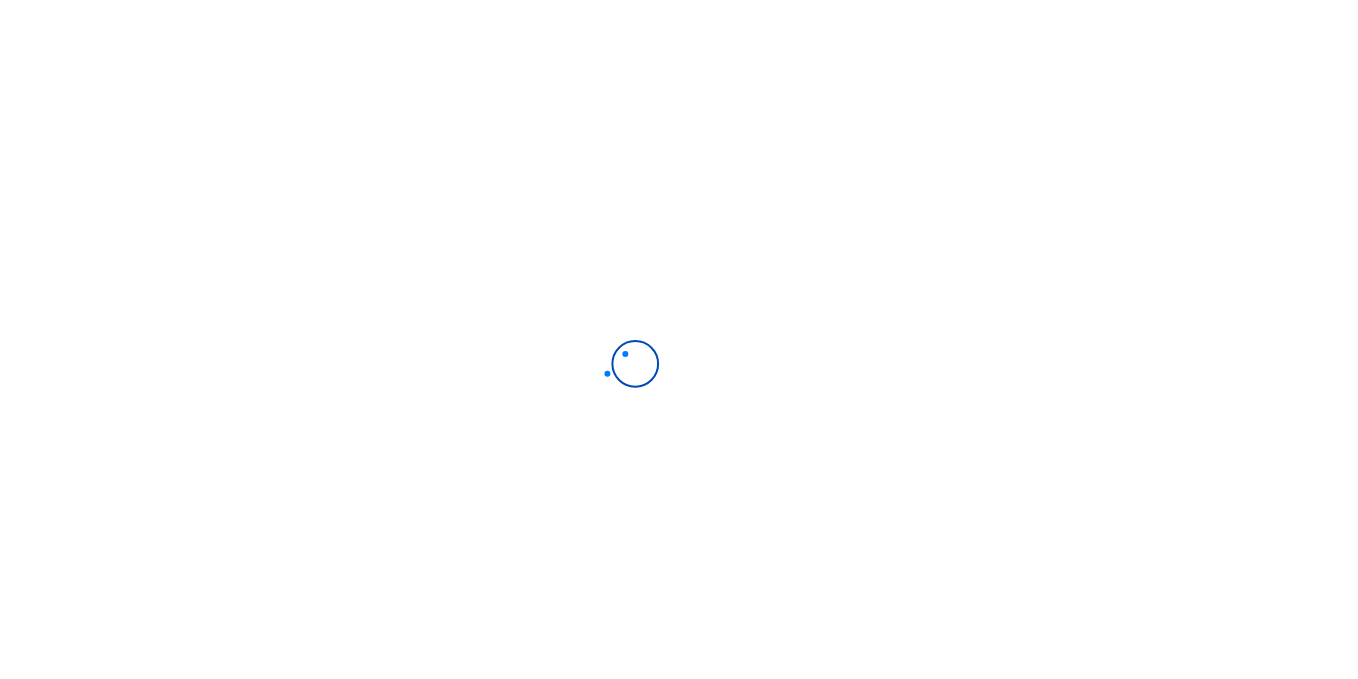 scroll, scrollTop: 0, scrollLeft: 0, axis: both 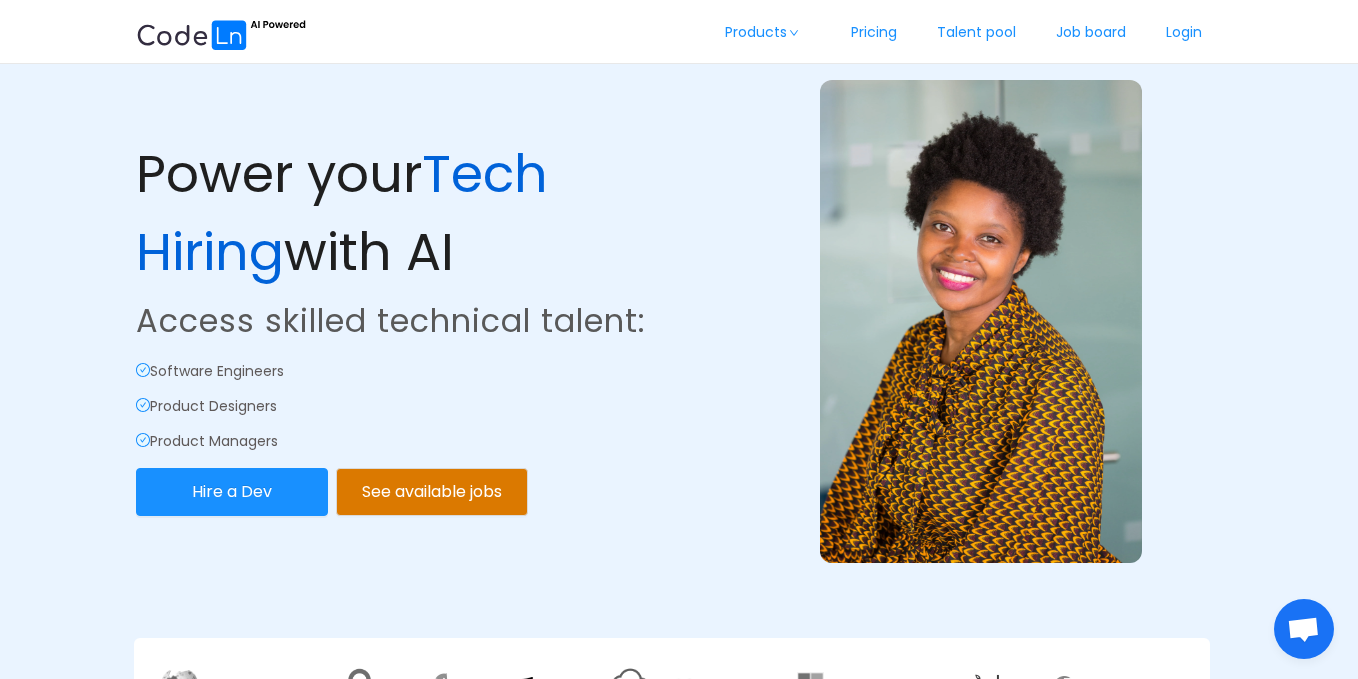 click at bounding box center (981, 321) 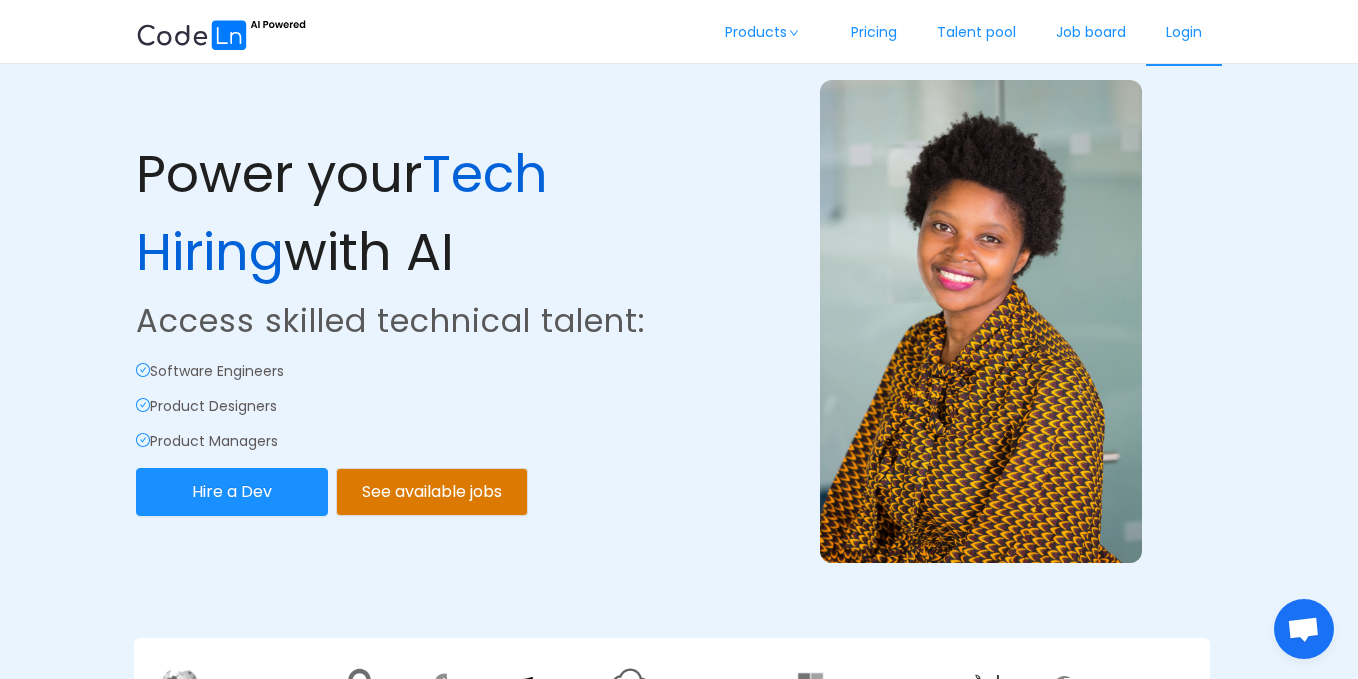 click on "Login" at bounding box center [1184, 33] 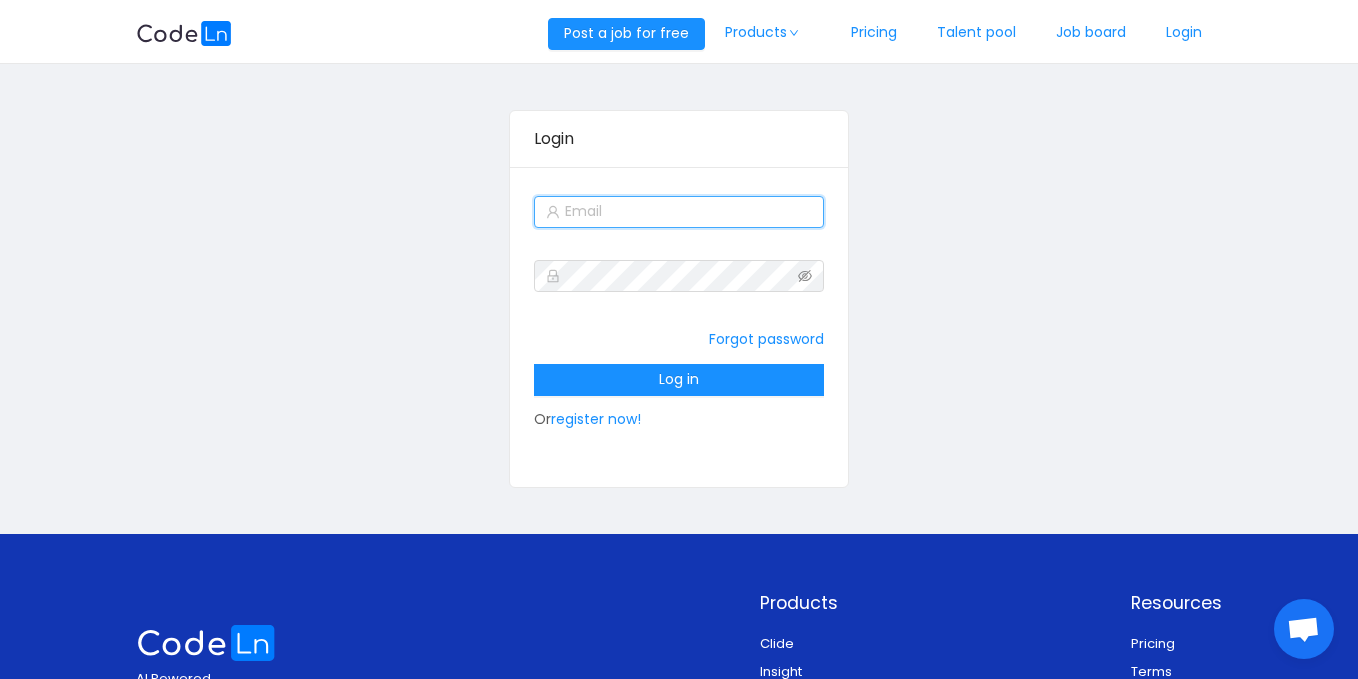 type on "sales@codeln.com" 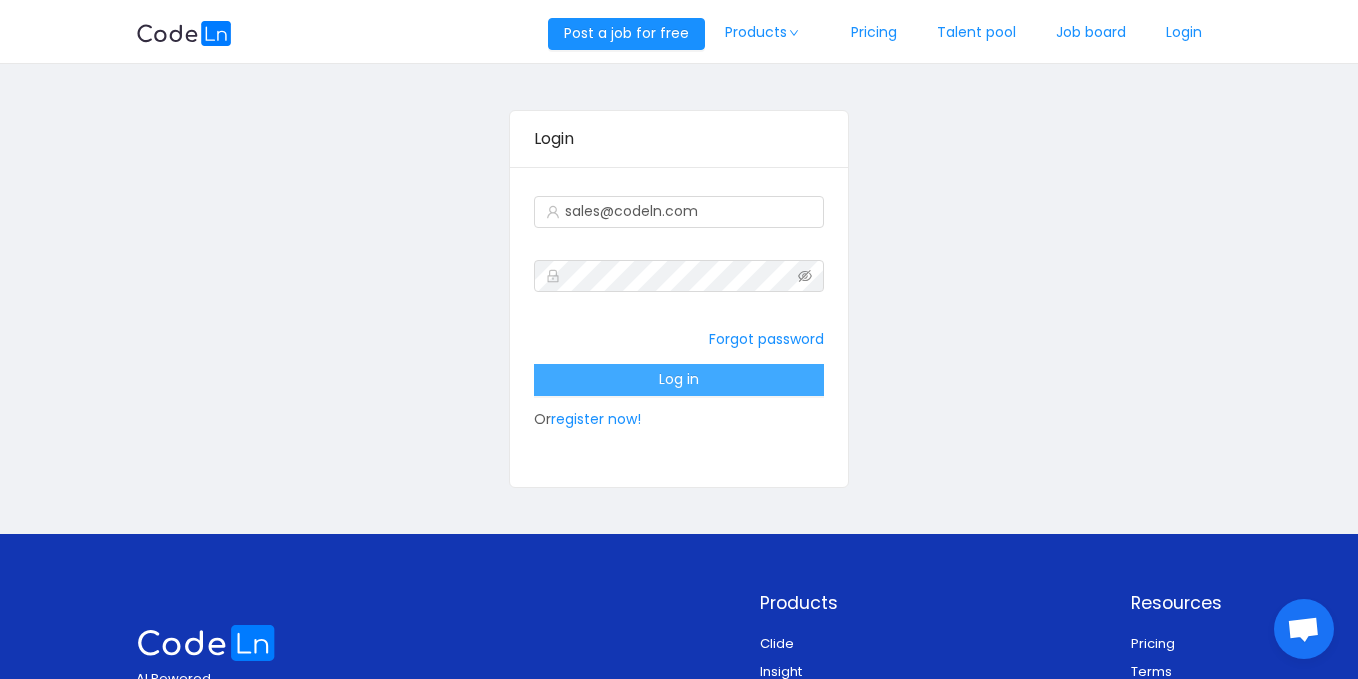 click on "Log in" at bounding box center (679, 380) 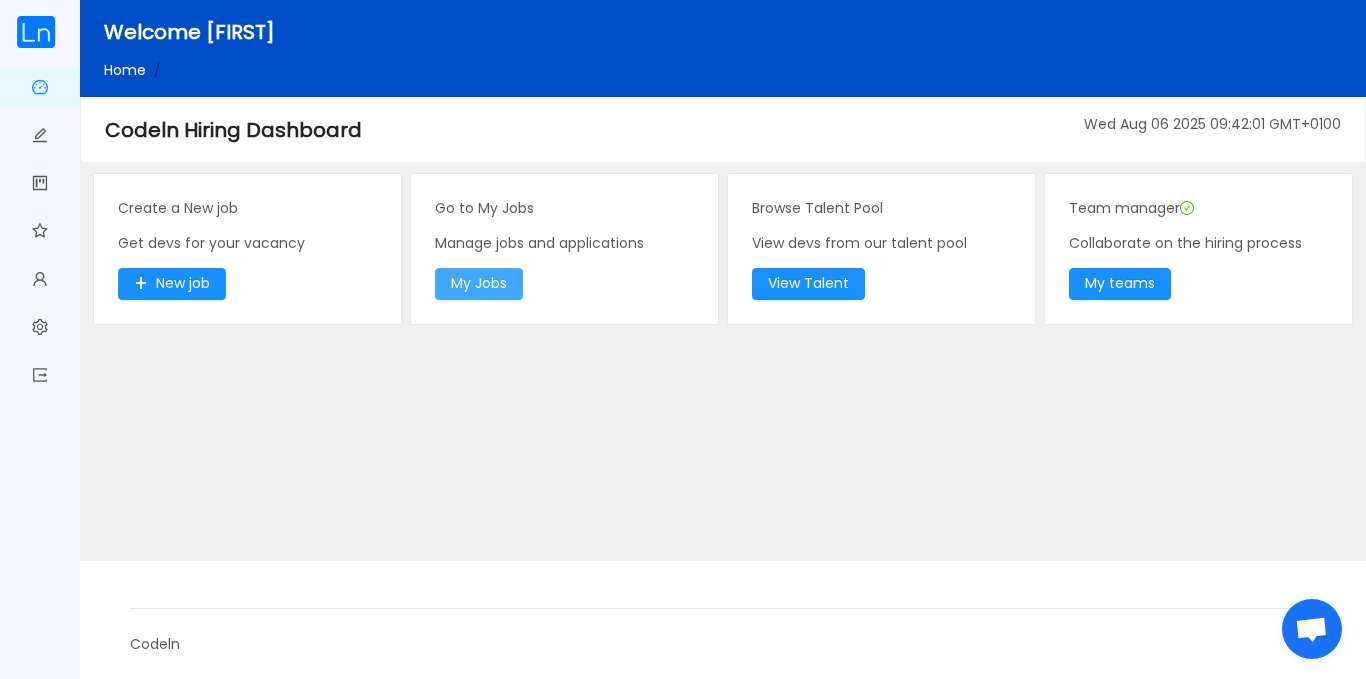 click on "My Jobs" at bounding box center (479, 284) 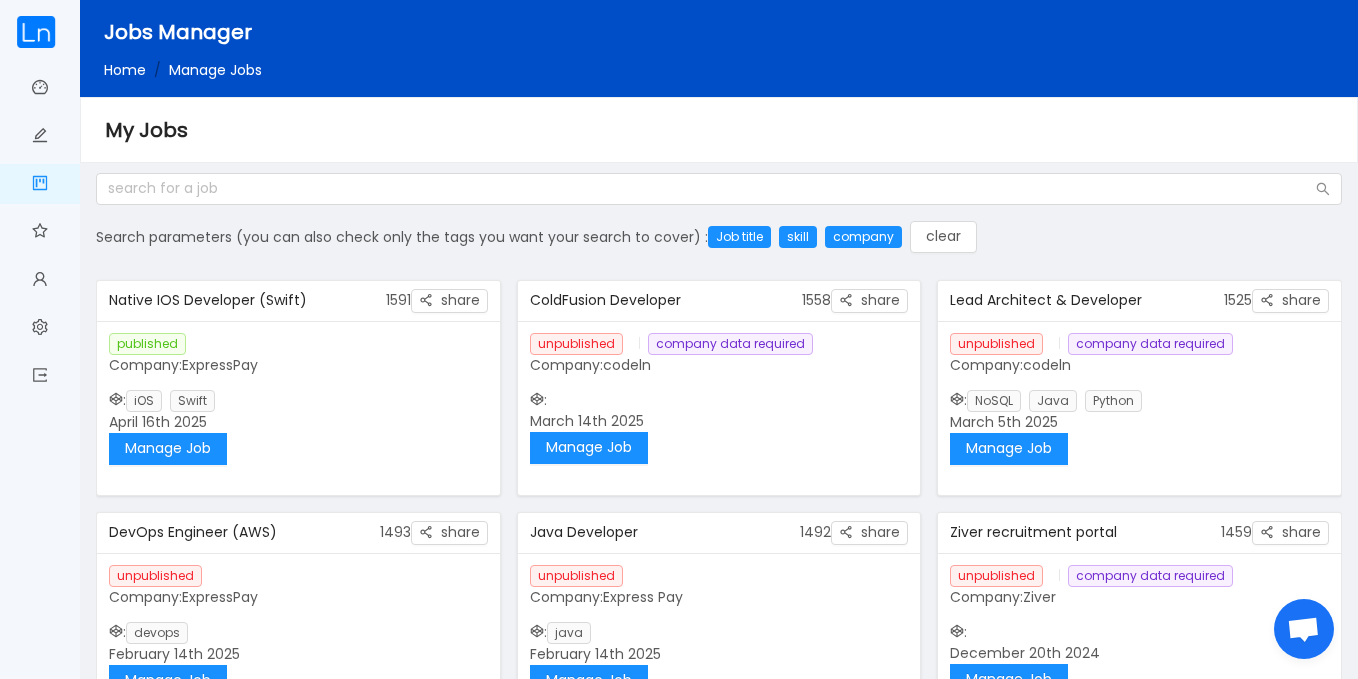 scroll, scrollTop: 922, scrollLeft: 0, axis: vertical 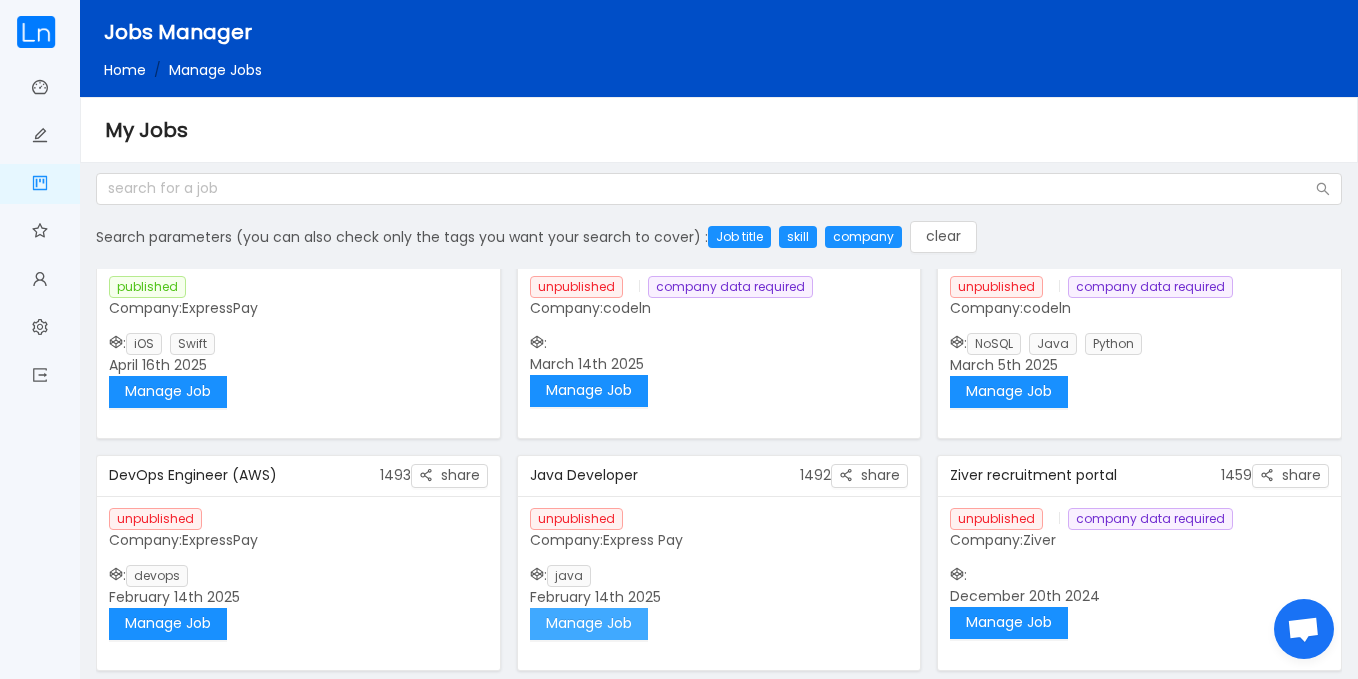 click on "Manage Job" at bounding box center [589, 624] 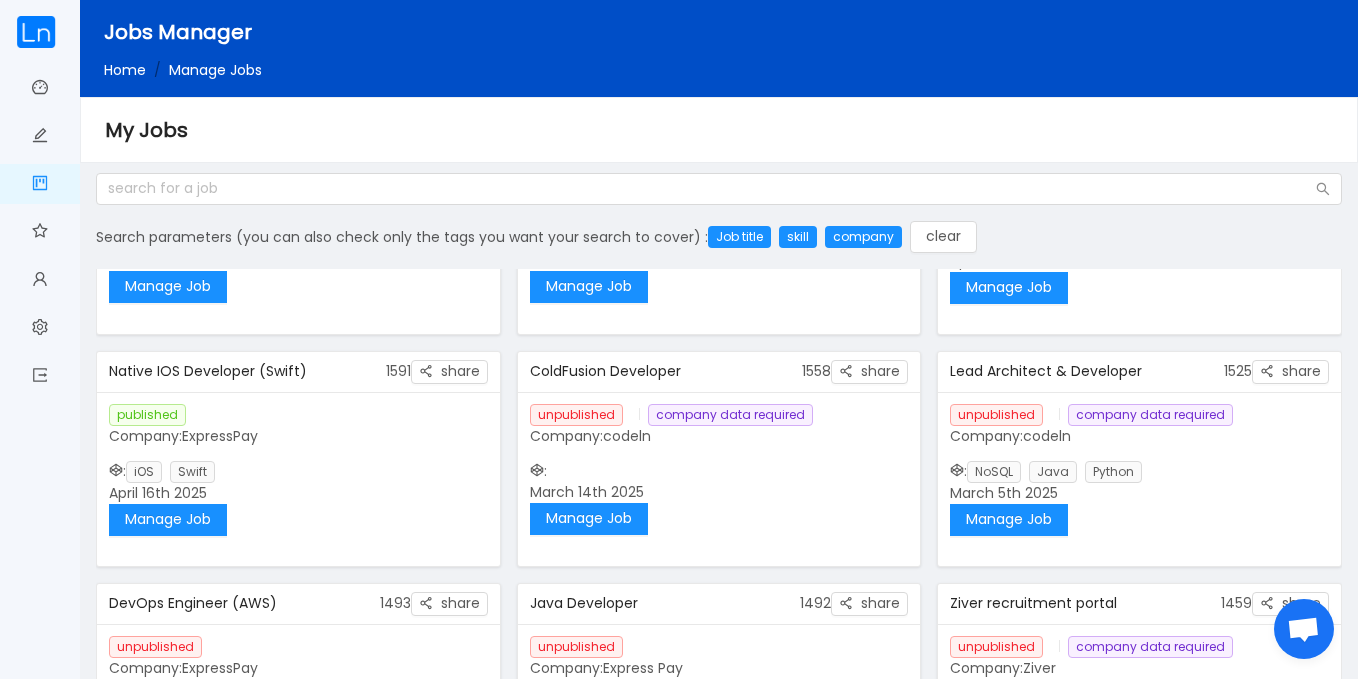 scroll, scrollTop: 838, scrollLeft: 0, axis: vertical 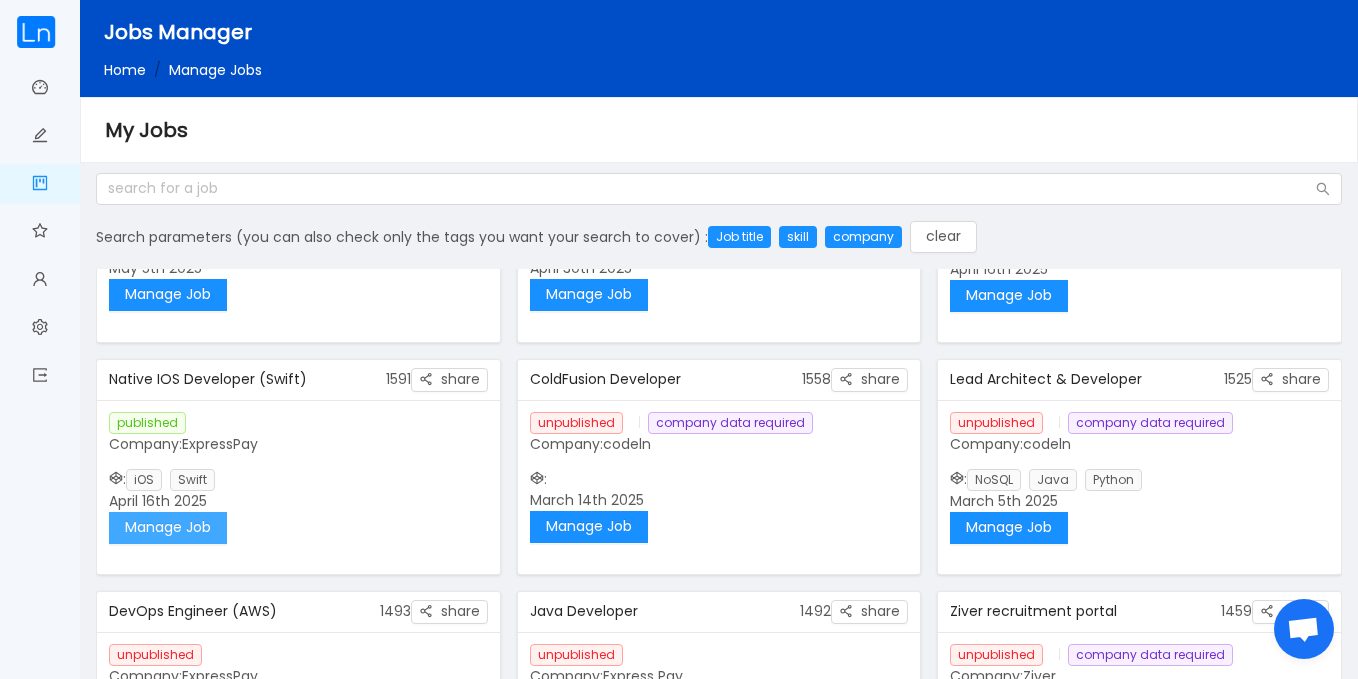 click on "Manage Job" at bounding box center [168, 528] 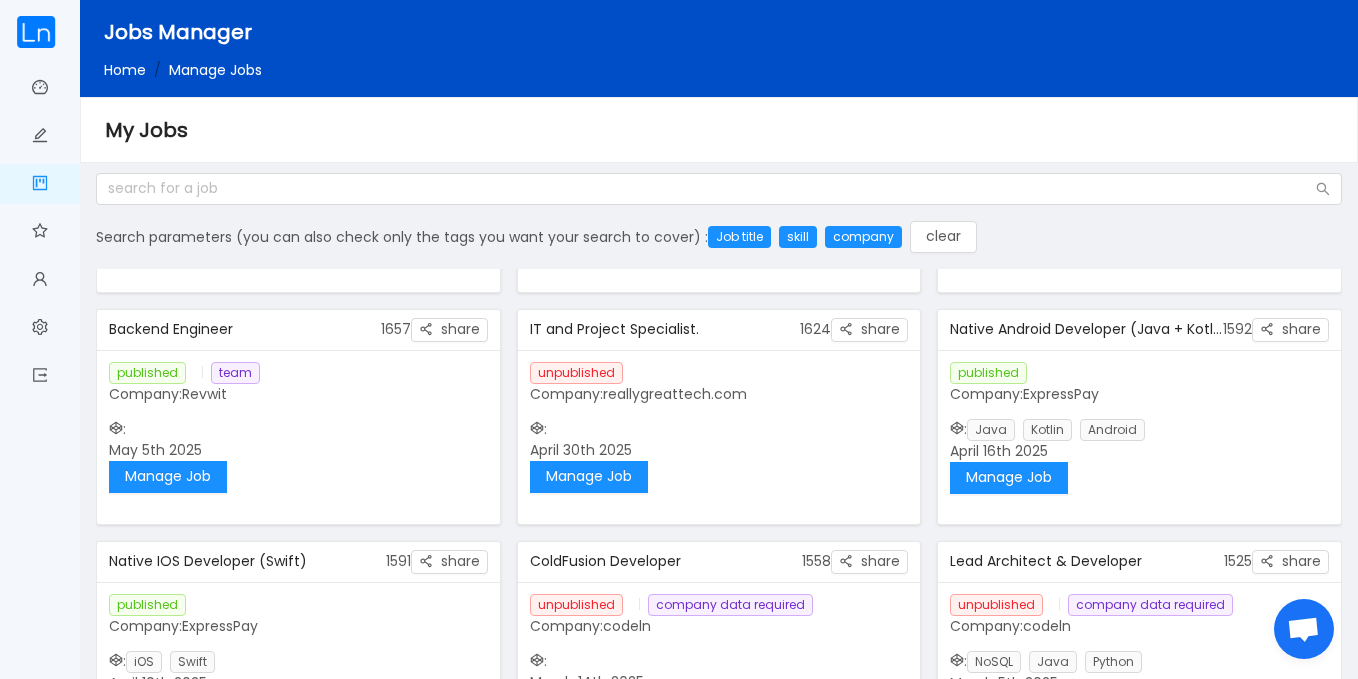 scroll, scrollTop: 651, scrollLeft: 0, axis: vertical 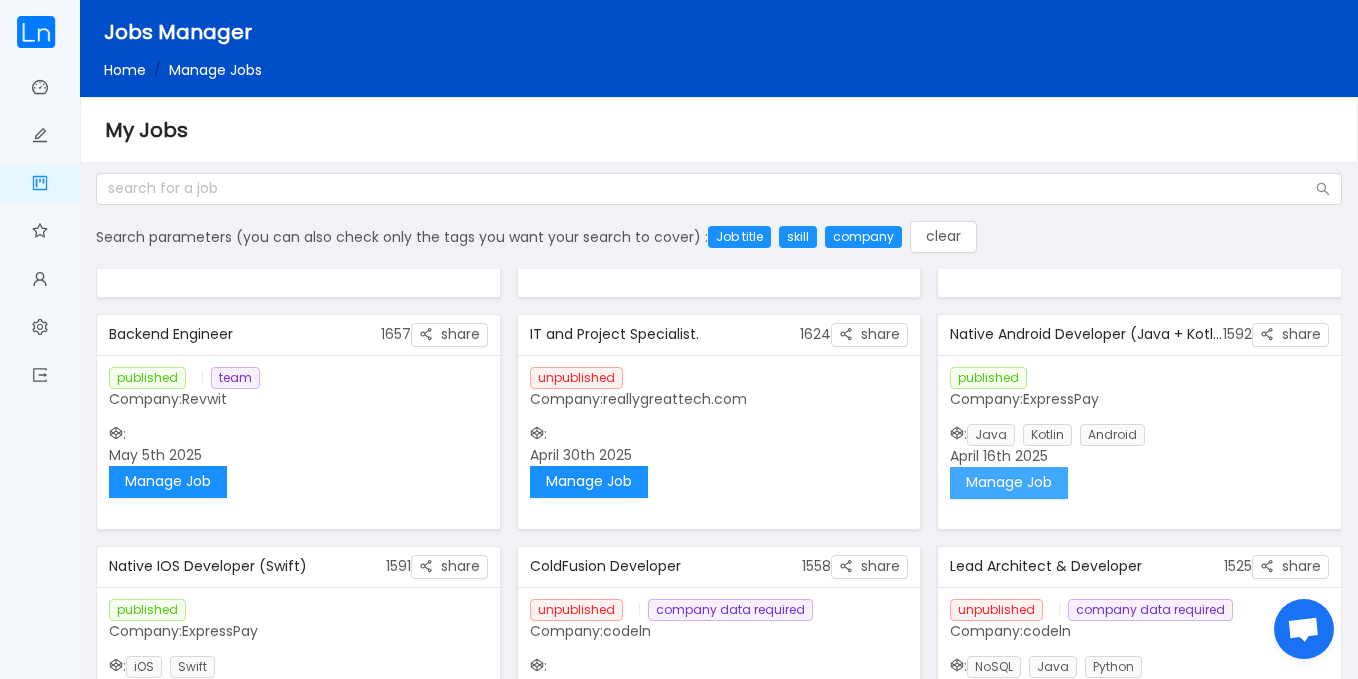 click on "Manage Job" at bounding box center (1009, 483) 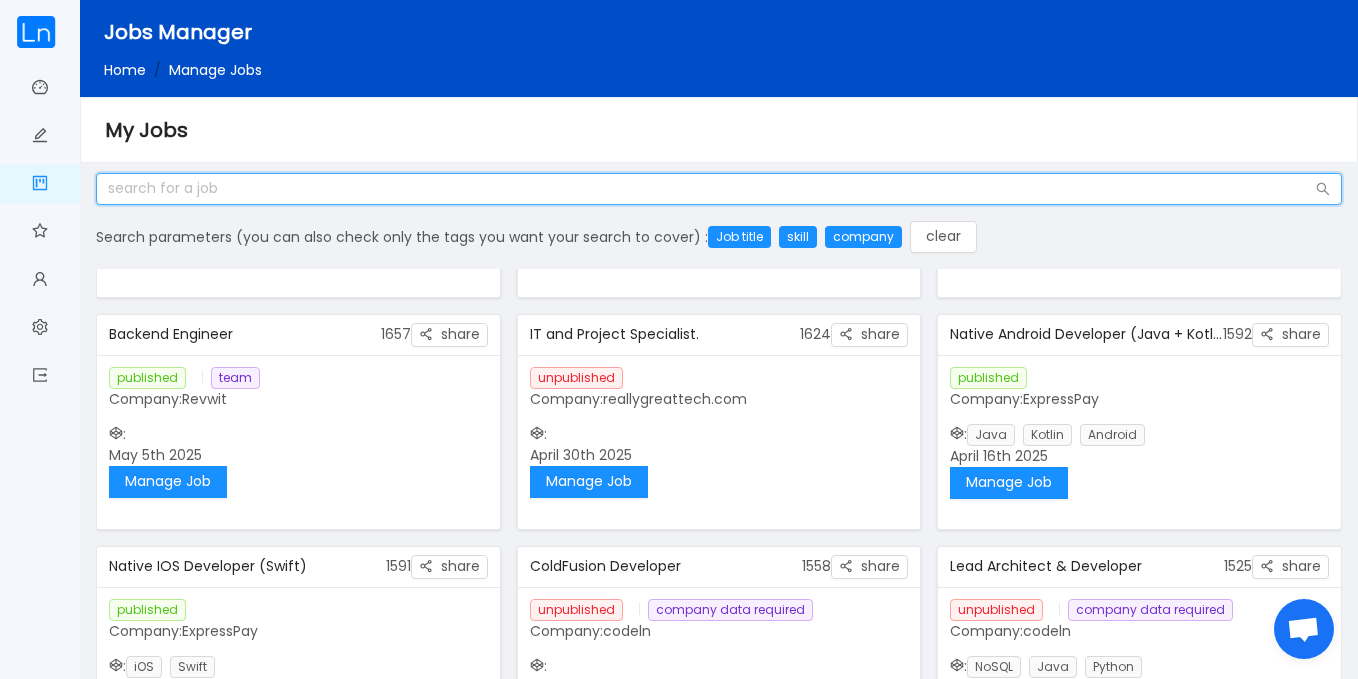 click at bounding box center [719, 189] 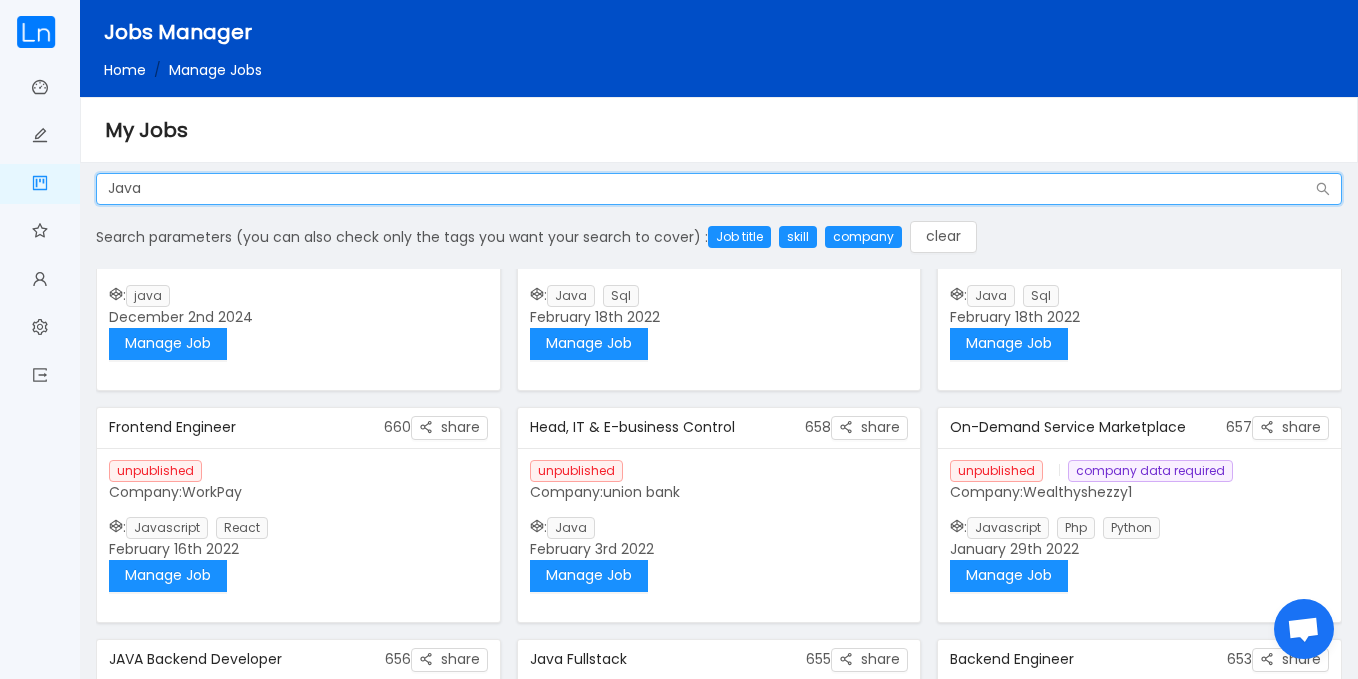scroll, scrollTop: 19, scrollLeft: 0, axis: vertical 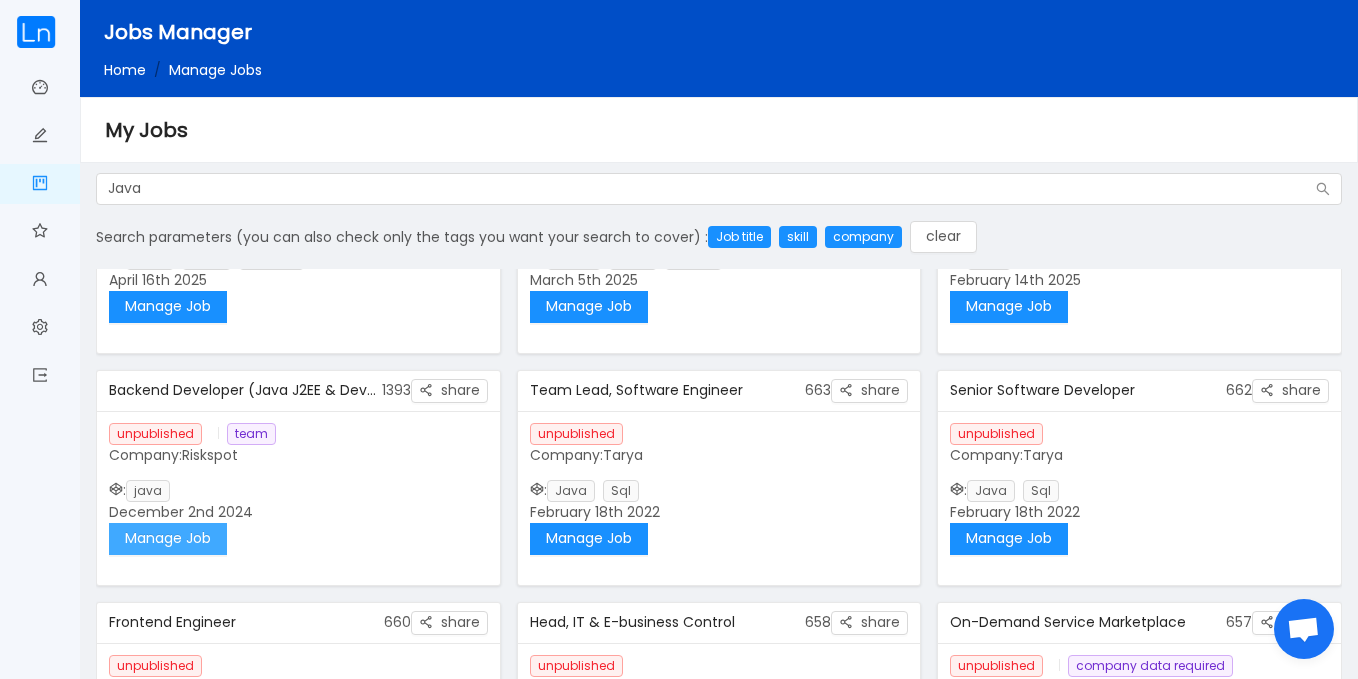 click on "Manage Job" at bounding box center [168, 539] 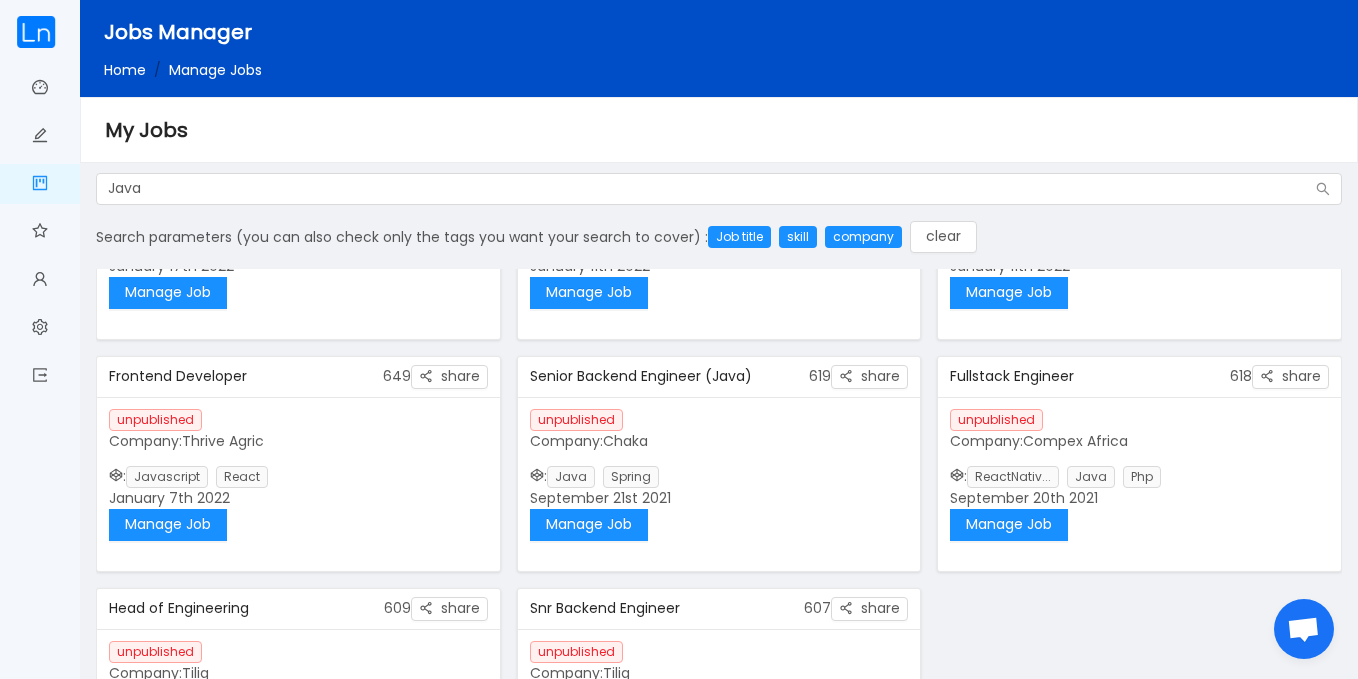 scroll, scrollTop: 1081, scrollLeft: 0, axis: vertical 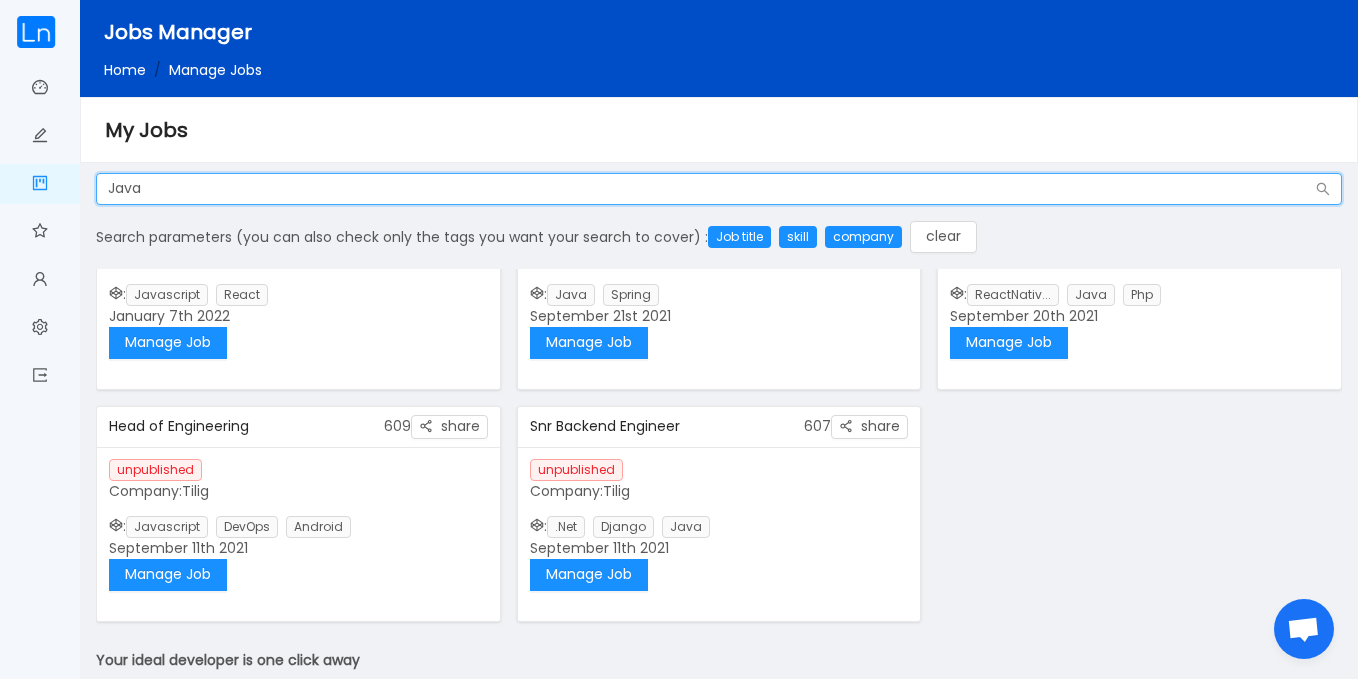 click on "Java" at bounding box center [719, 189] 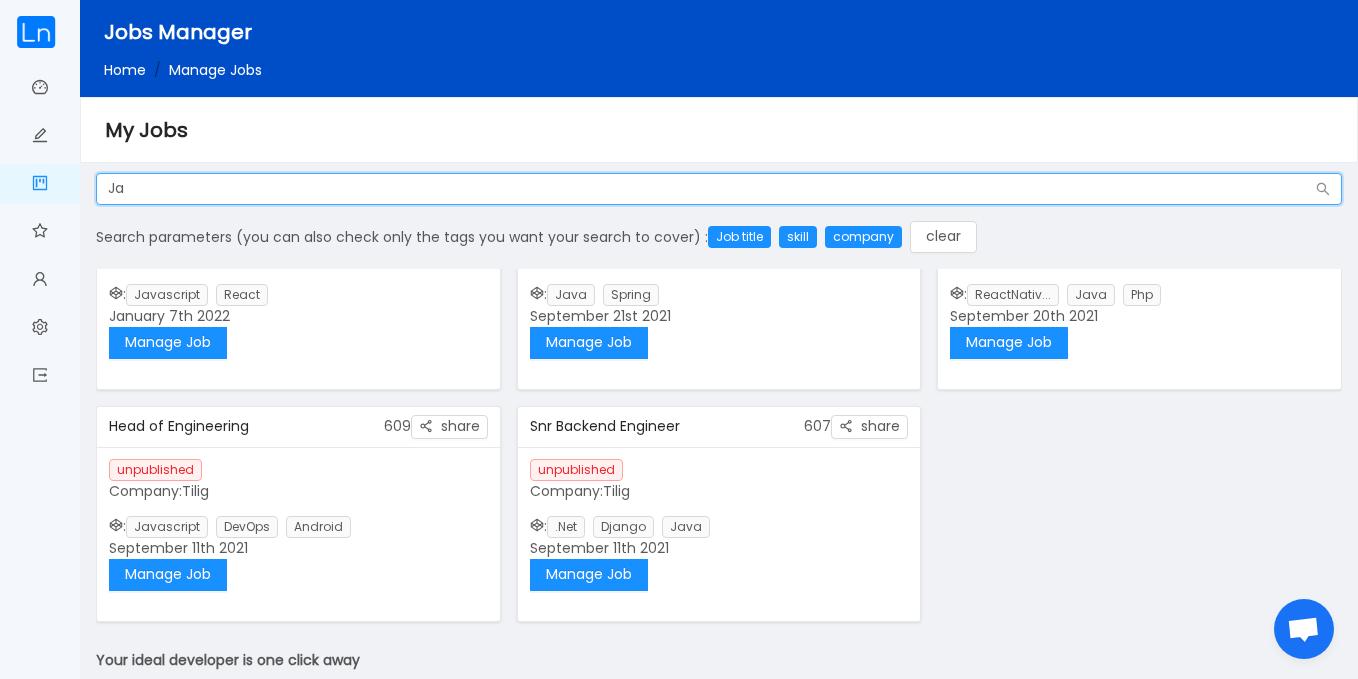 type on "J" 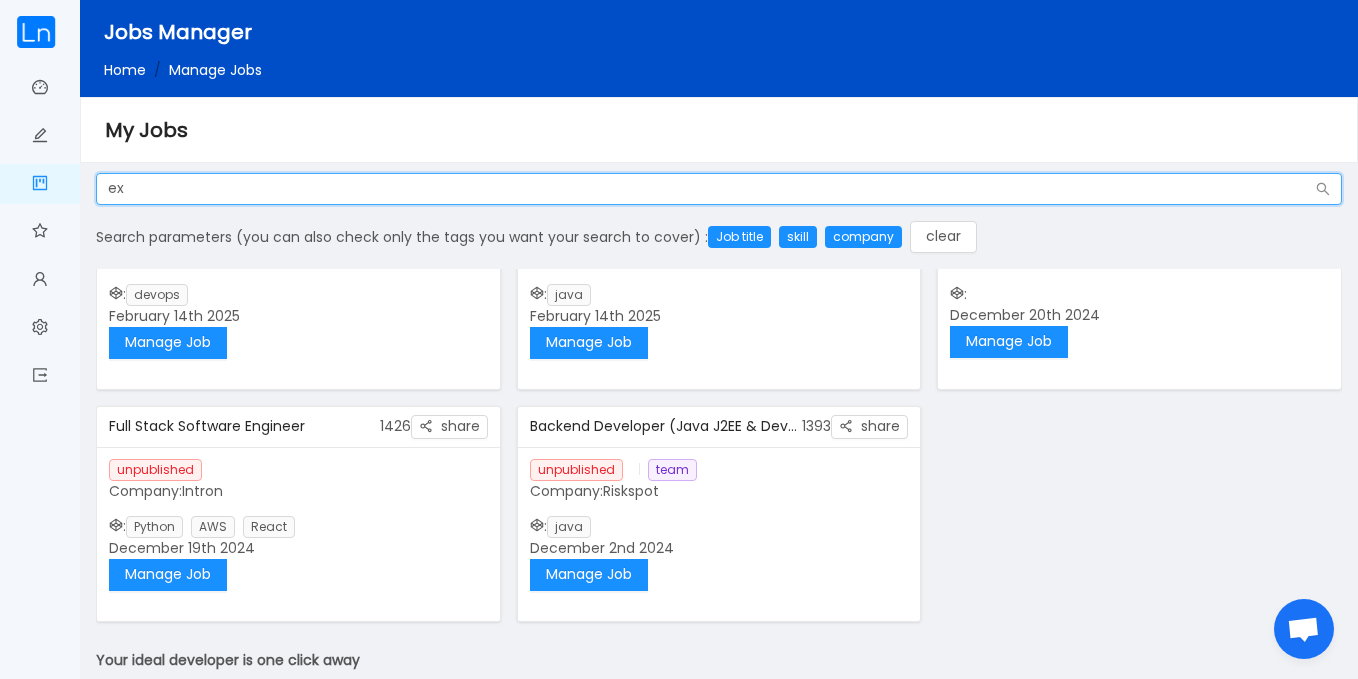 type on "e" 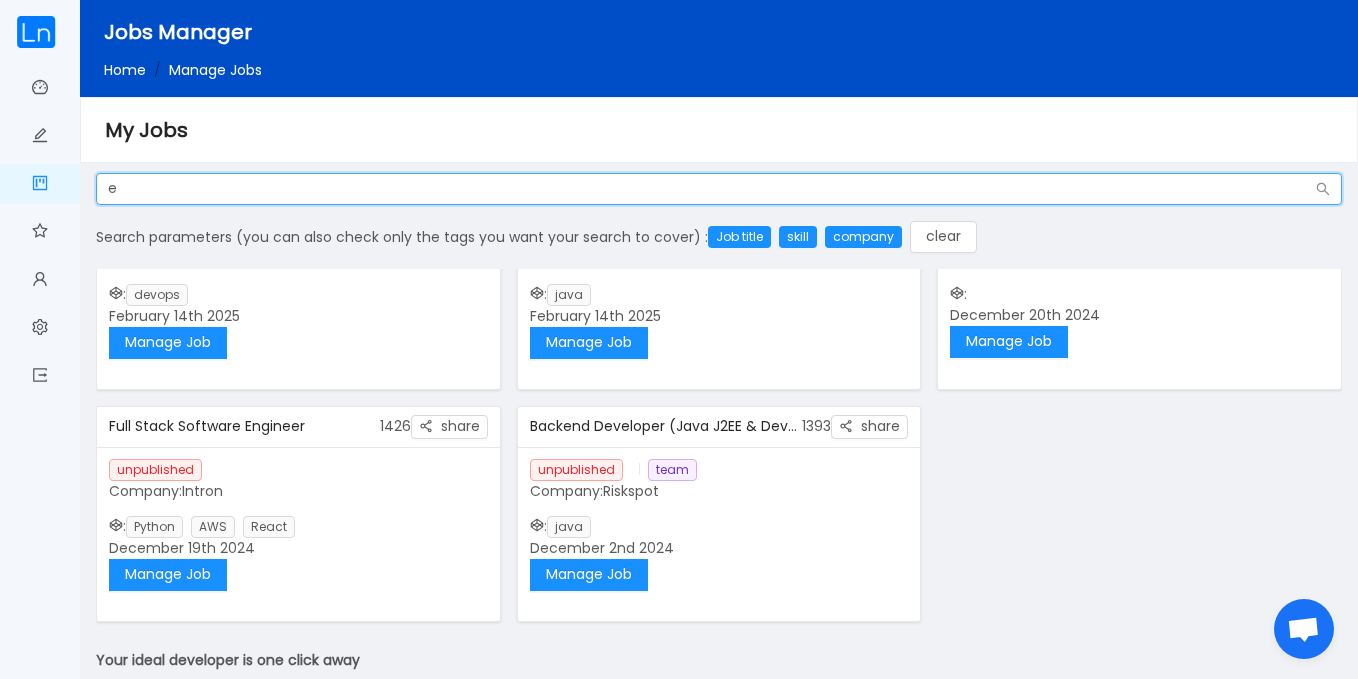 type 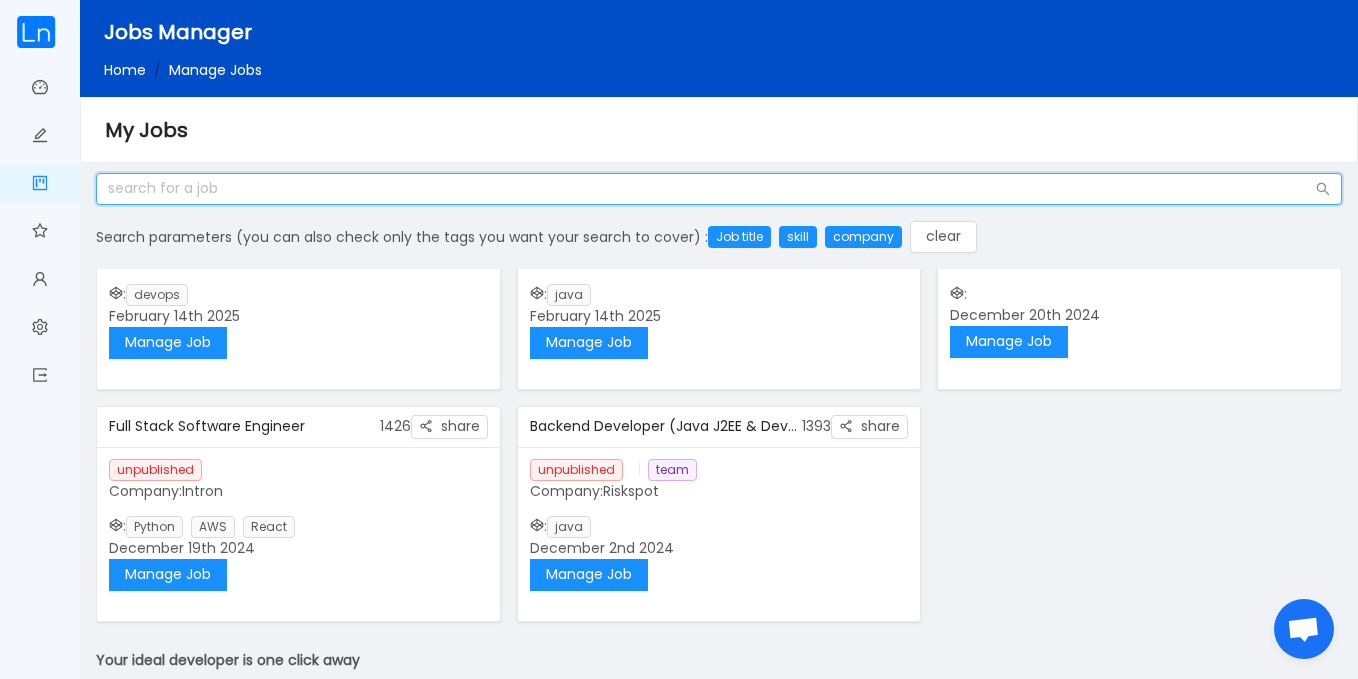 scroll, scrollTop: 758, scrollLeft: 0, axis: vertical 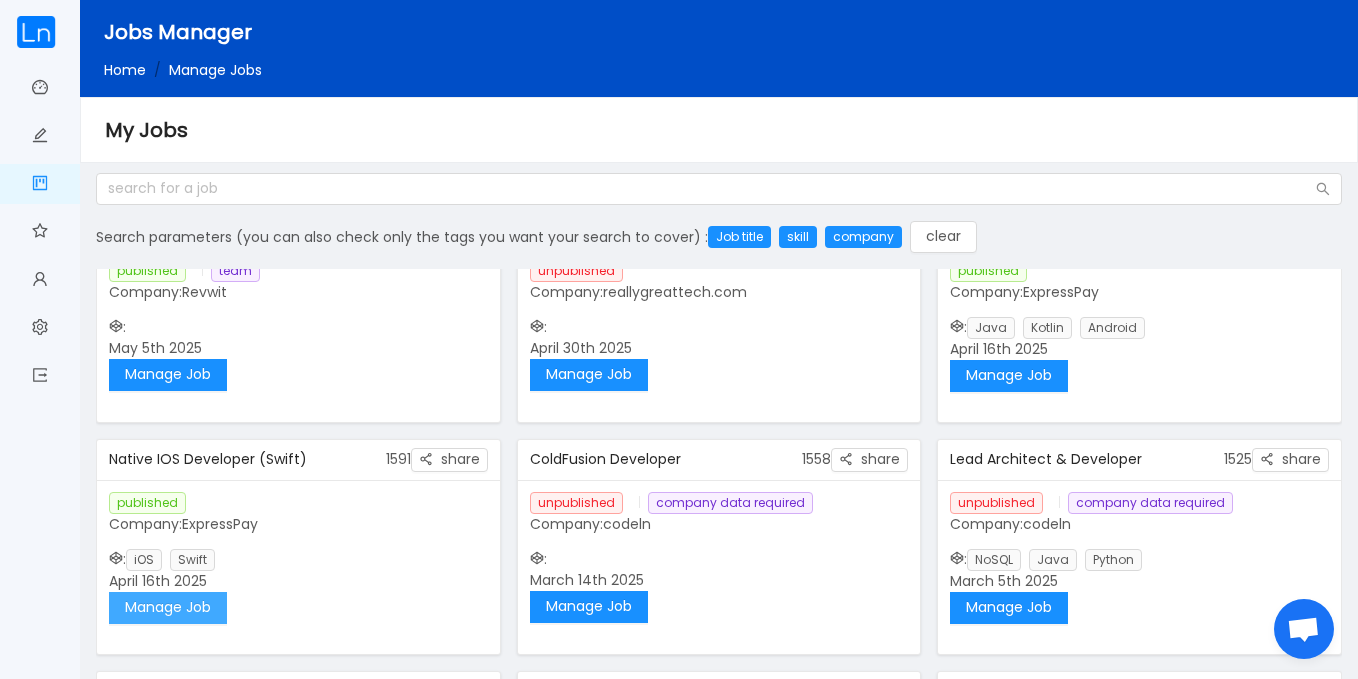 click on "Manage Job" at bounding box center (168, 608) 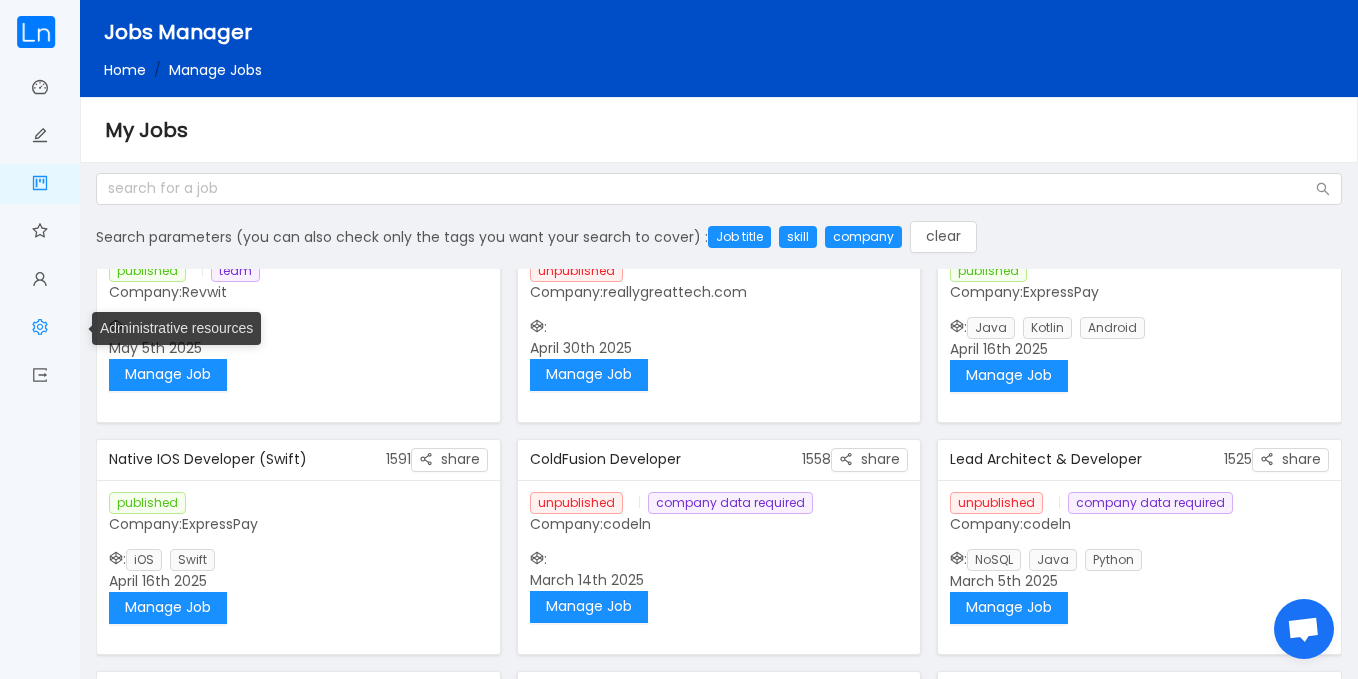 click on "Administrative resources" at bounding box center [40, 329] 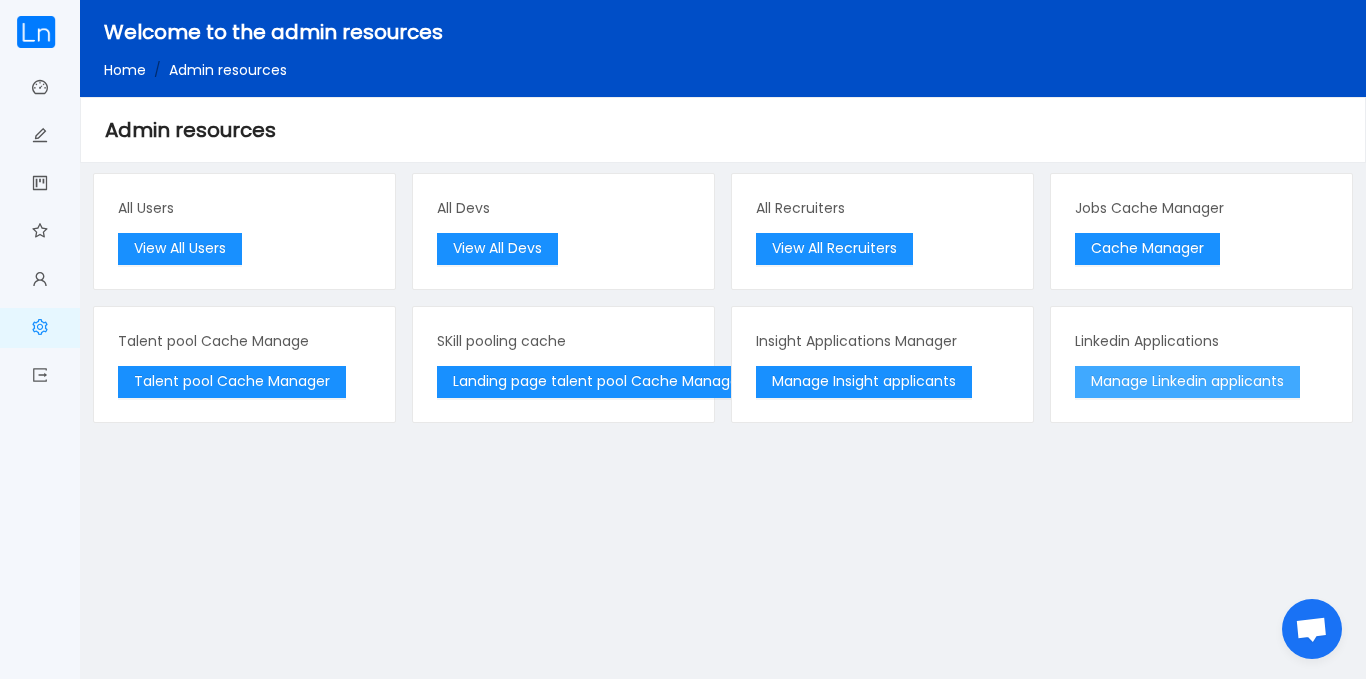 click on "Manage Linkedin applicants" at bounding box center [1187, 382] 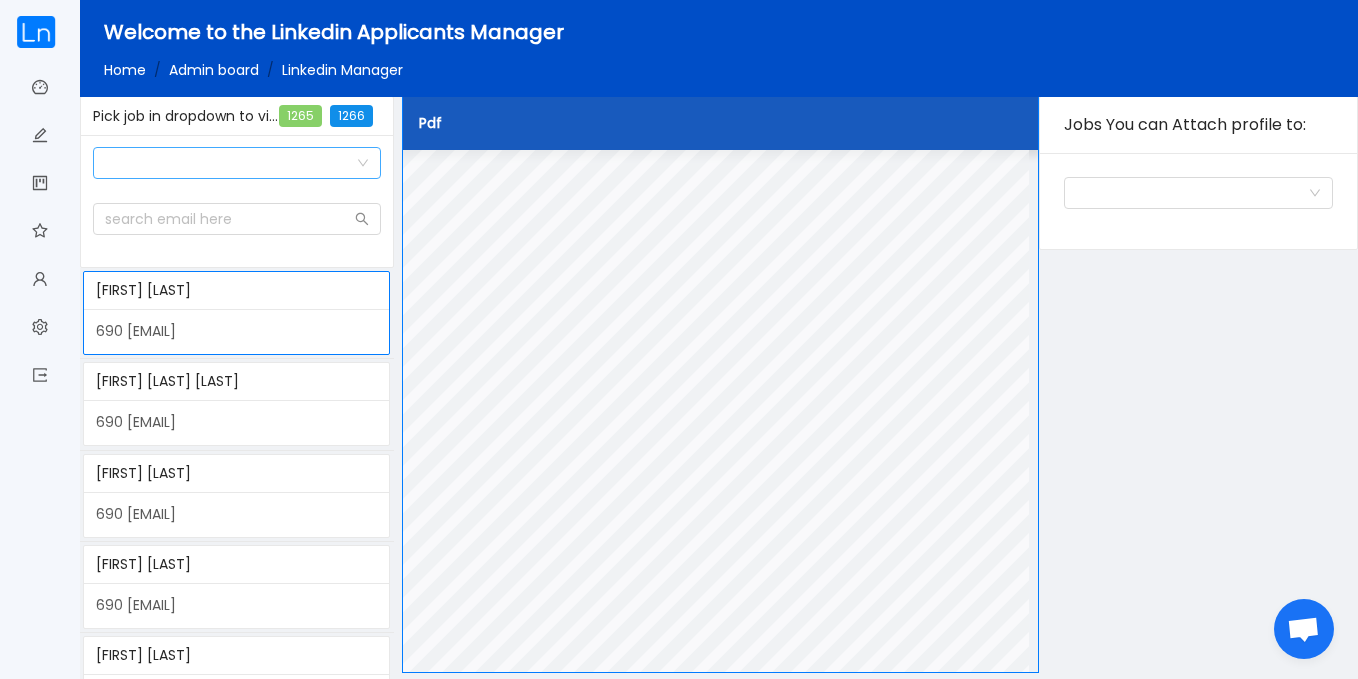 click on "Switch Jobs to see Candidates under each" at bounding box center (230, 163) 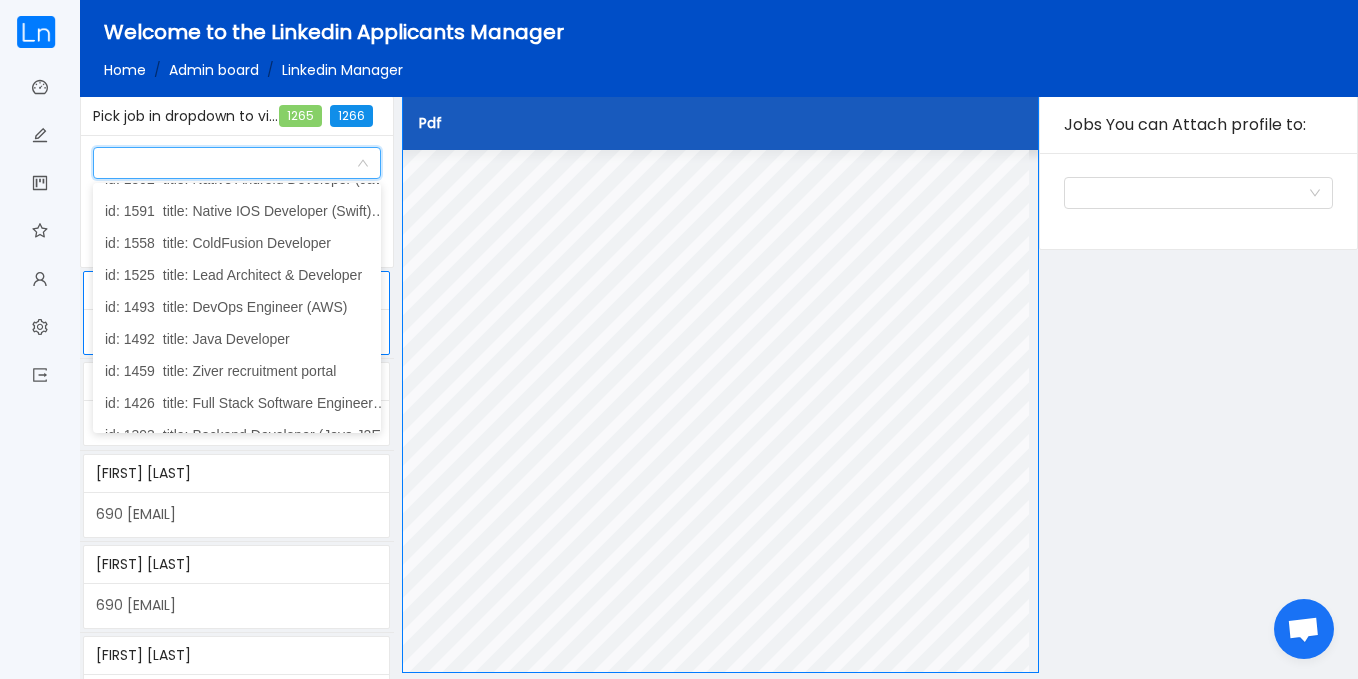 scroll, scrollTop: 453, scrollLeft: 0, axis: vertical 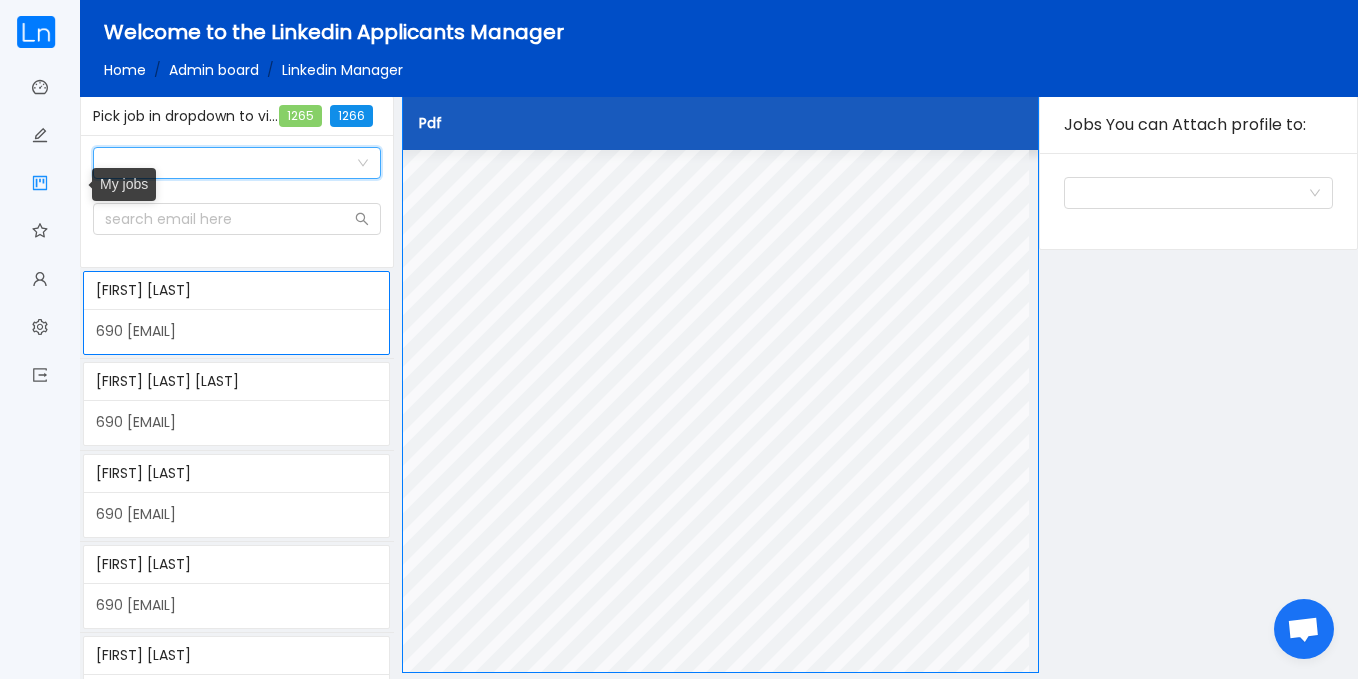 click on "My jobs" at bounding box center (40, 185) 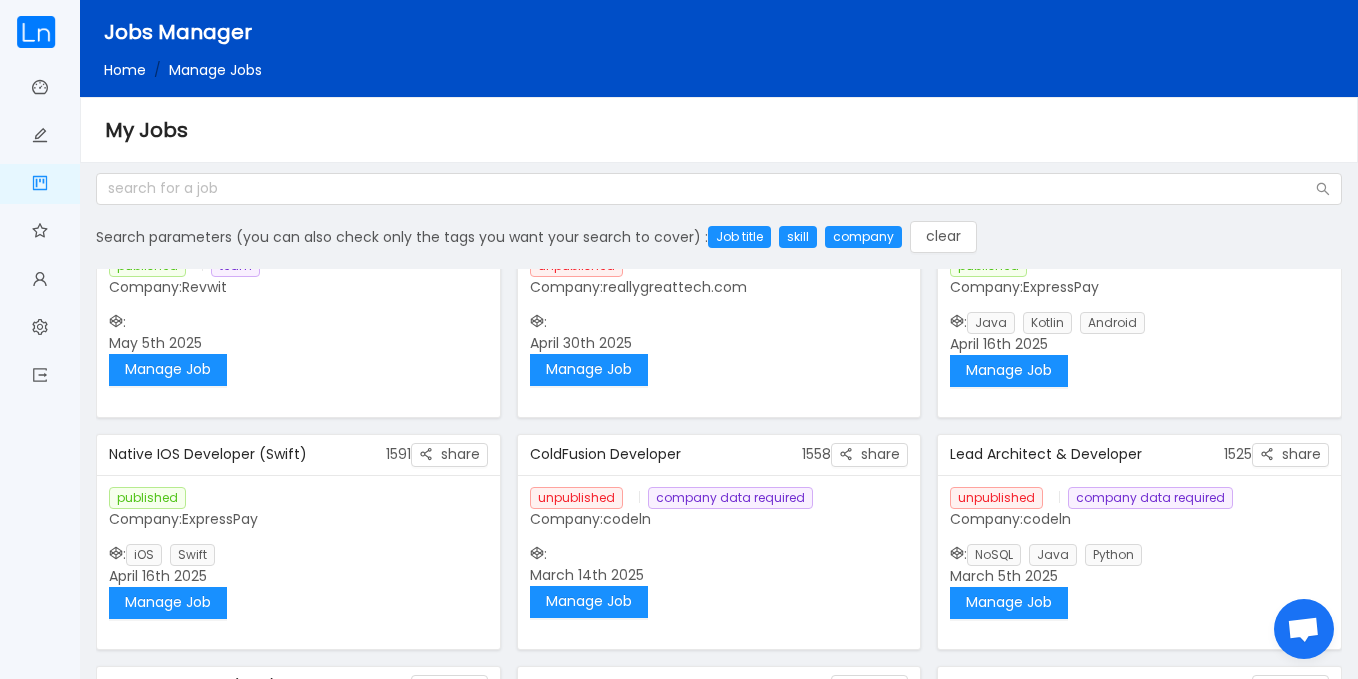 scroll, scrollTop: 783, scrollLeft: 0, axis: vertical 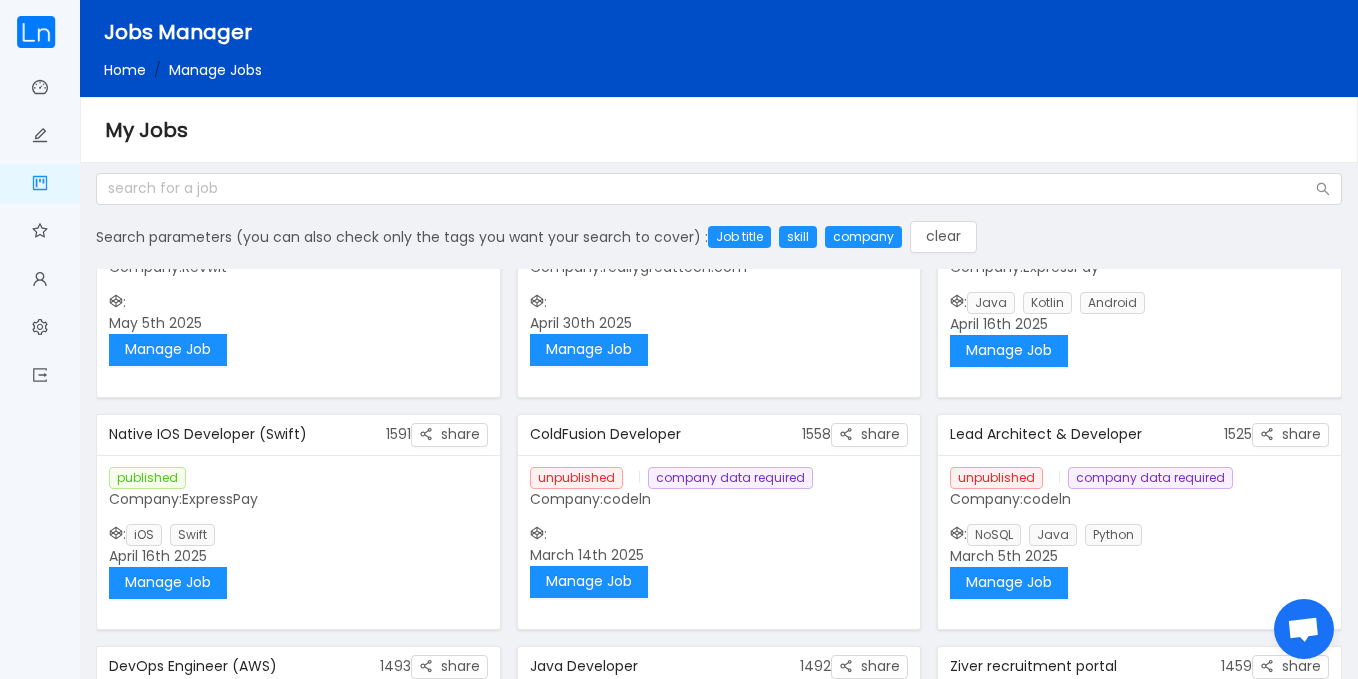 drag, startPoint x: 1321, startPoint y: 516, endPoint x: 1321, endPoint y: 564, distance: 48 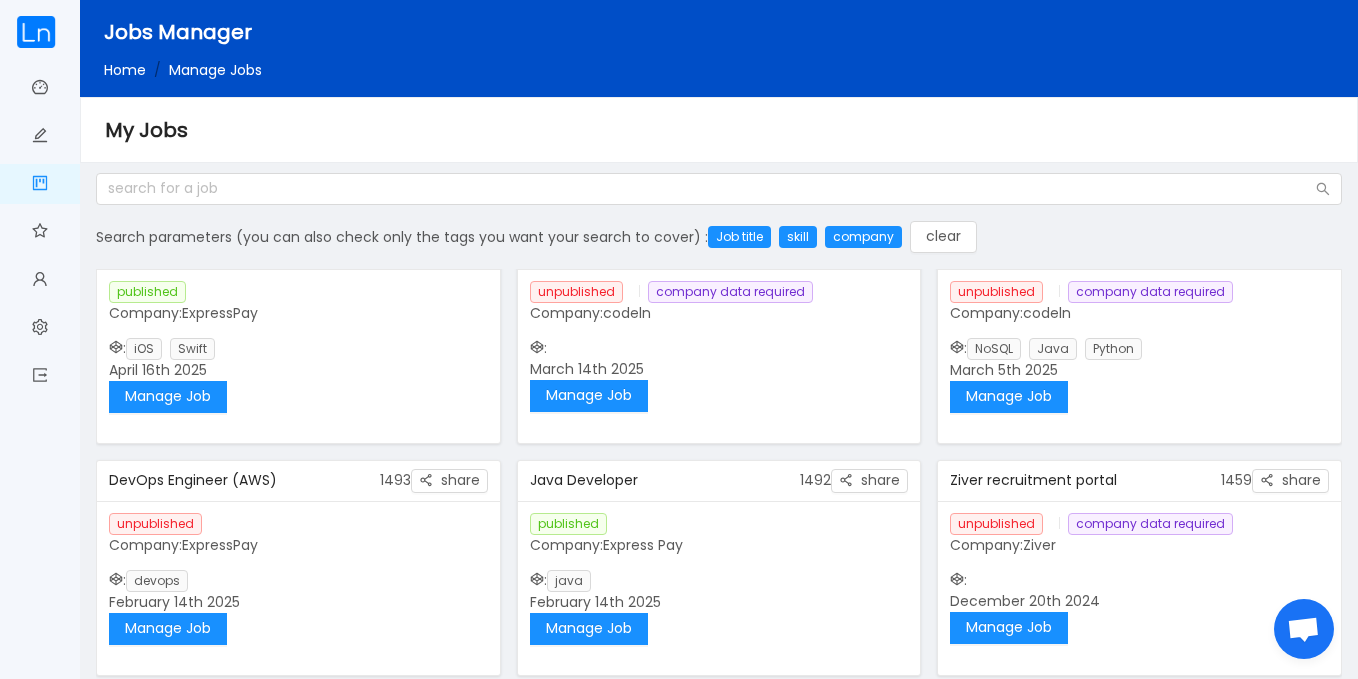 scroll, scrollTop: 970, scrollLeft: 0, axis: vertical 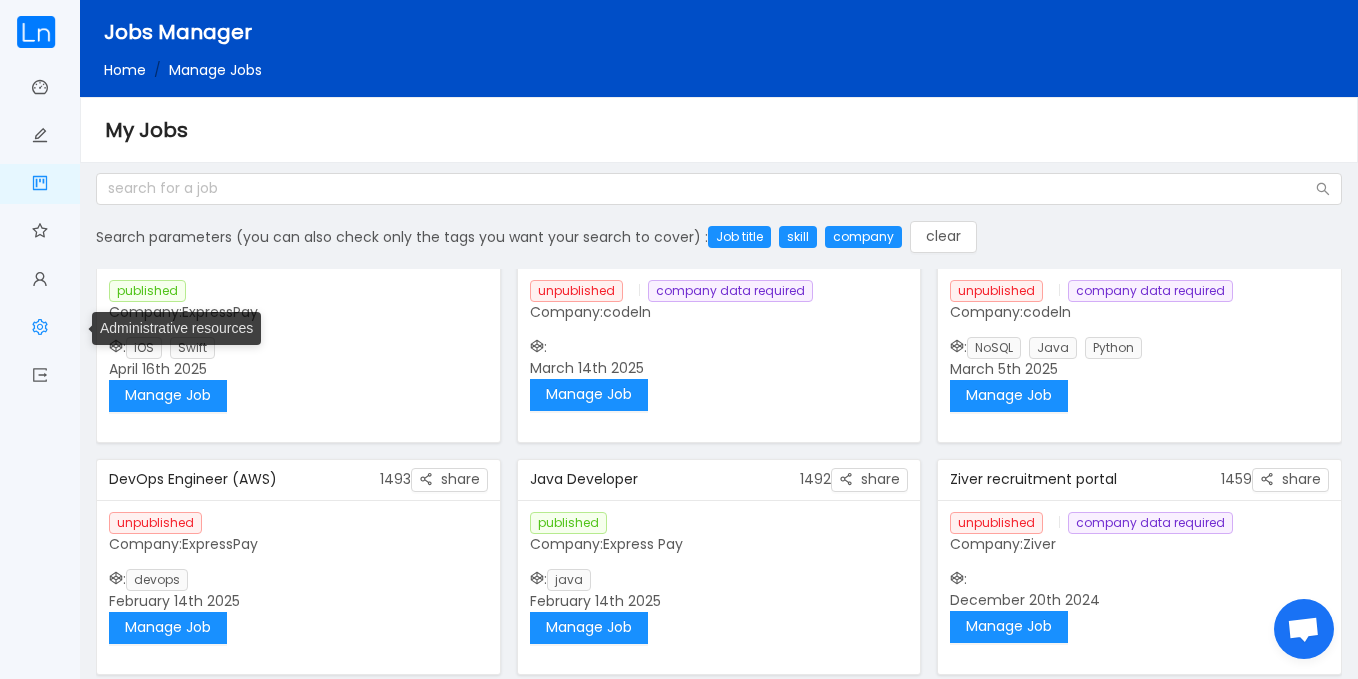 click on "Administrative resources" at bounding box center [40, 329] 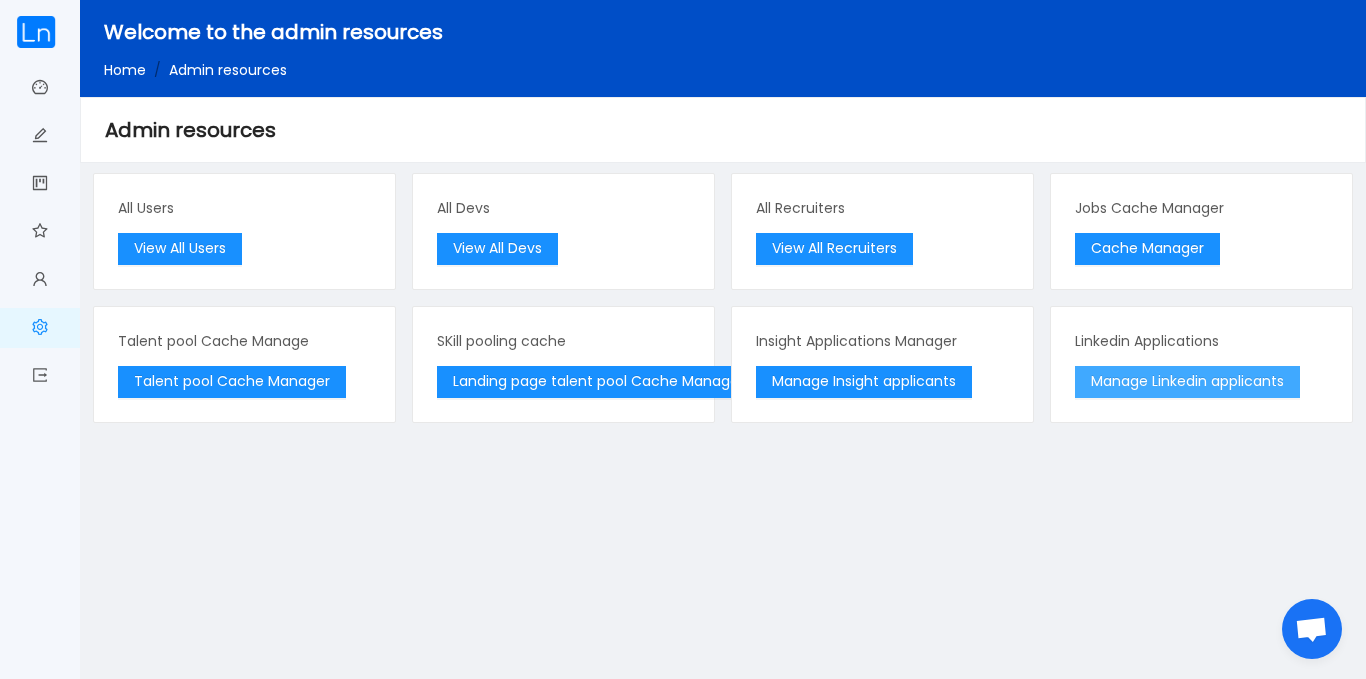 click on "Manage Linkedin applicants" at bounding box center [1187, 382] 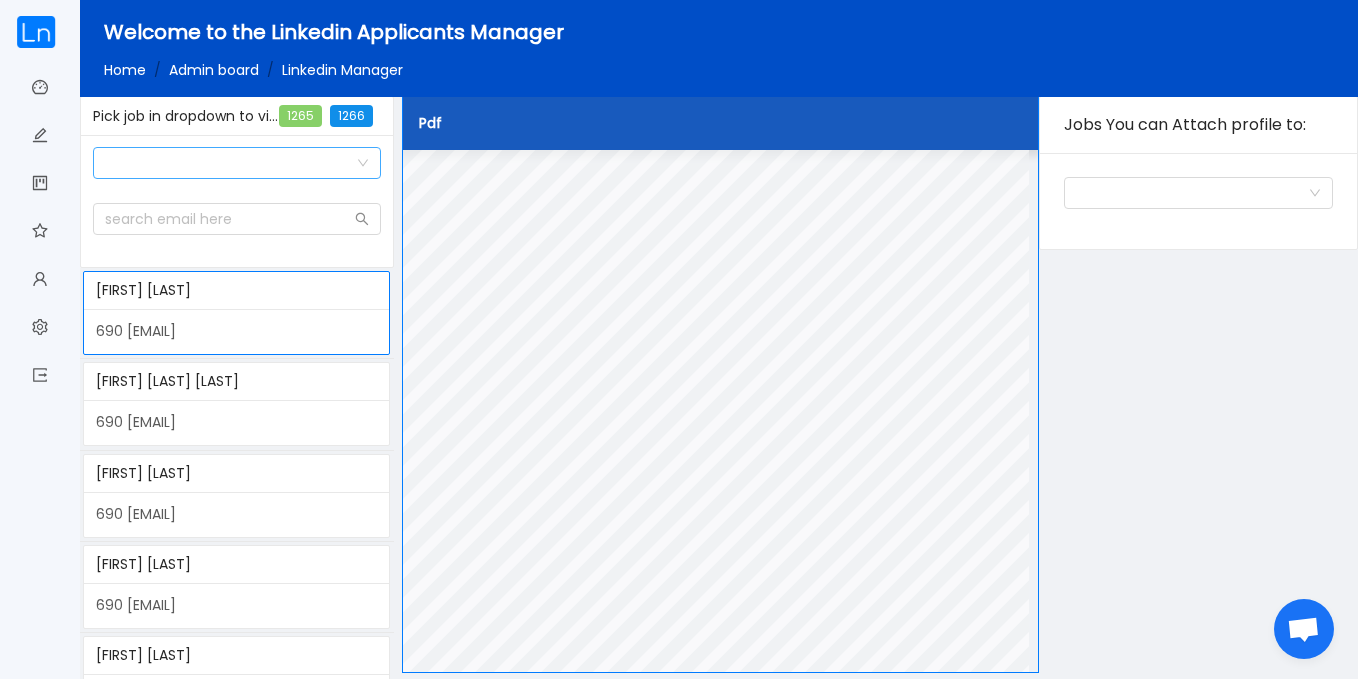 click on "Switch Jobs to see Candidates under each" at bounding box center [237, 163] 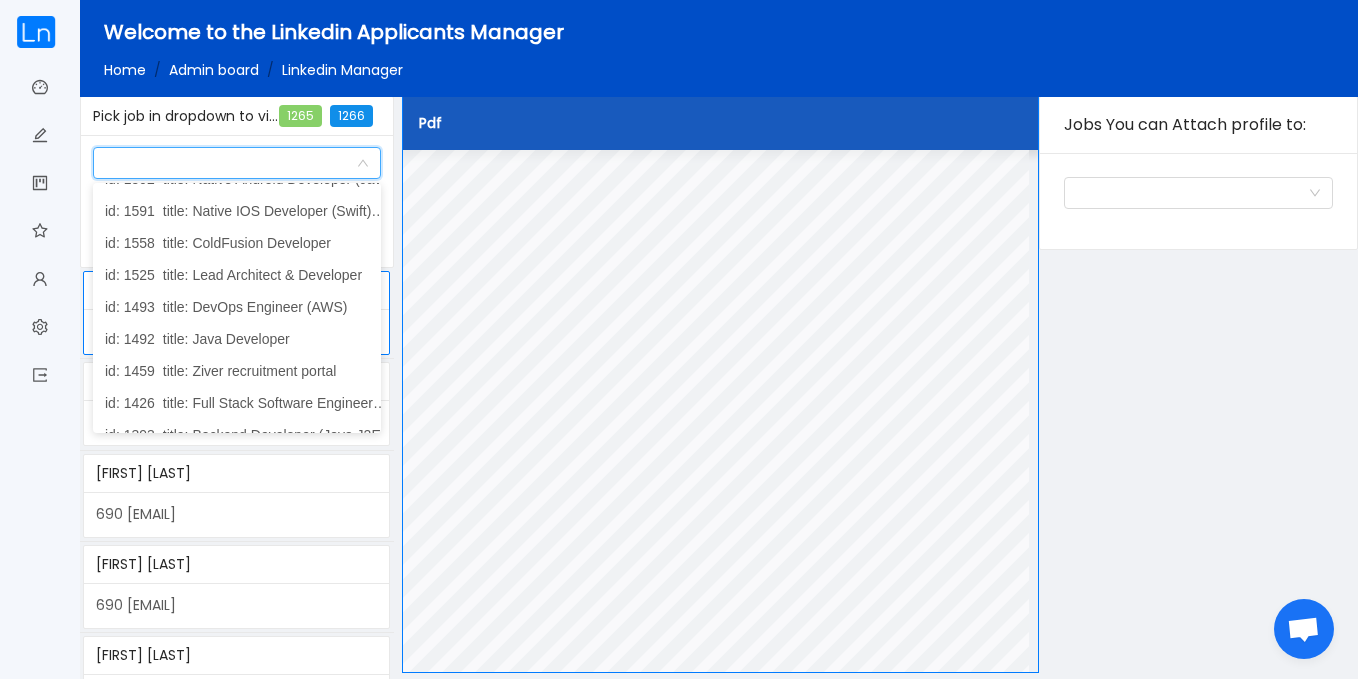 scroll, scrollTop: 603, scrollLeft: 0, axis: vertical 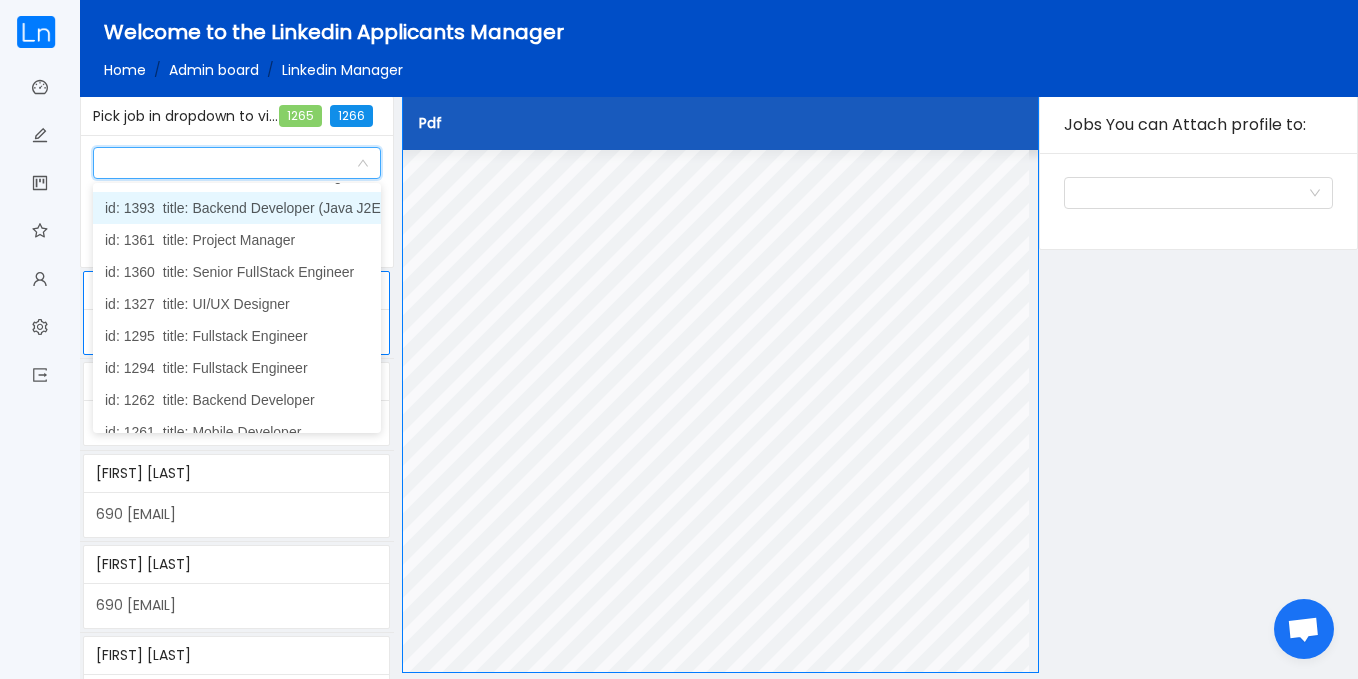click on "title: Backend Developer (Java J2EE & DevOps Specialist)" at bounding box center (344, 208) 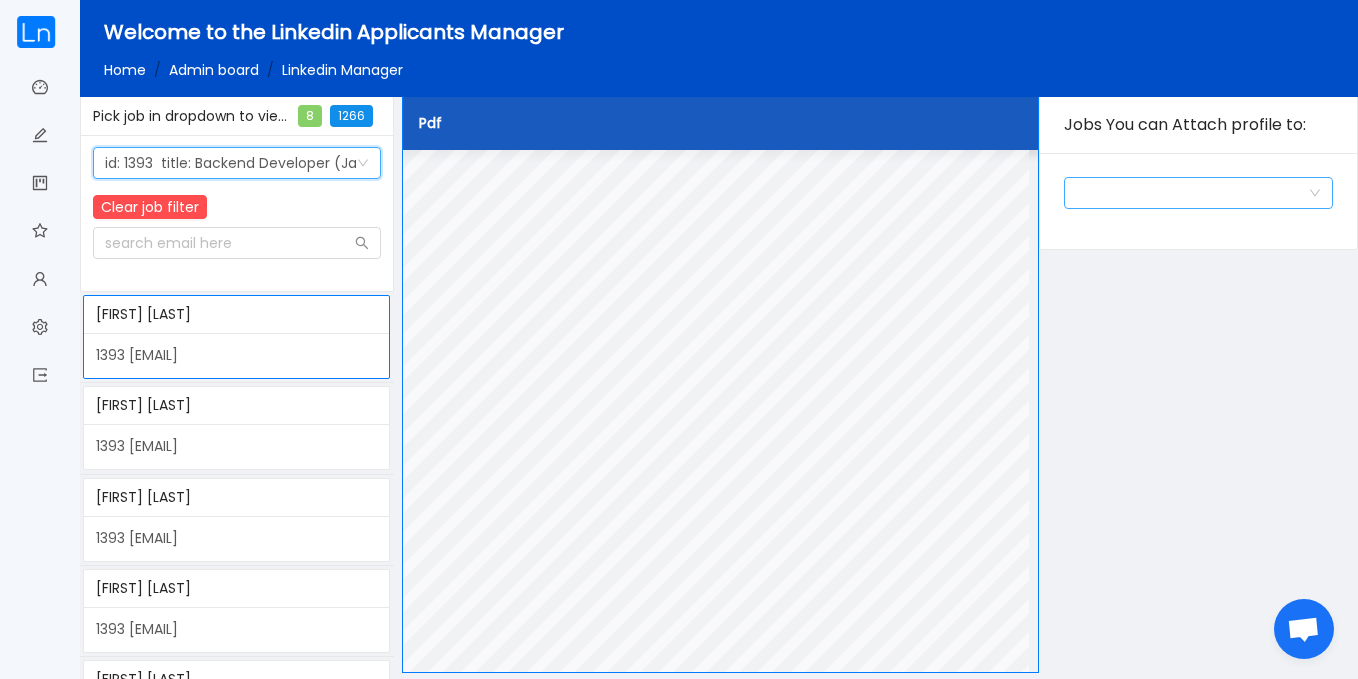 click on "Jobs you can assign candidate to" at bounding box center (1192, 193) 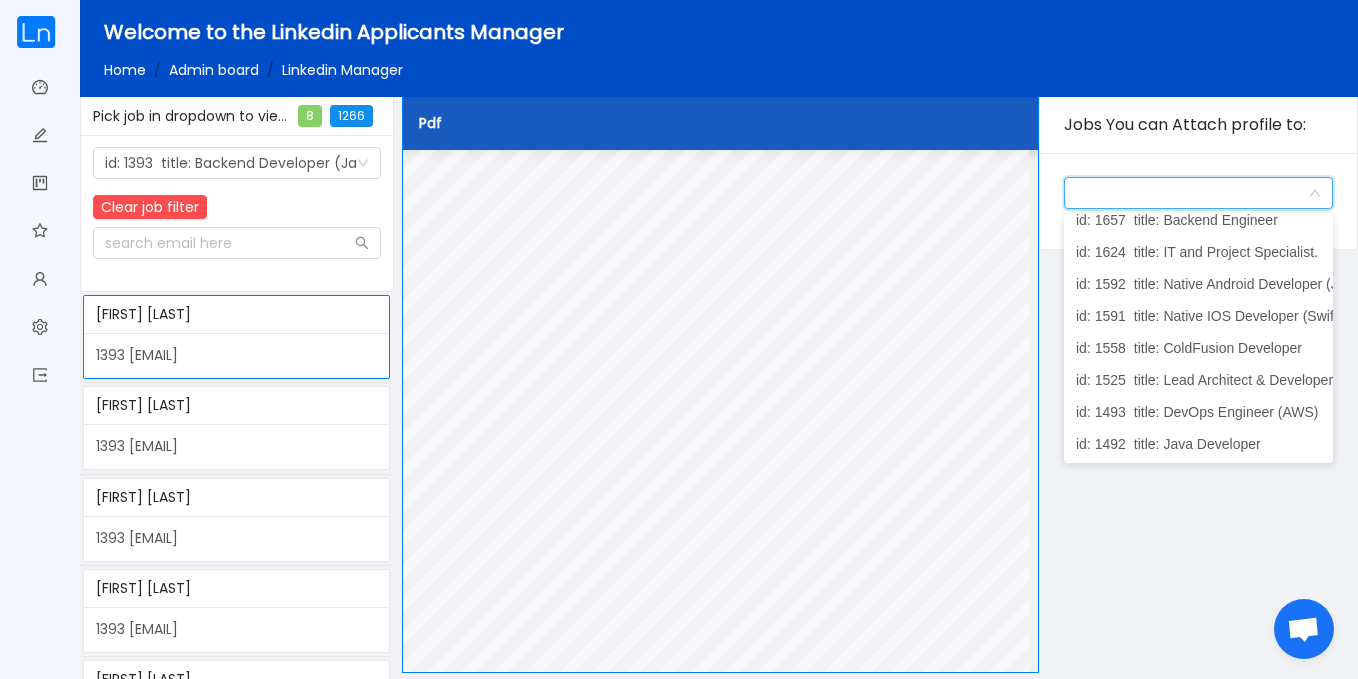 scroll, scrollTop: 376, scrollLeft: 0, axis: vertical 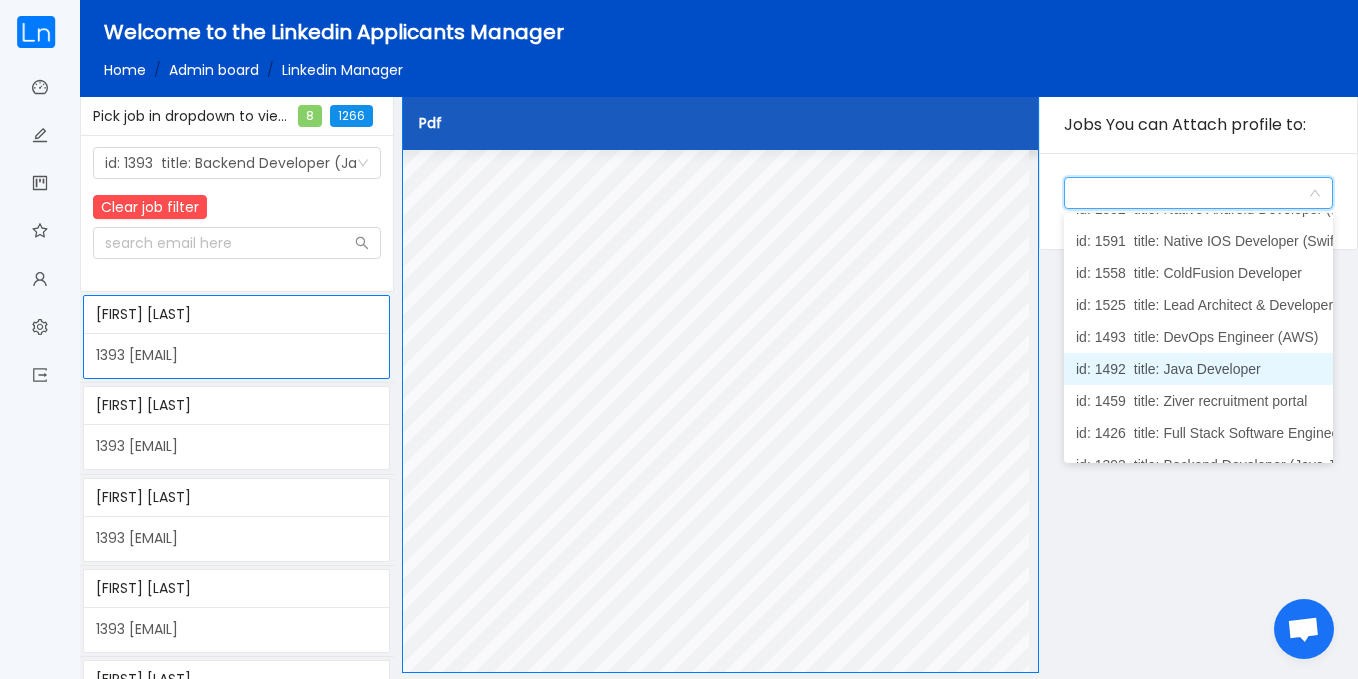 click on "title: Java Developer" at bounding box center (1197, 369) 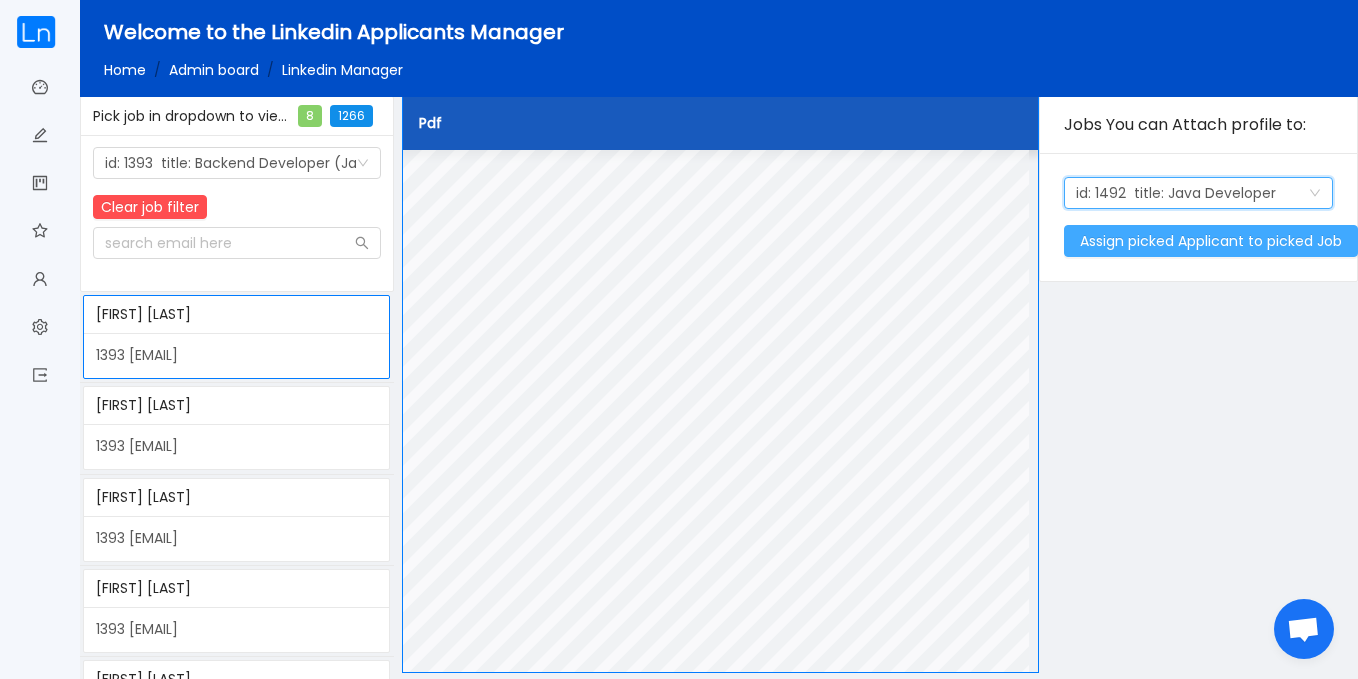 click on "Assign picked Applicant to picked Job" at bounding box center [1211, 241] 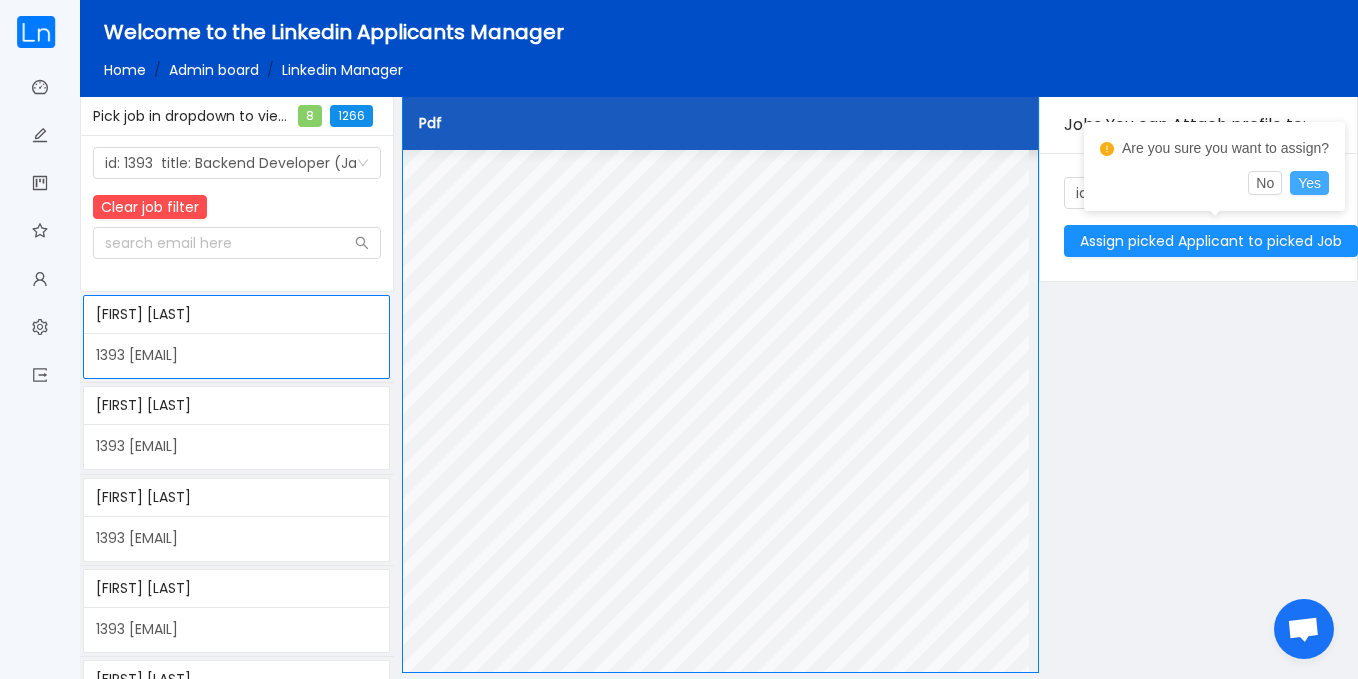 click on "Yes" at bounding box center (1309, 183) 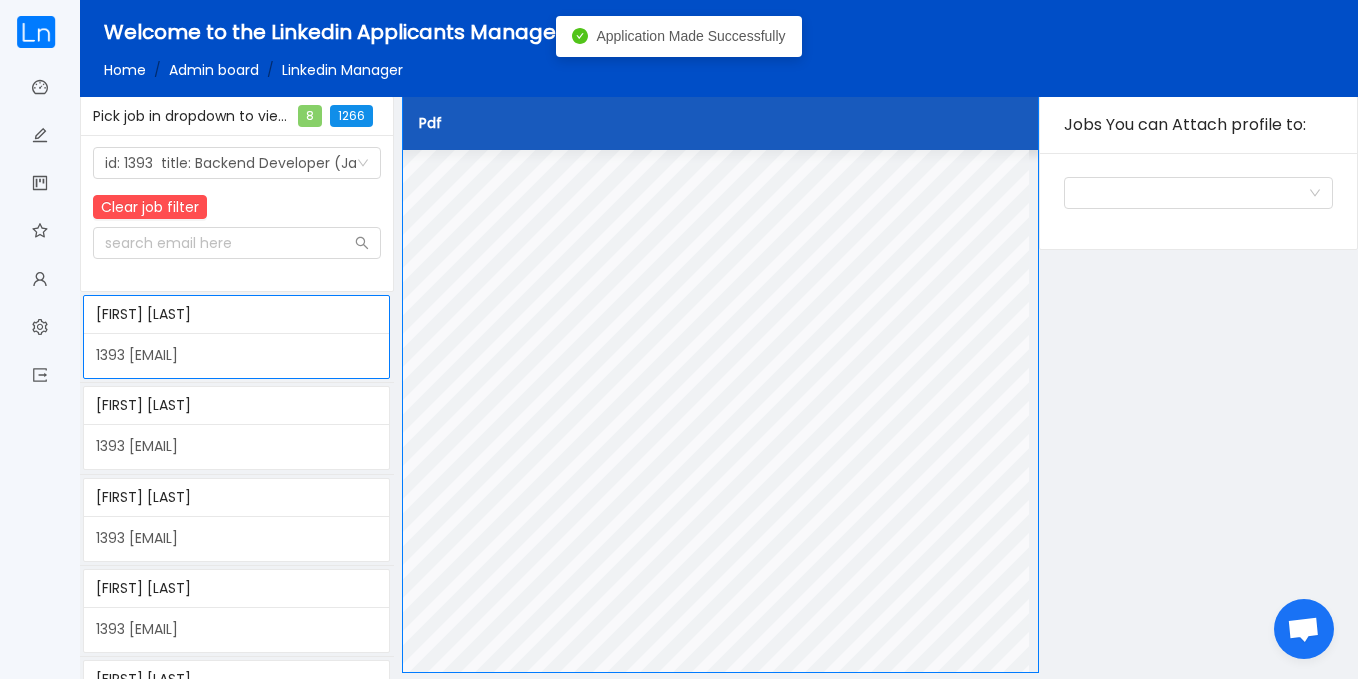 click on "1393
apensela@gmail.com" at bounding box center [236, 446] 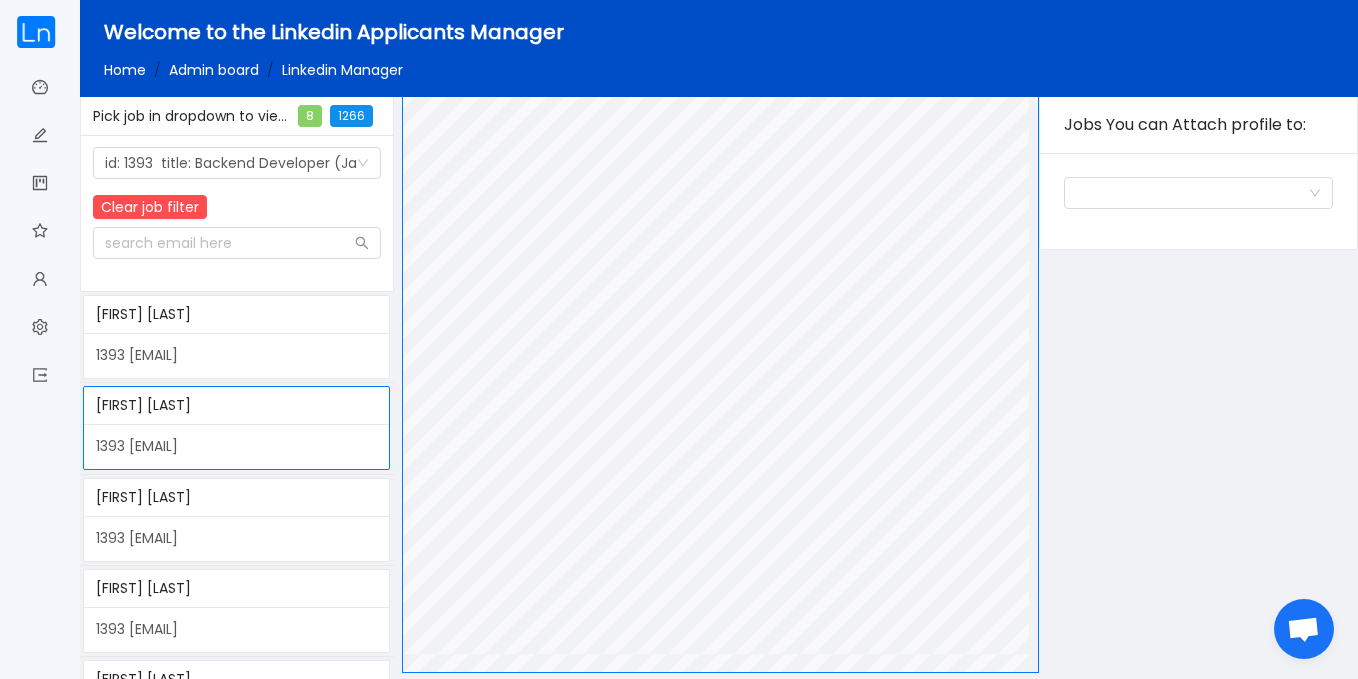 scroll, scrollTop: 245, scrollLeft: 0, axis: vertical 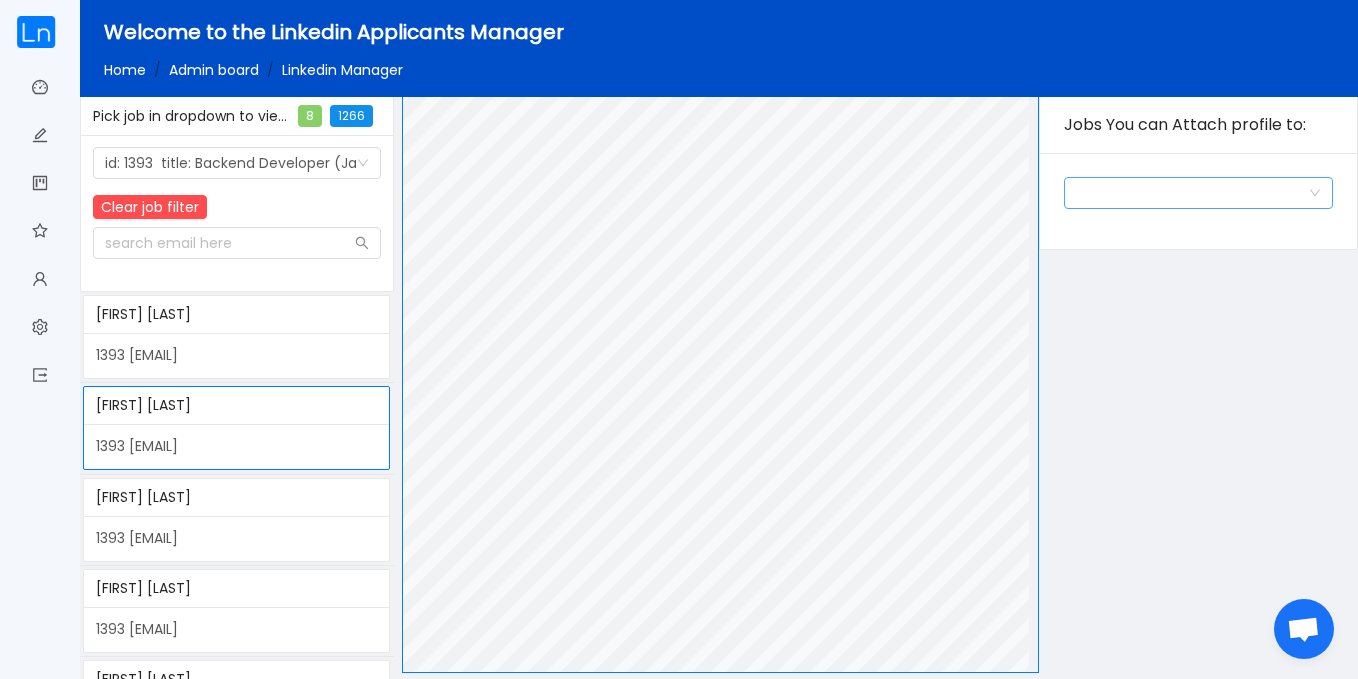 click on "Jobs you can assign candidate to" at bounding box center [1192, 193] 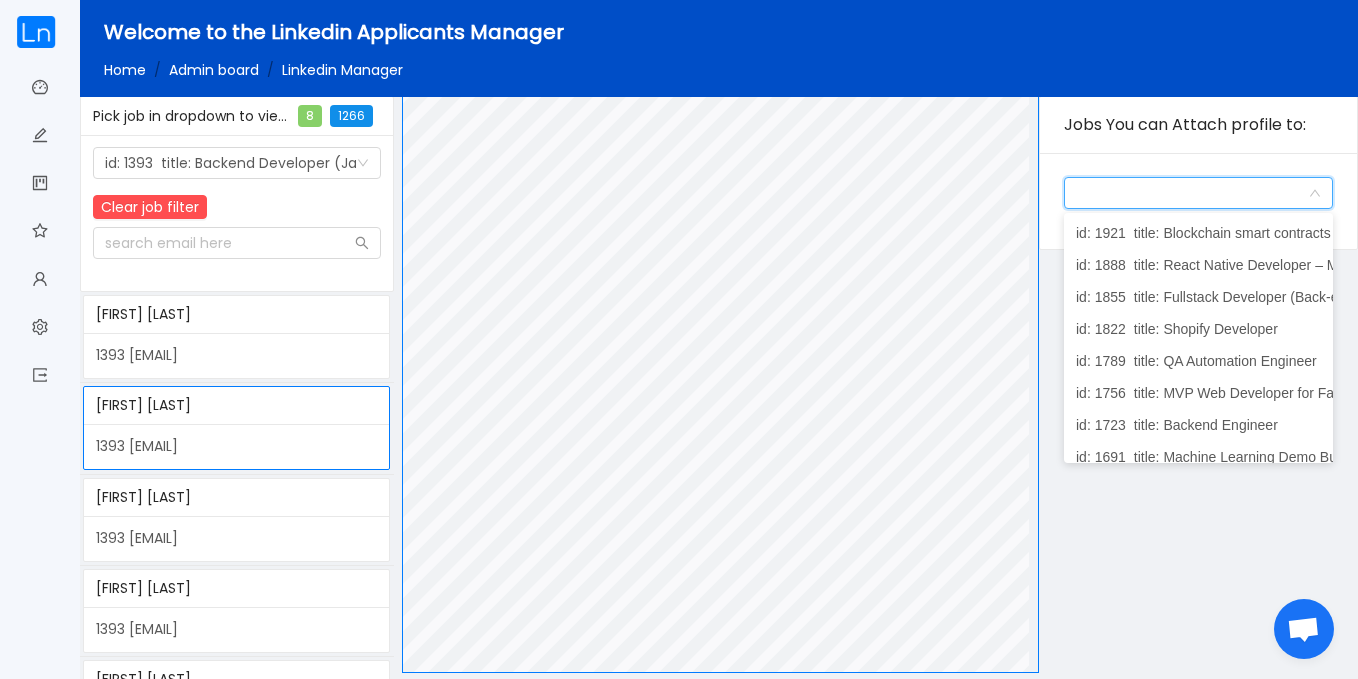 scroll, scrollTop: 225, scrollLeft: 0, axis: vertical 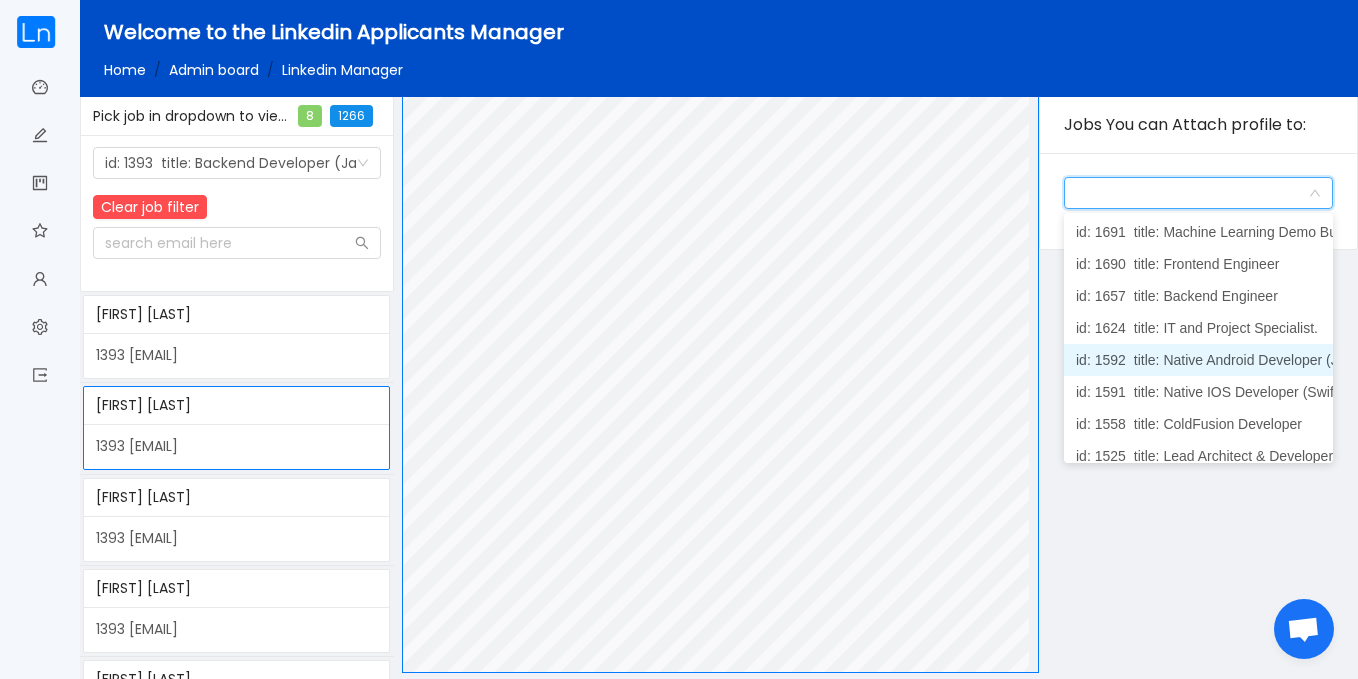 click on "title: Native Android Developer (Java + Kotlin)" at bounding box center (1275, 360) 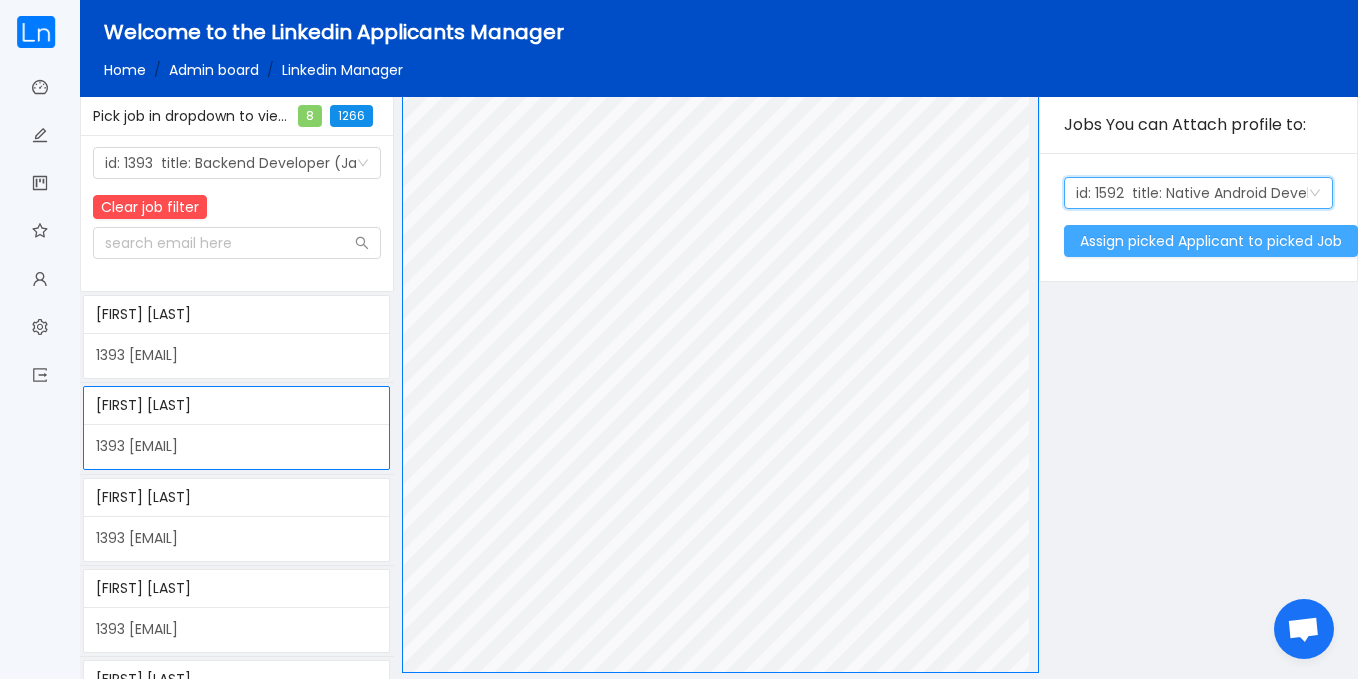 click on "Assign picked Applicant to picked Job" at bounding box center [1211, 241] 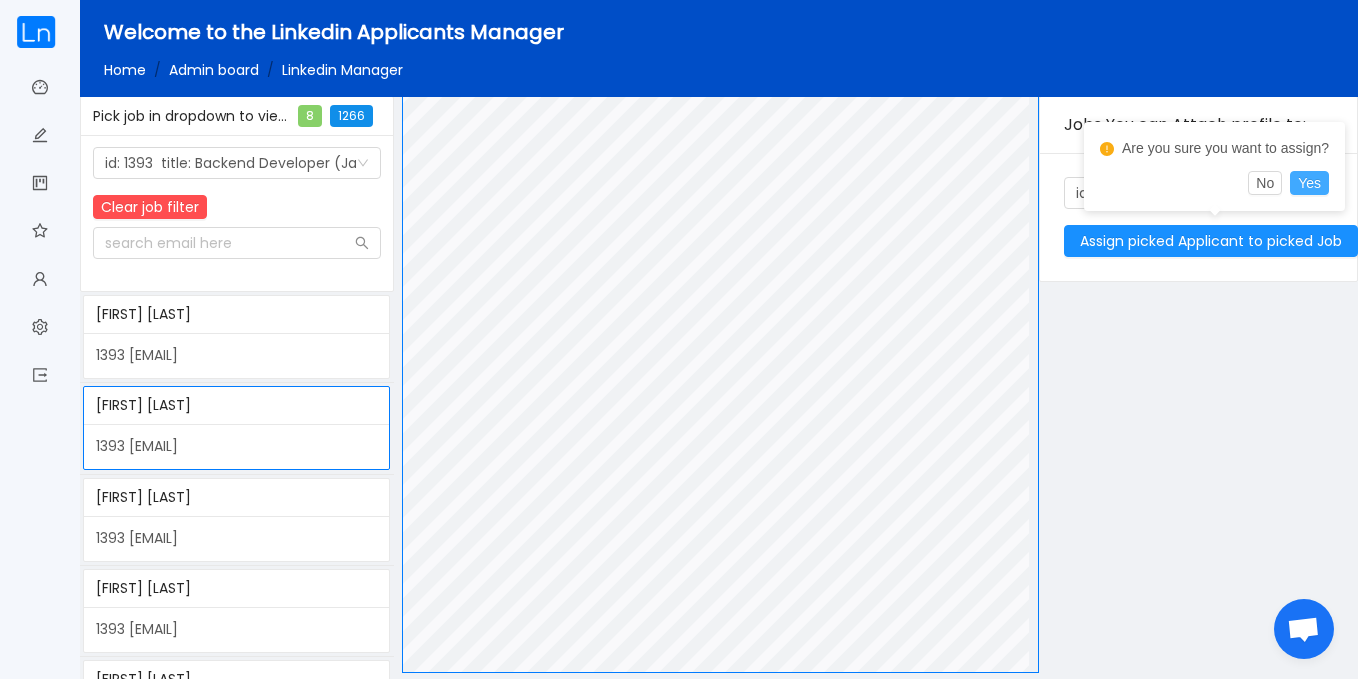click on "Yes" at bounding box center (1309, 183) 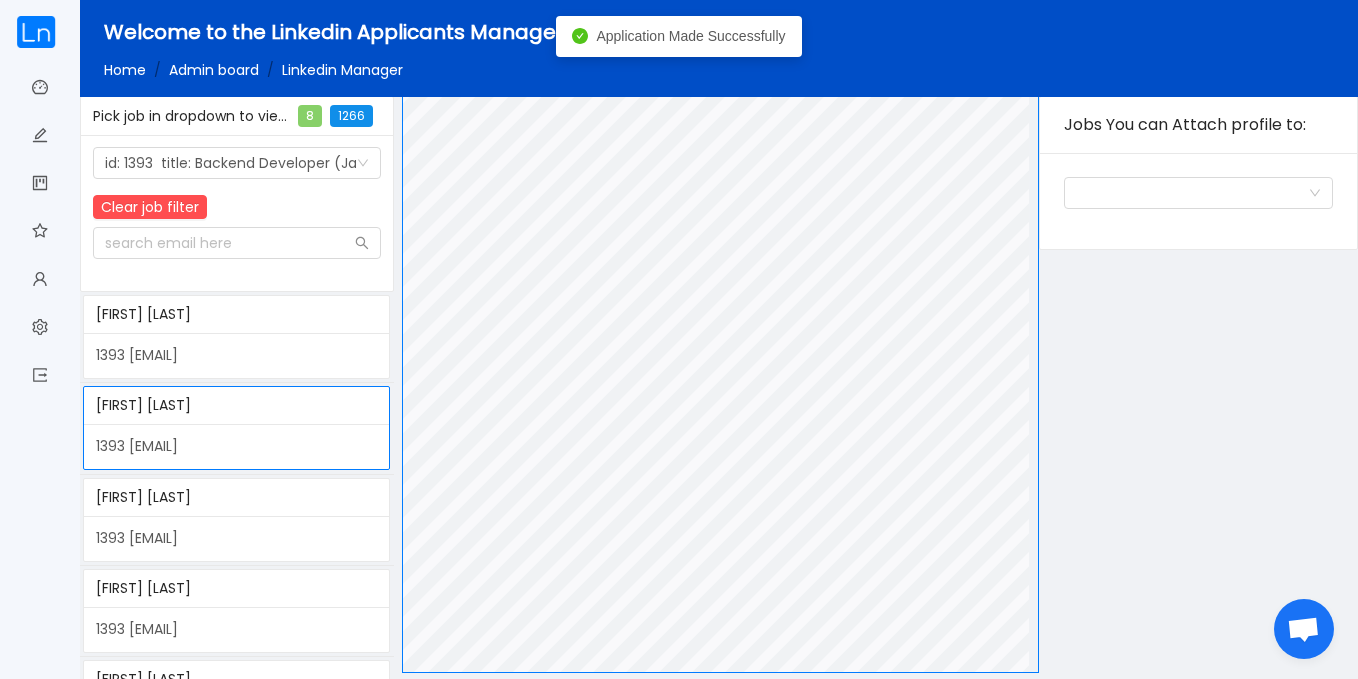 click on "[NAME]" at bounding box center [236, 497] 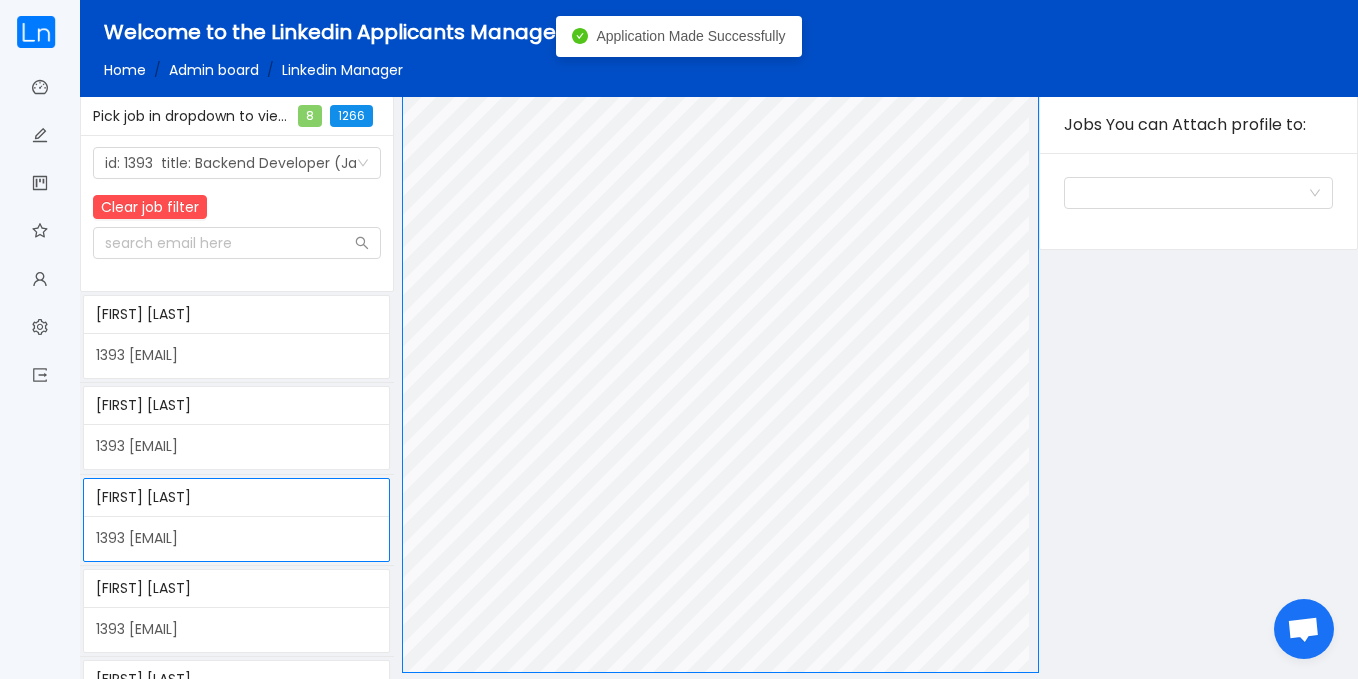 scroll, scrollTop: 245, scrollLeft: 0, axis: vertical 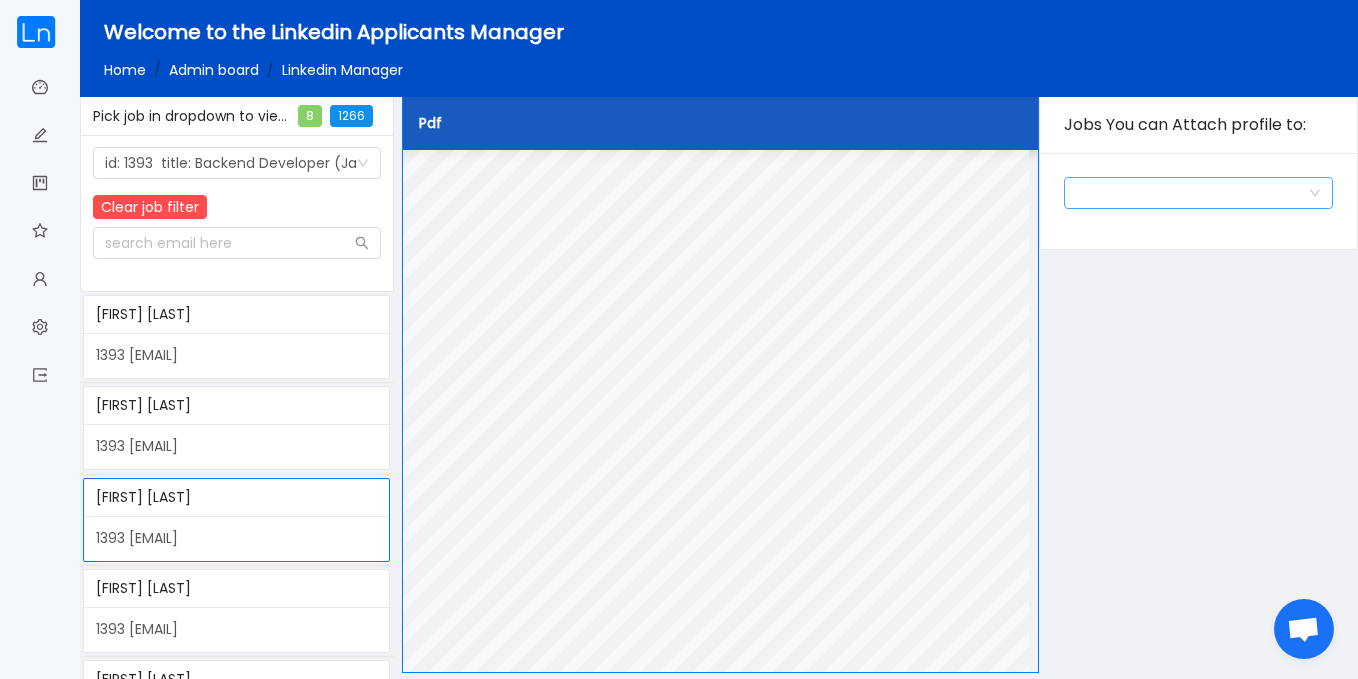 click on "Jobs you can assign candidate to" at bounding box center [1198, 193] 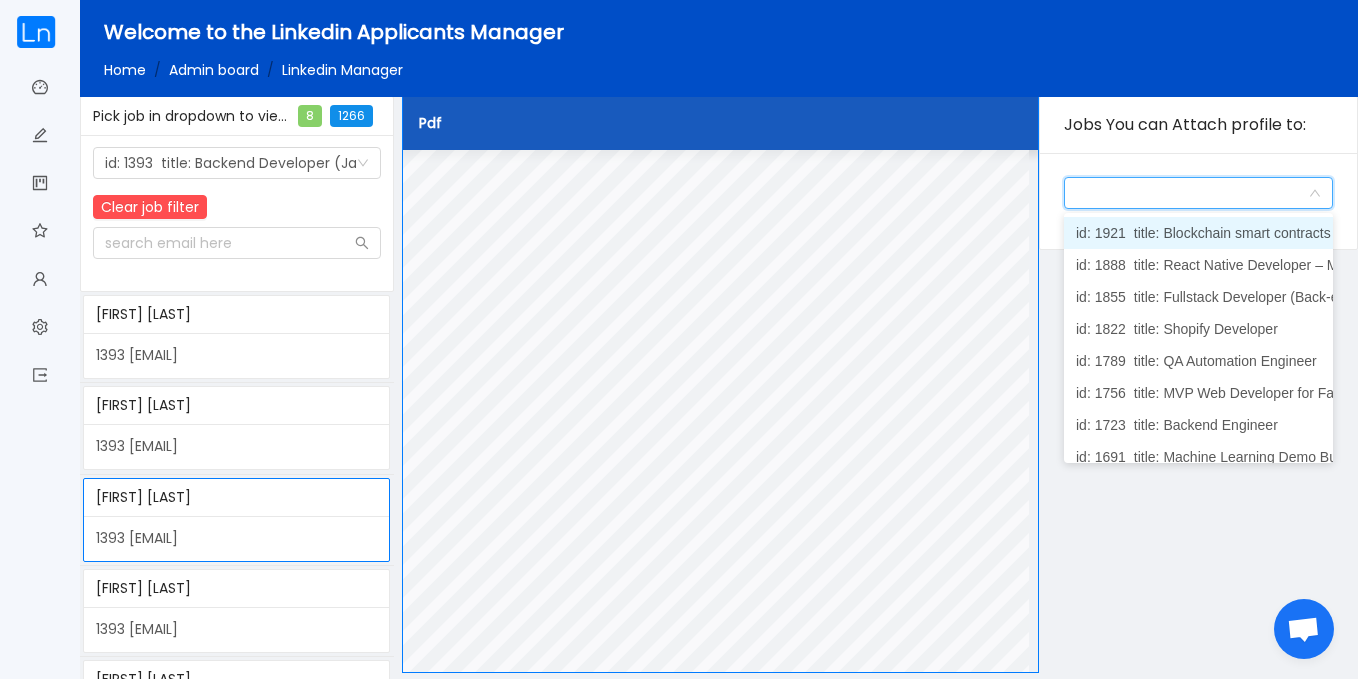 click 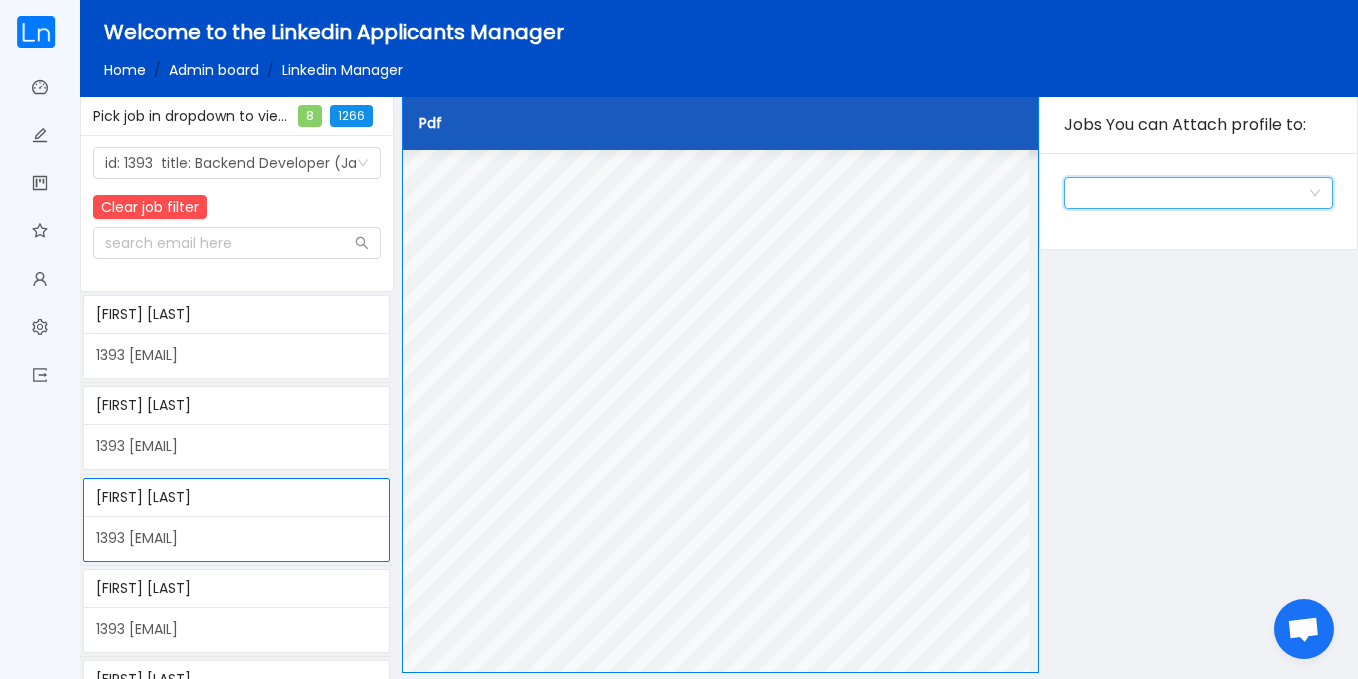 click 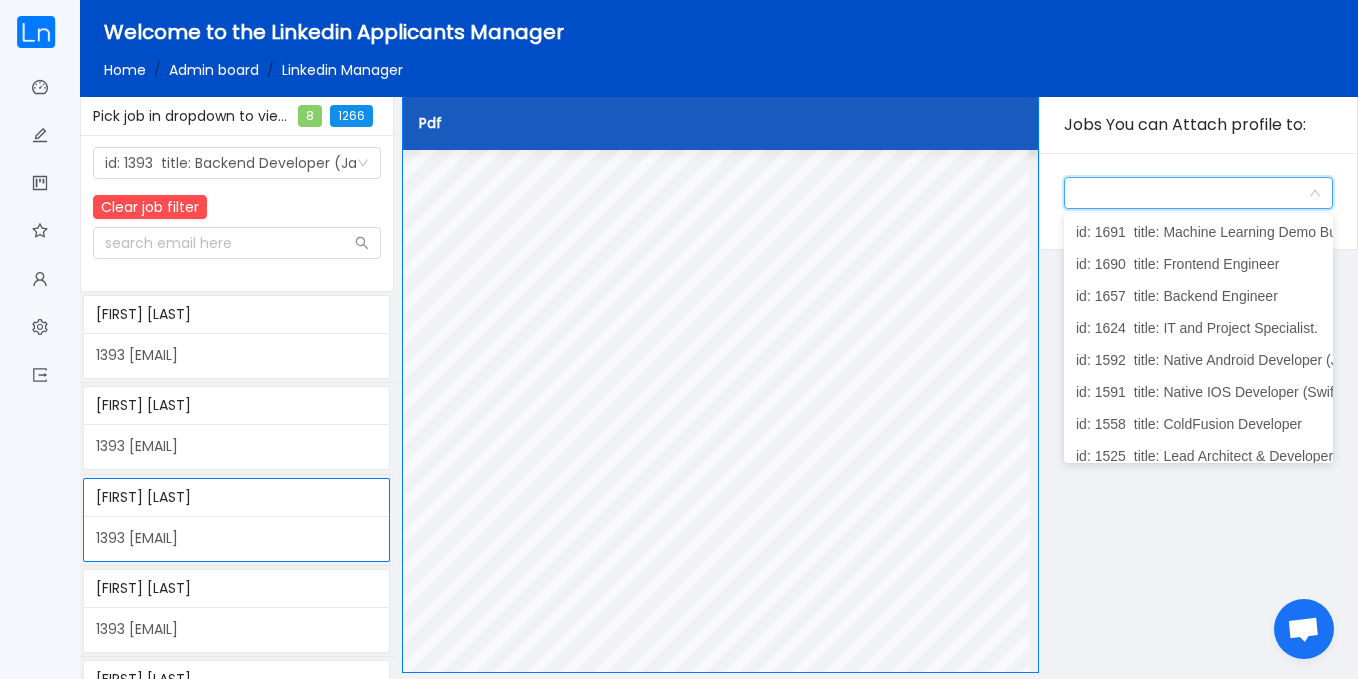 scroll, scrollTop: 601, scrollLeft: 0, axis: vertical 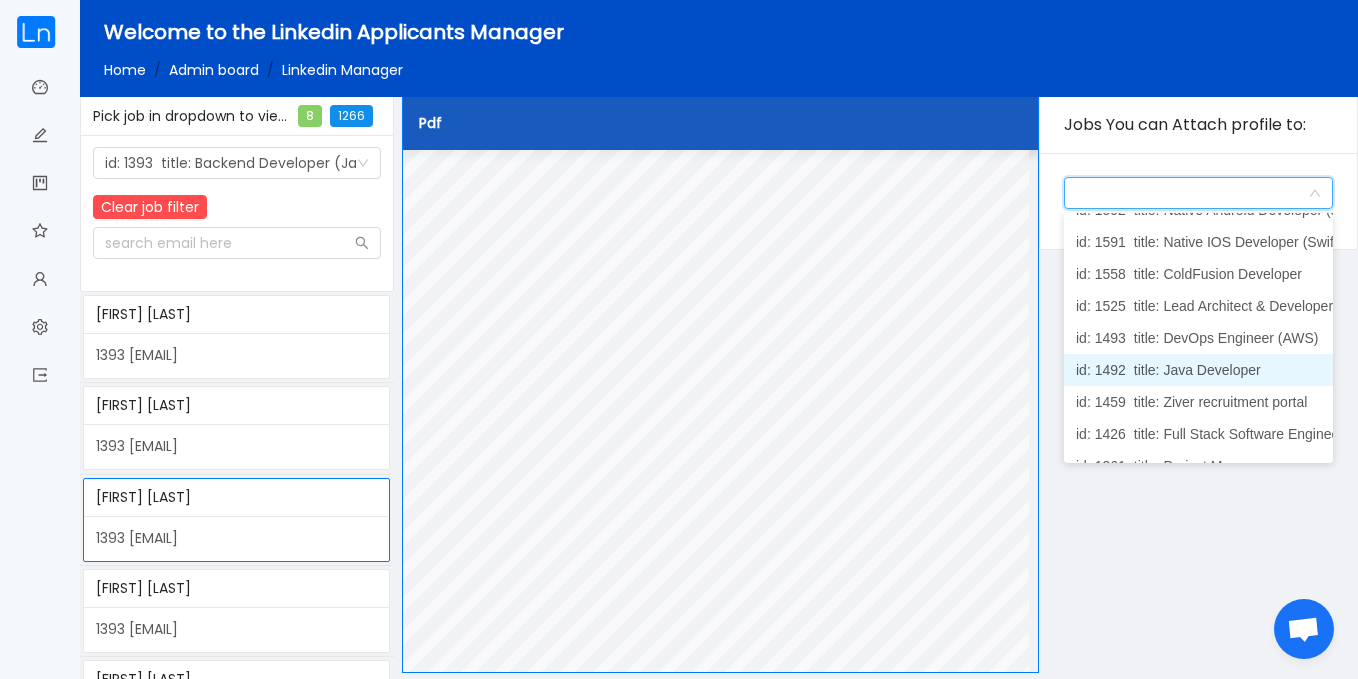 click on "title: Java Developer" at bounding box center [1197, 370] 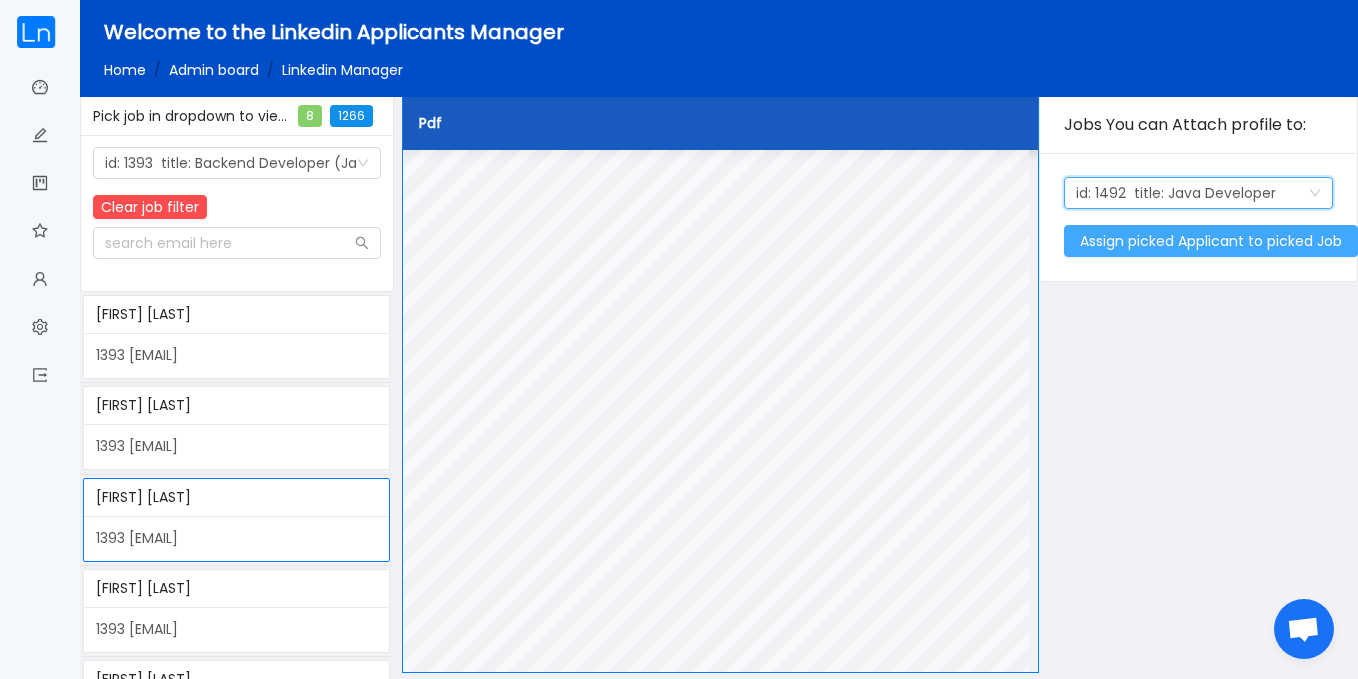 click on "Assign picked Applicant to picked Job" at bounding box center (1211, 241) 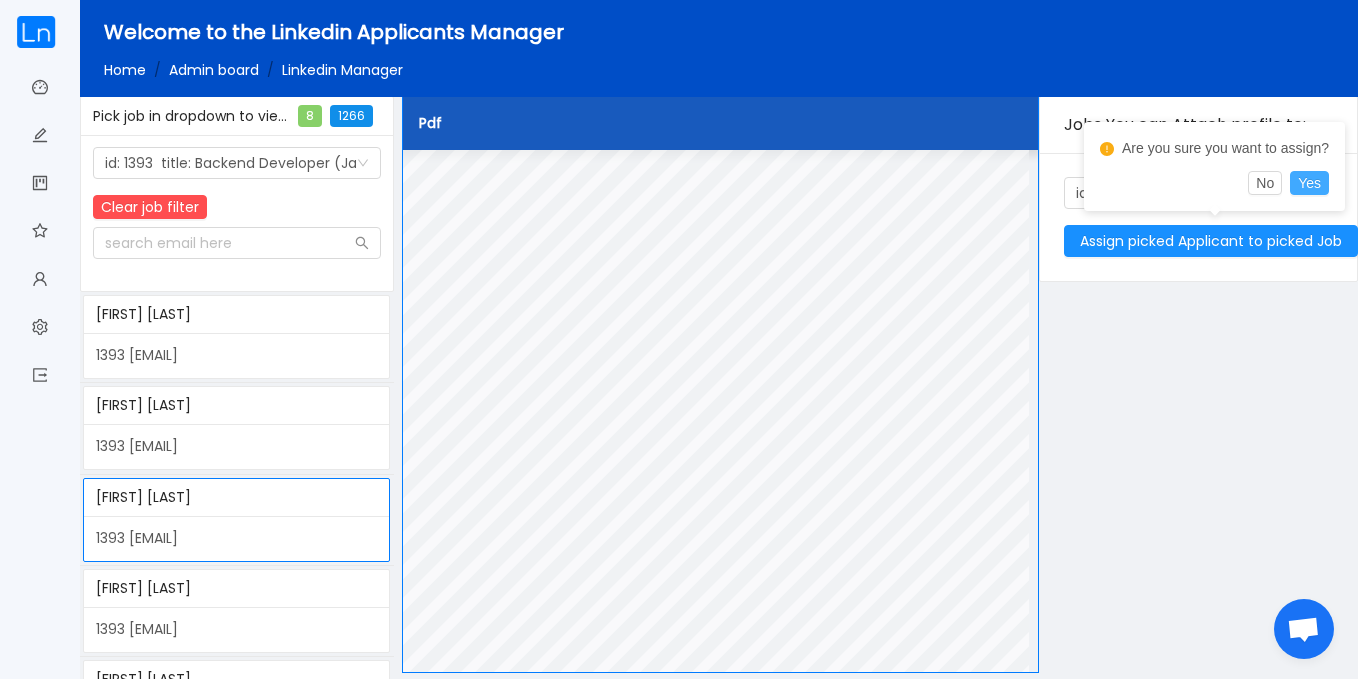 click on "Yes" at bounding box center [1309, 183] 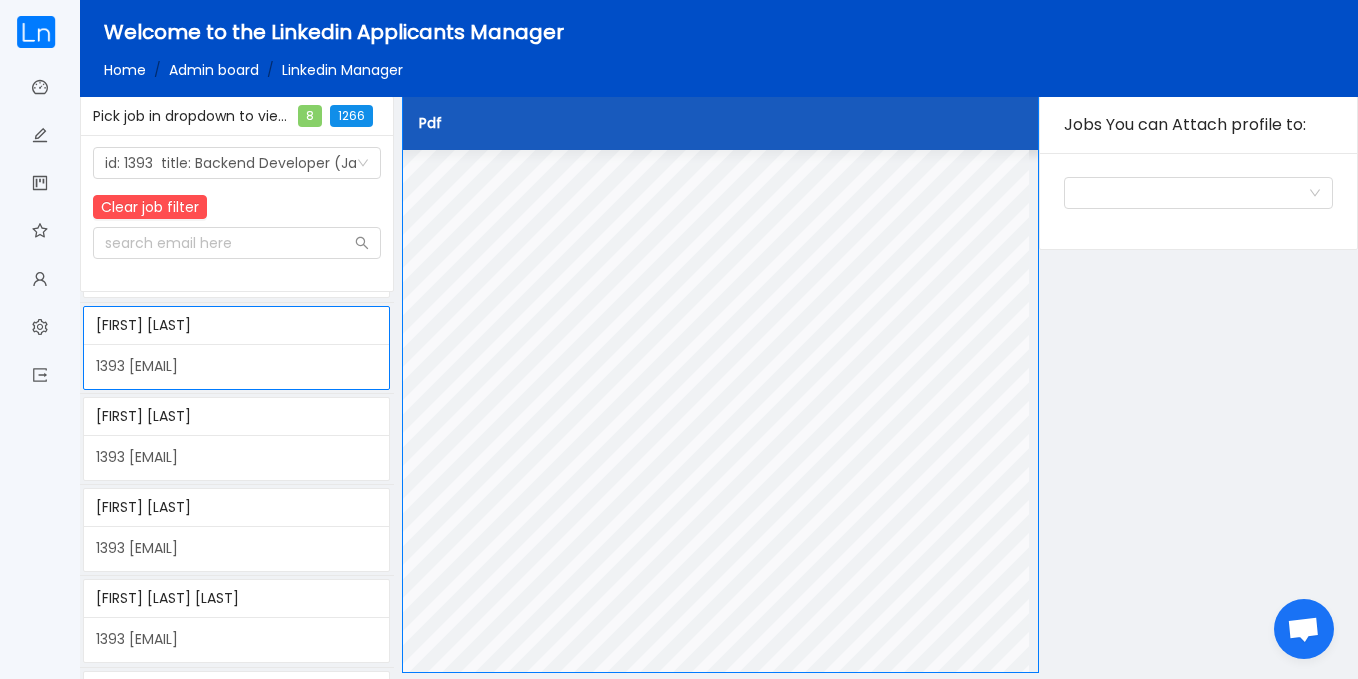 scroll, scrollTop: 180, scrollLeft: 0, axis: vertical 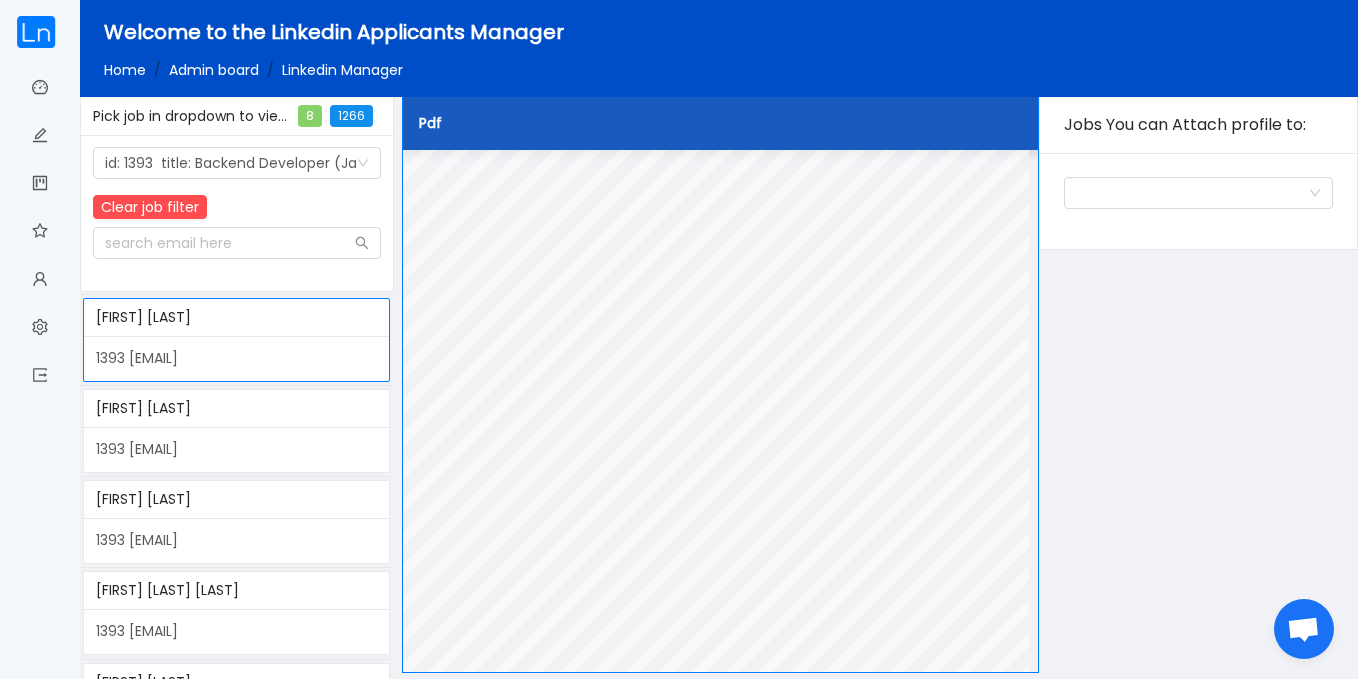 click on "1393
vatinyo@gmail.com" at bounding box center [236, 449] 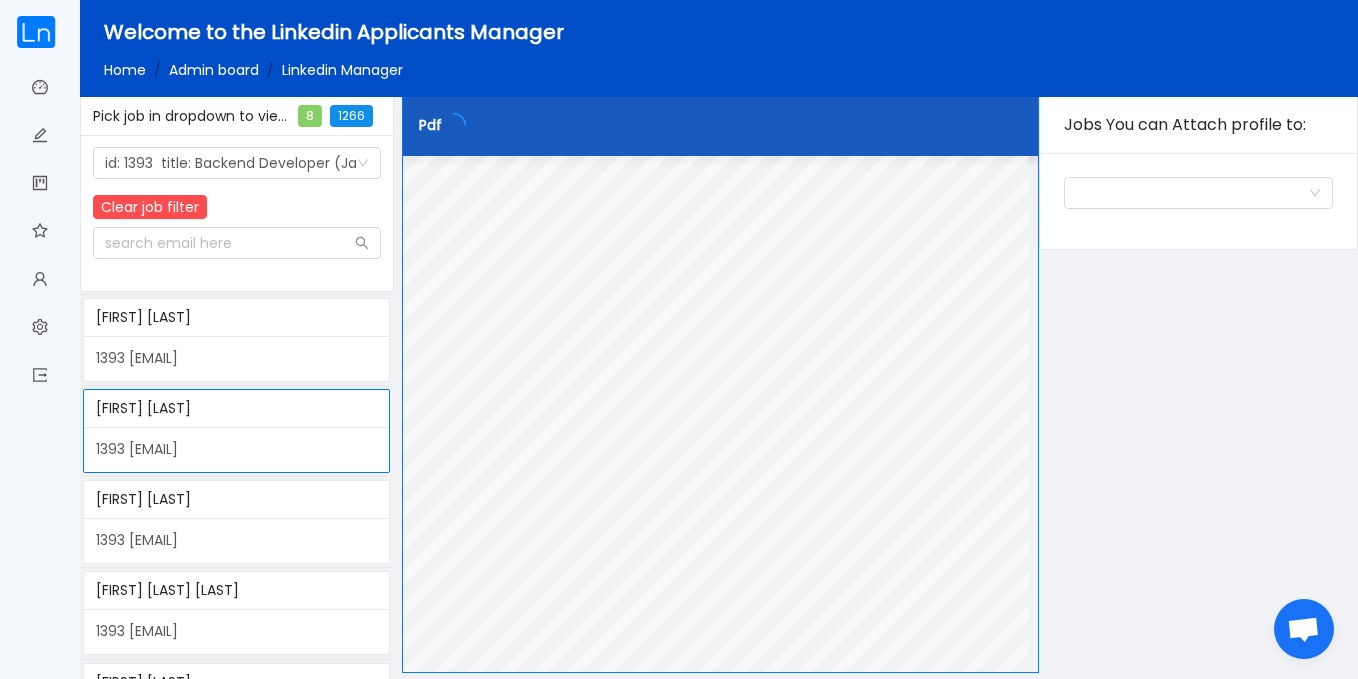 click on "1393
vatinyo@gmail.com" at bounding box center [236, 449] 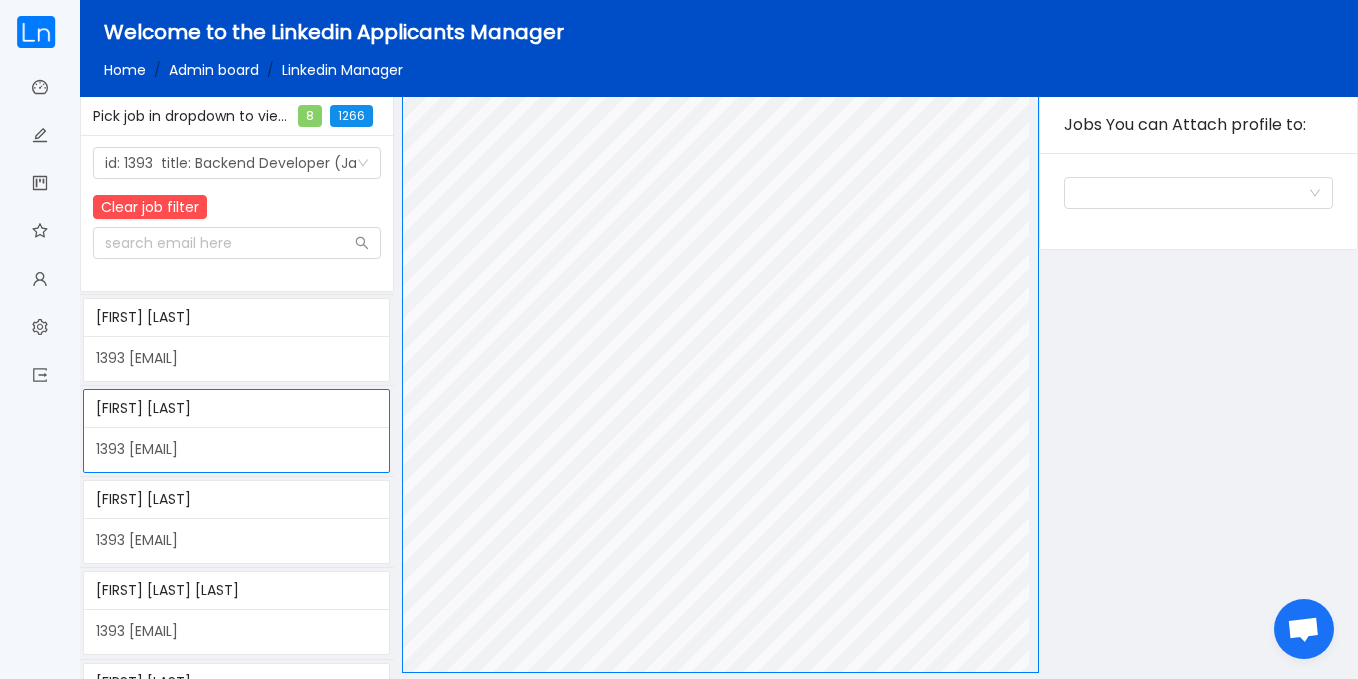 scroll, scrollTop: 1735, scrollLeft: 0, axis: vertical 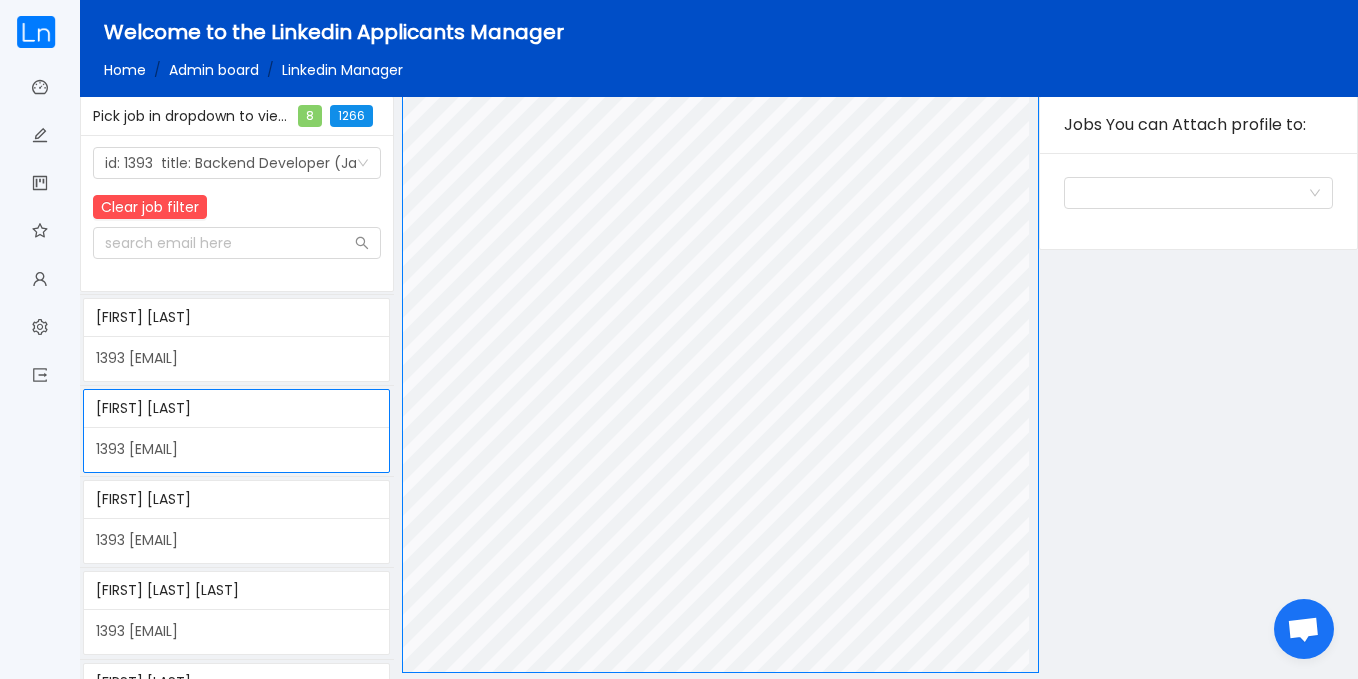 click on "ERIC  OFORI" at bounding box center (236, 499) 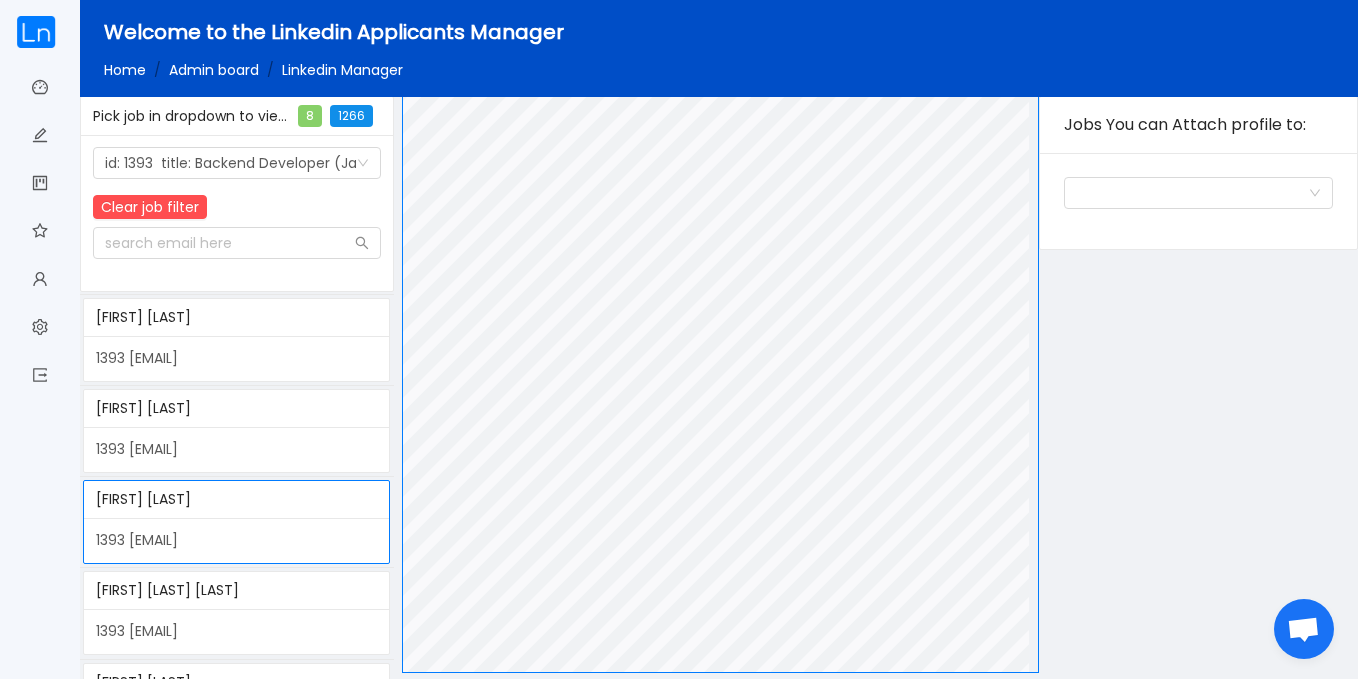 scroll, scrollTop: 0, scrollLeft: 0, axis: both 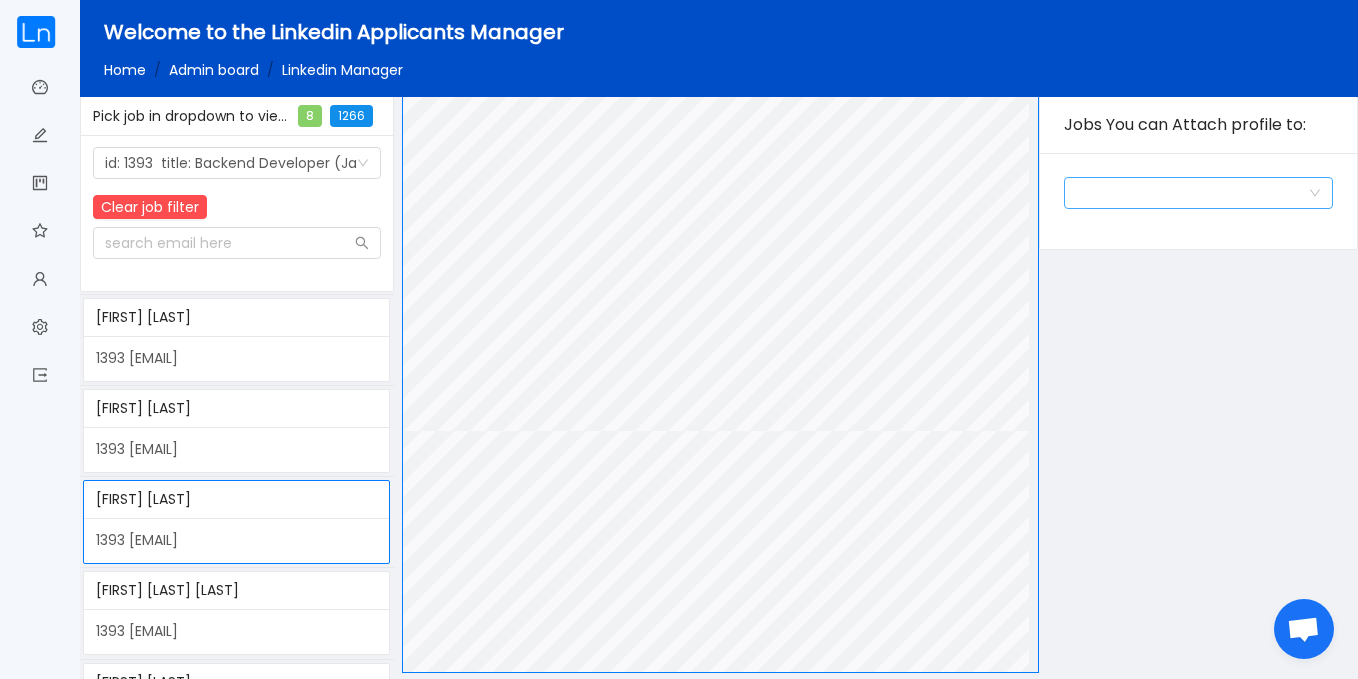 click on "Jobs you can assign candidate to" at bounding box center [1192, 193] 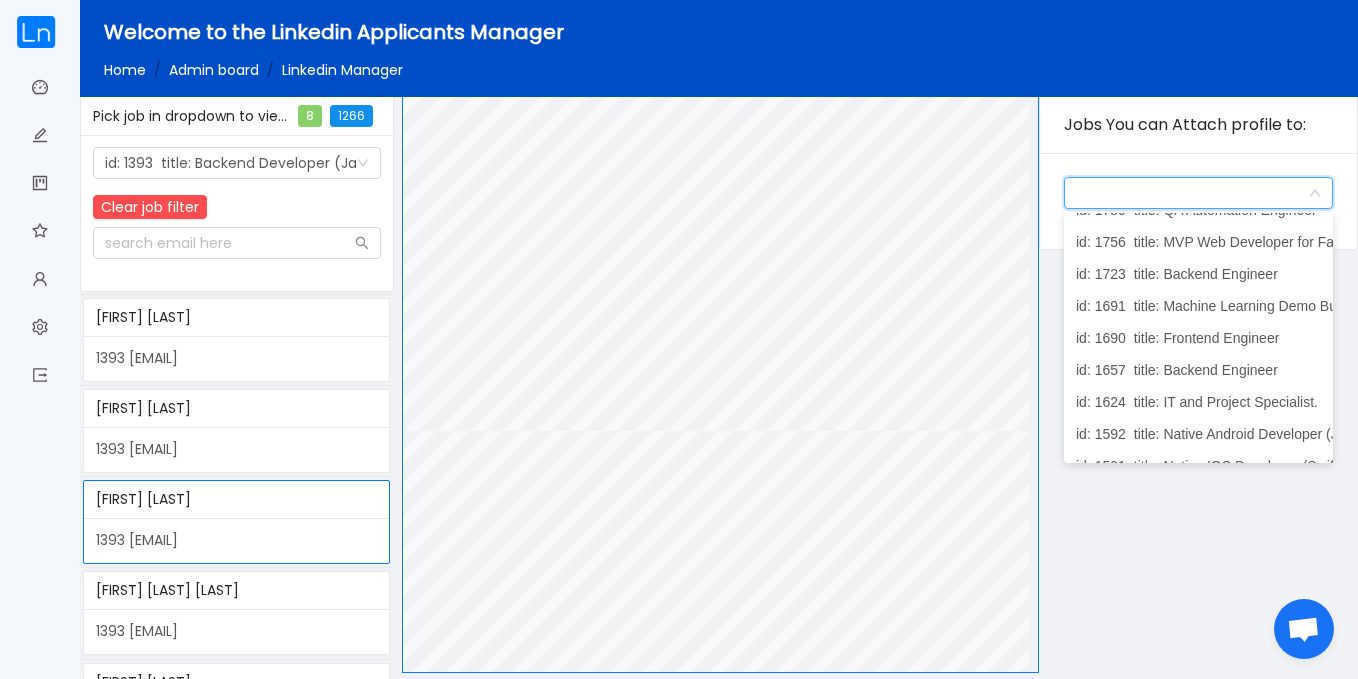 scroll, scrollTop: 301, scrollLeft: 0, axis: vertical 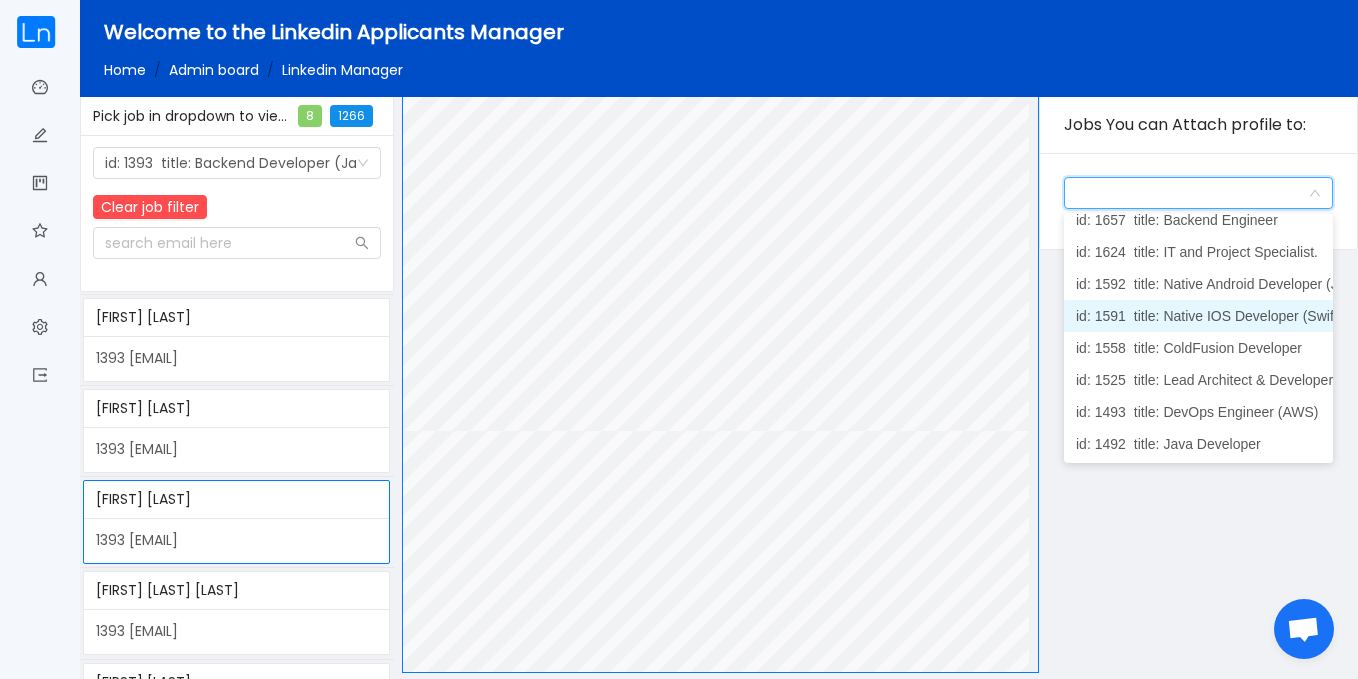 click on "title: Native IOS Developer (Swift)" at bounding box center [1238, 316] 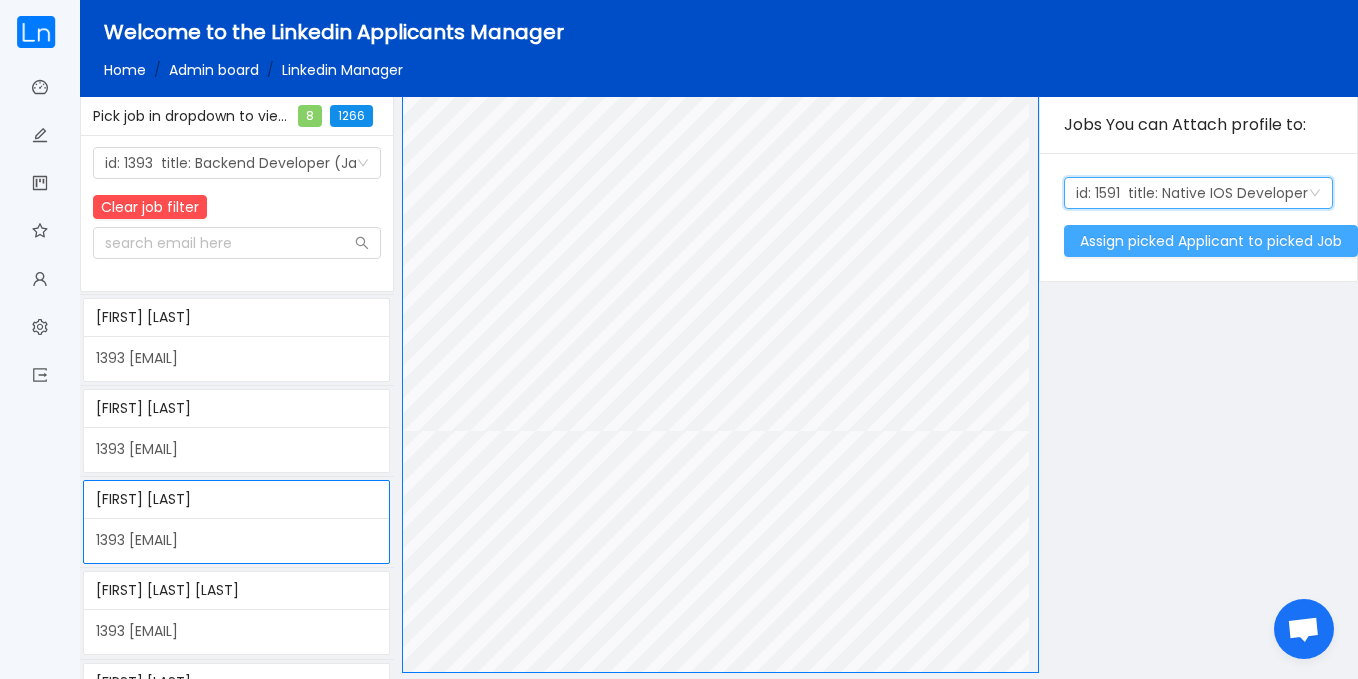 click on "Assign picked Applicant to picked Job" at bounding box center (1211, 241) 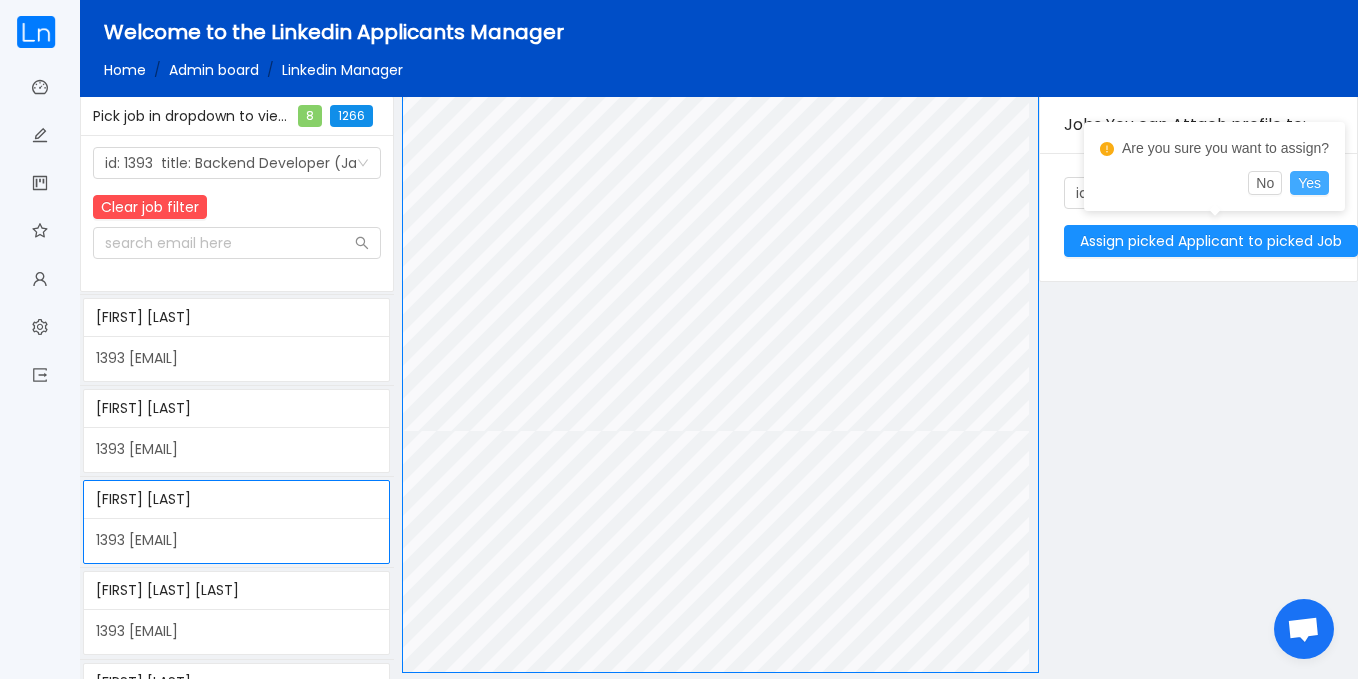 click on "Yes" at bounding box center (1309, 183) 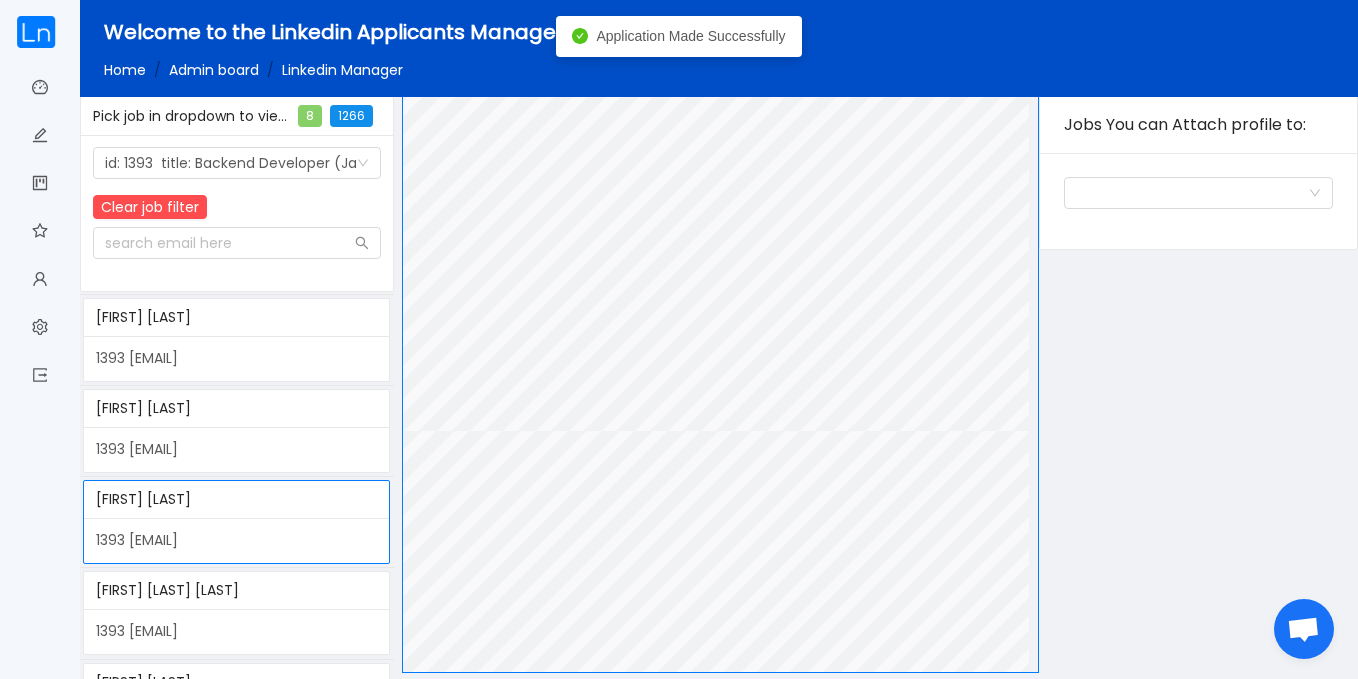 click on "[NAME]" at bounding box center [236, 590] 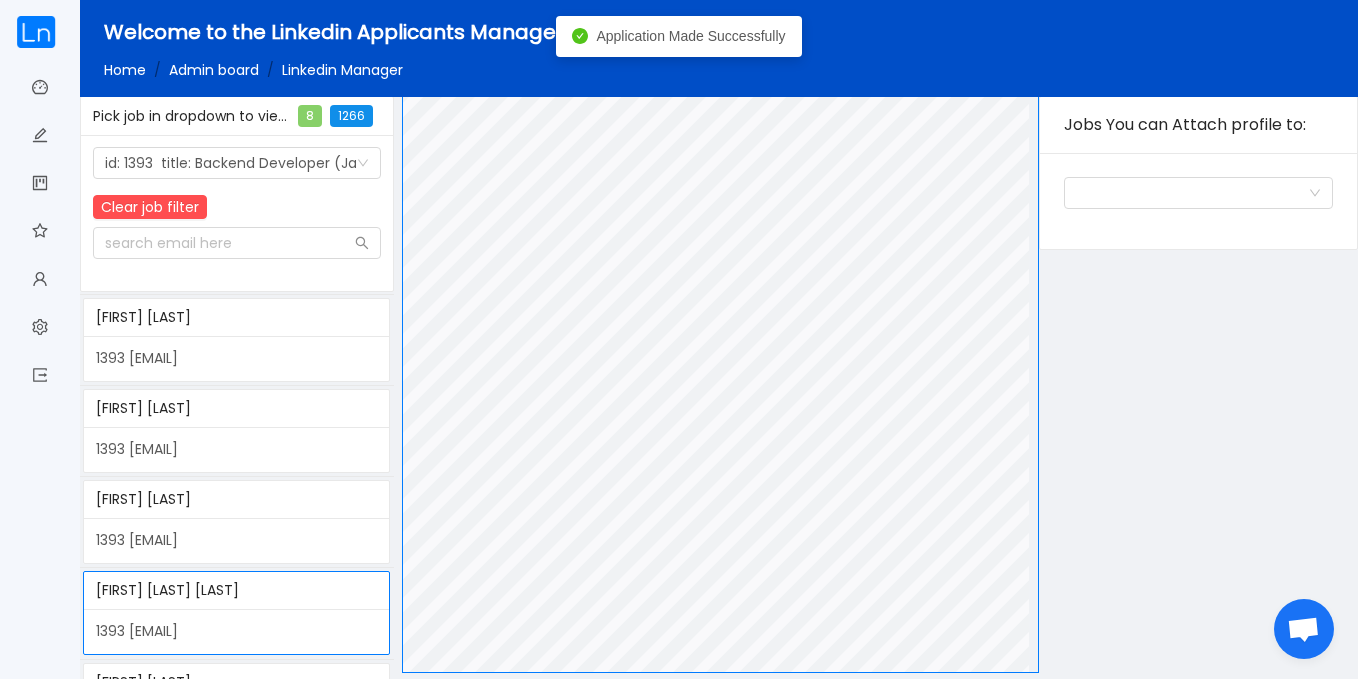 scroll, scrollTop: 1248, scrollLeft: 0, axis: vertical 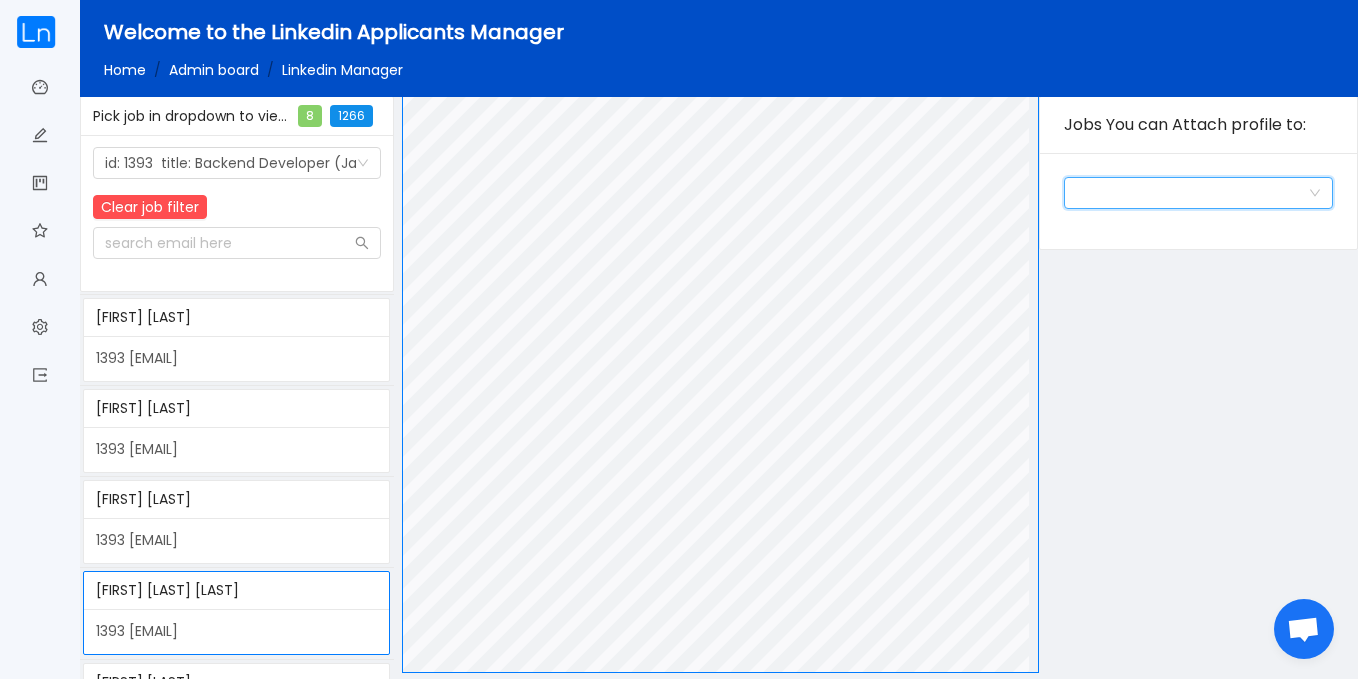 click on "Jobs you can assign candidate to" at bounding box center [1192, 193] 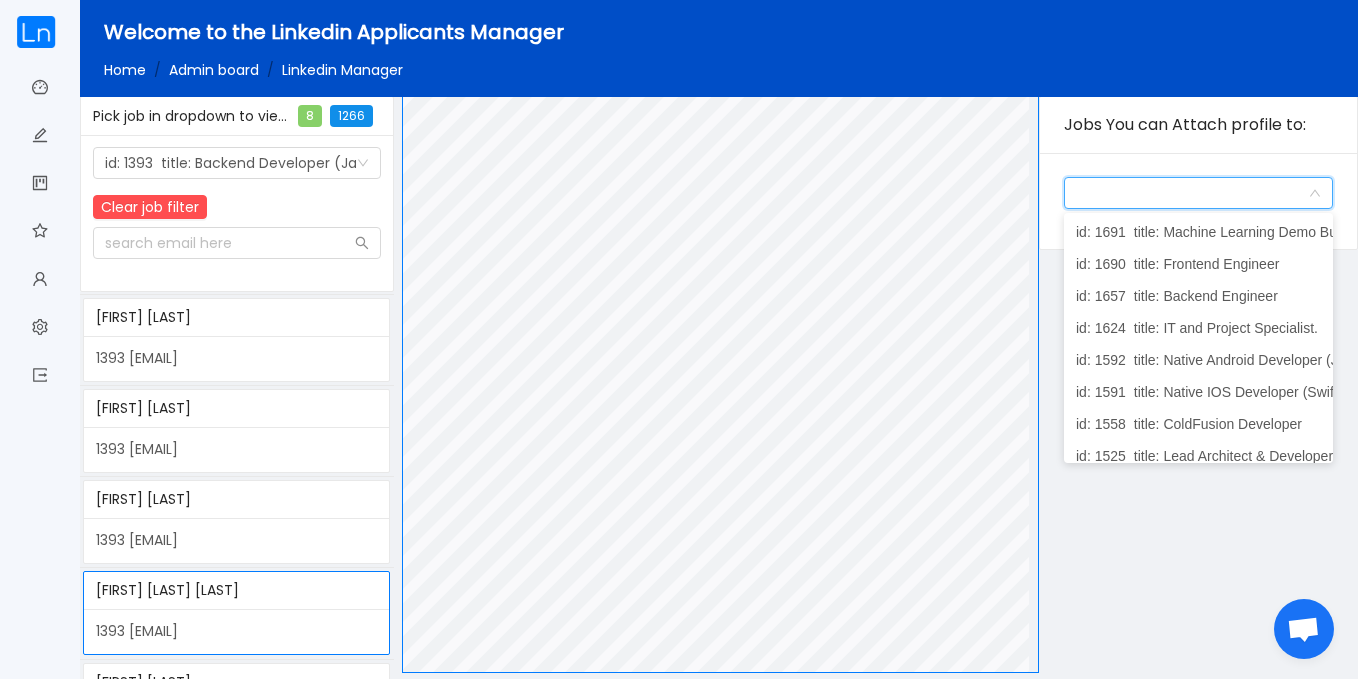 scroll, scrollTop: 300, scrollLeft: 0, axis: vertical 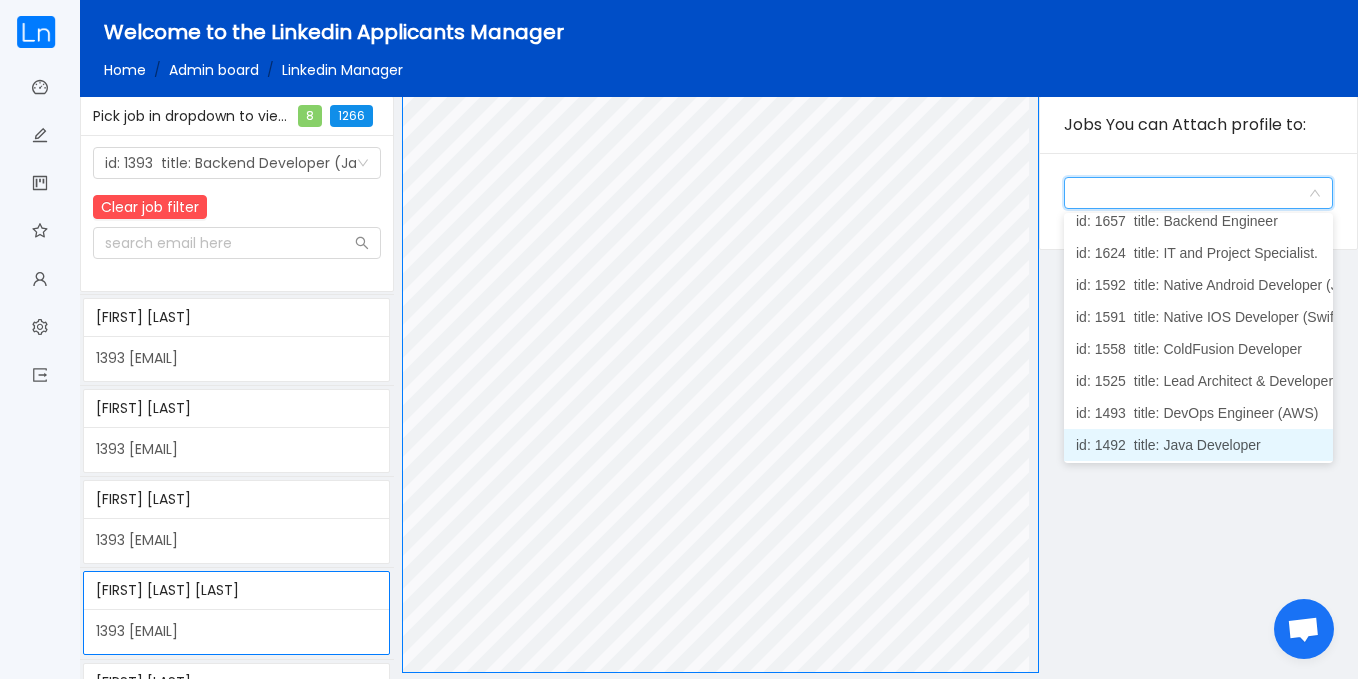 click on "title: Java Developer" at bounding box center (1197, 445) 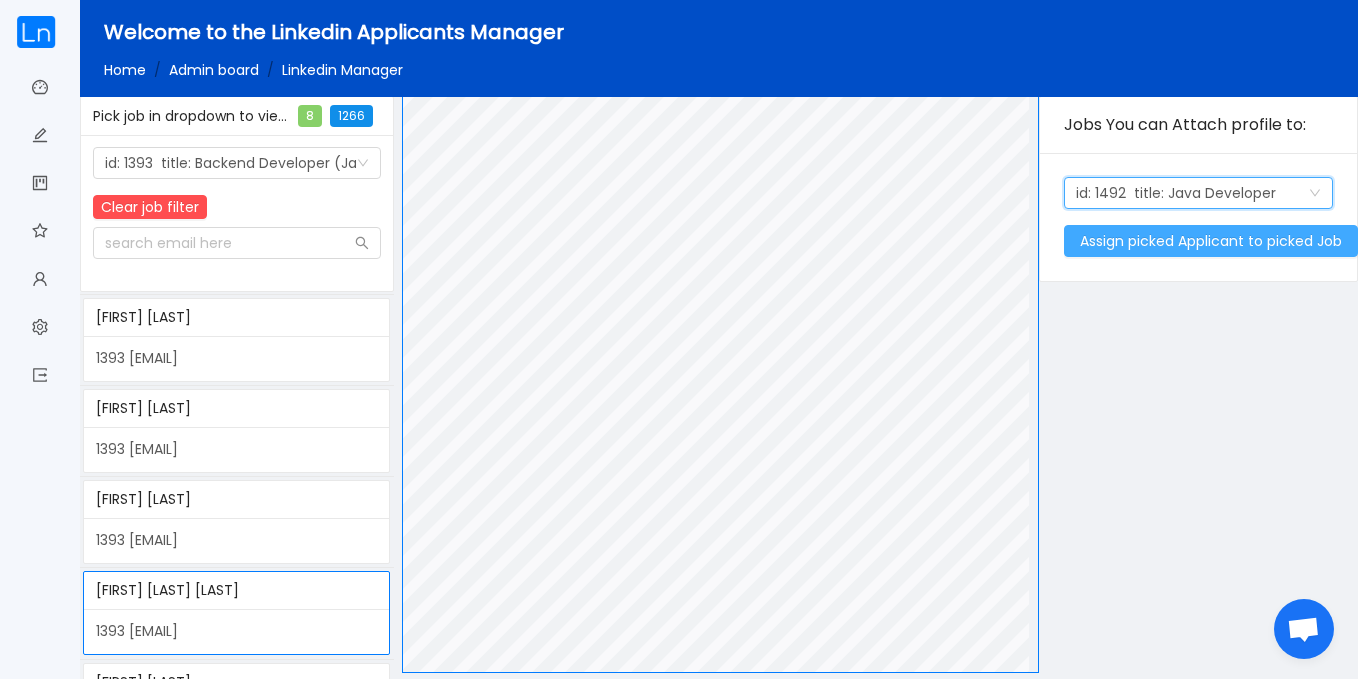 click on "Assign picked Applicant to picked Job" at bounding box center [1211, 241] 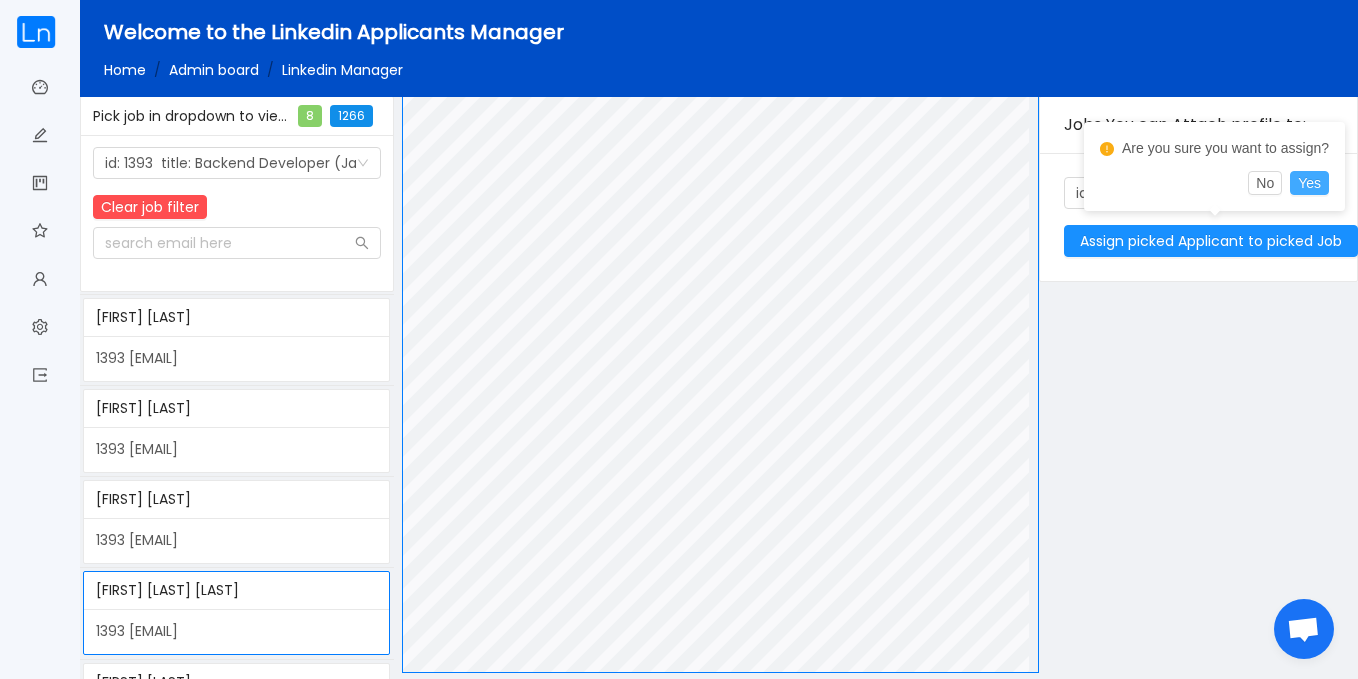click on "Yes" at bounding box center [1309, 183] 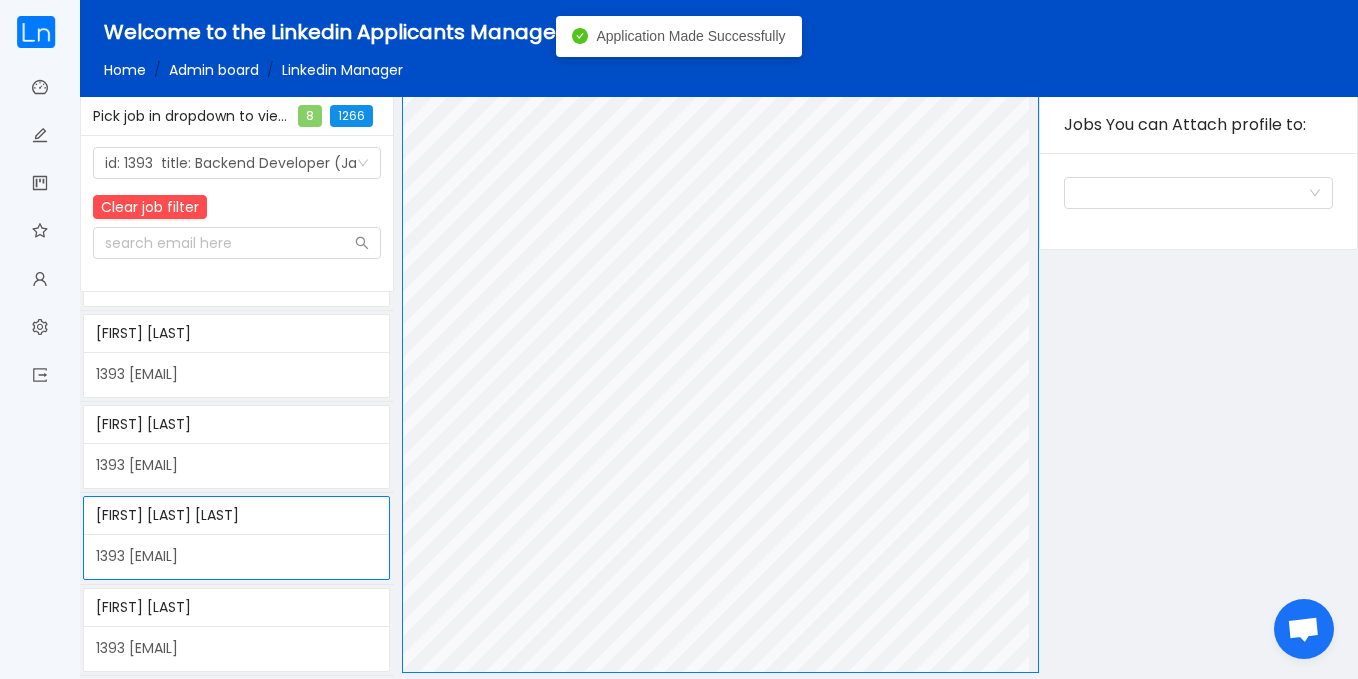 scroll, scrollTop: 277, scrollLeft: 0, axis: vertical 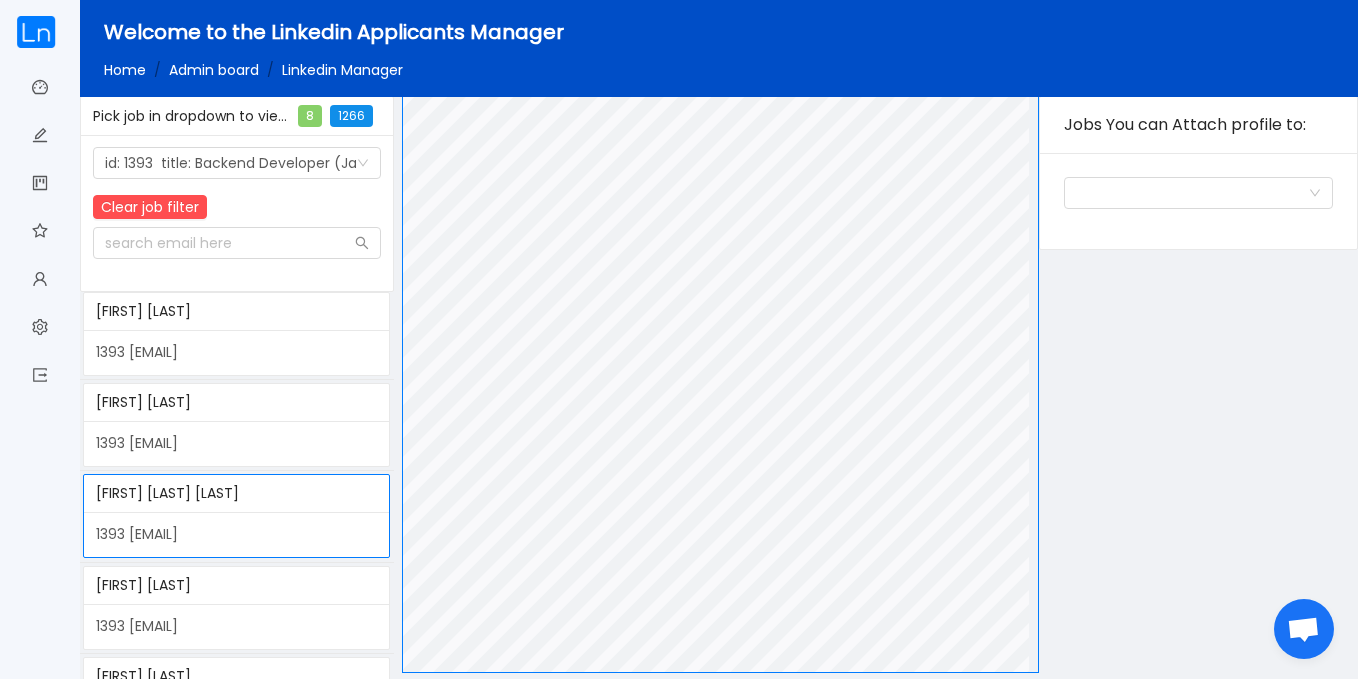 click on "1393
saed.nyarko@outlook.com" at bounding box center (236, 626) 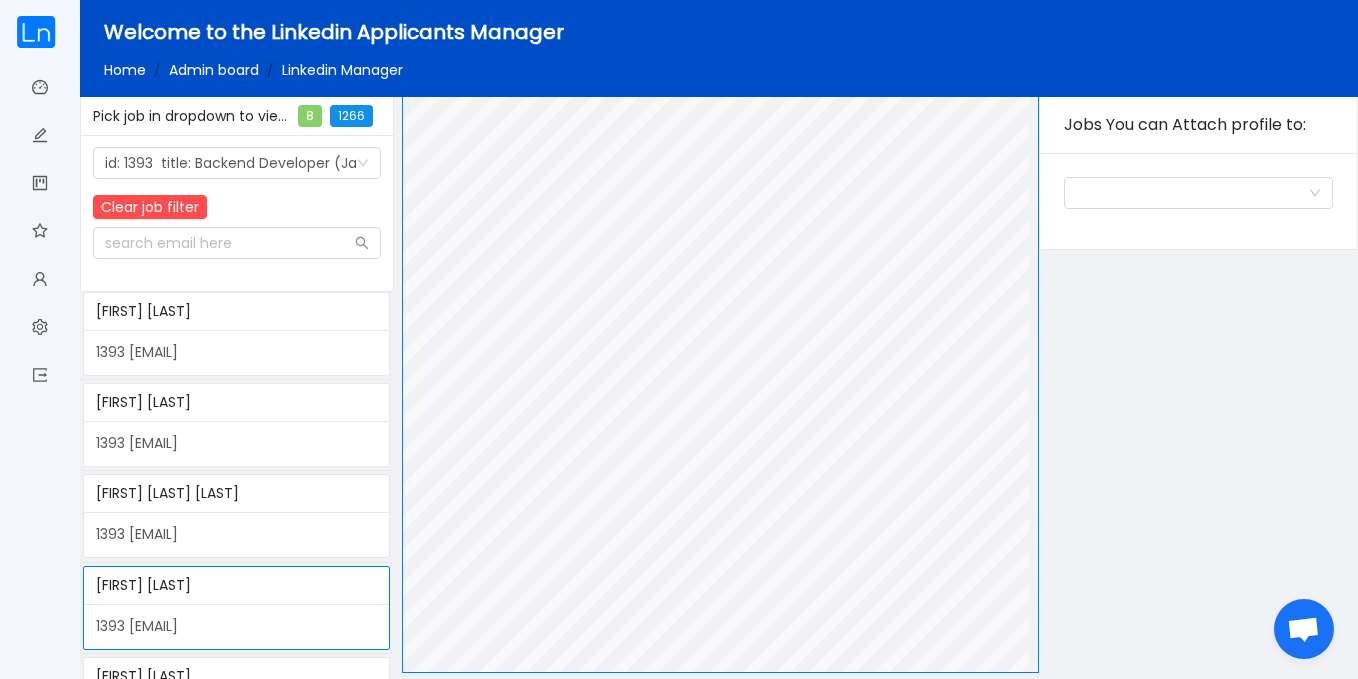 scroll, scrollTop: 108, scrollLeft: 0, axis: vertical 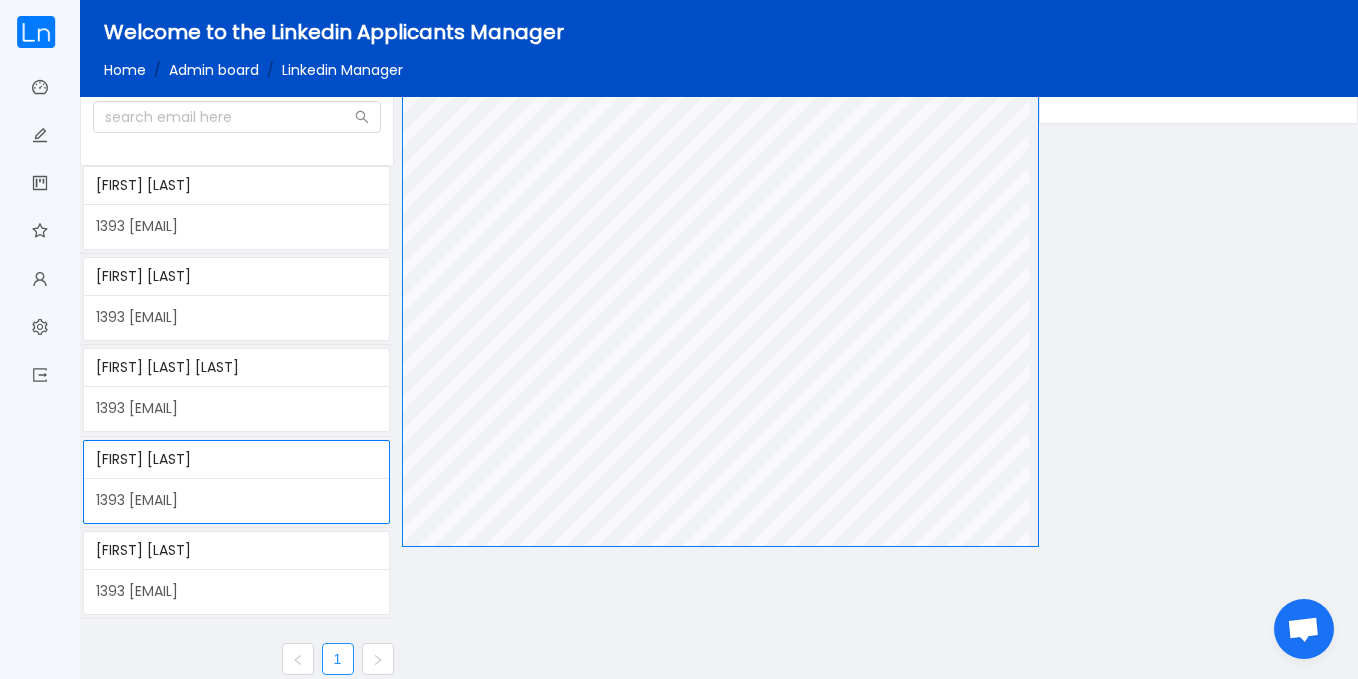 click on "Richard Amoah" at bounding box center (236, 550) 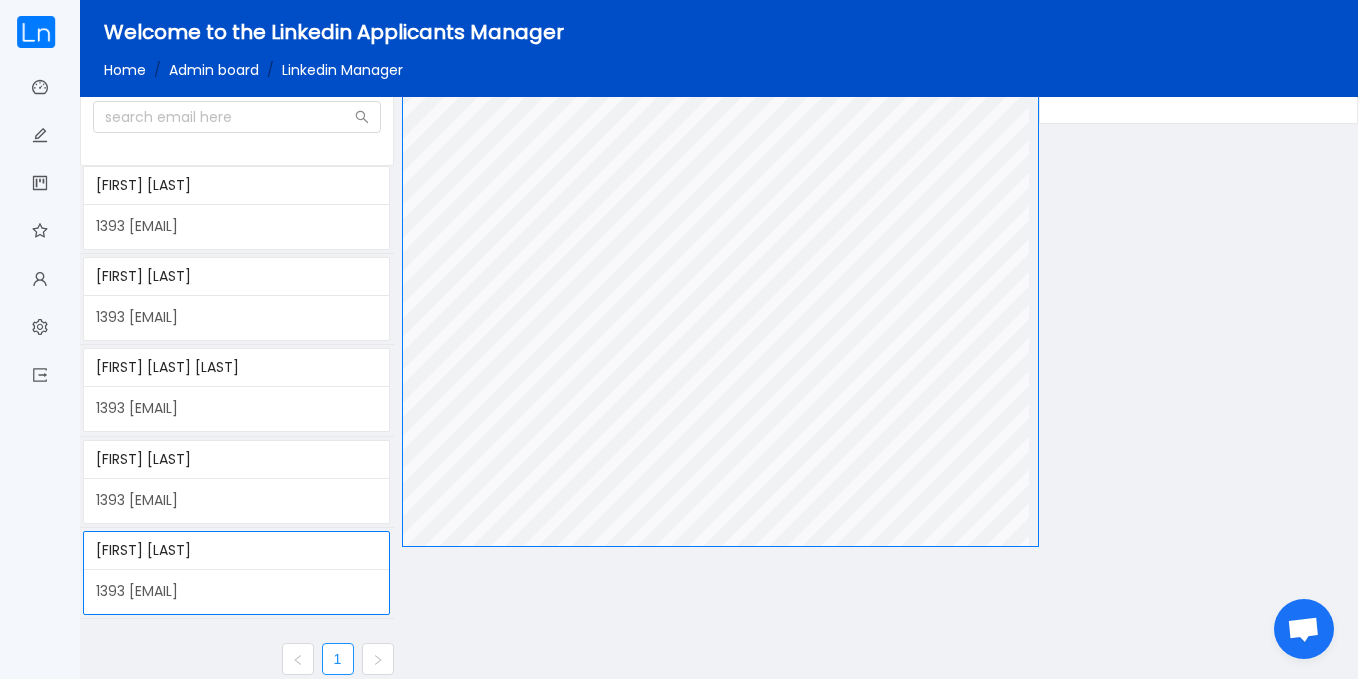 scroll, scrollTop: 114, scrollLeft: 0, axis: vertical 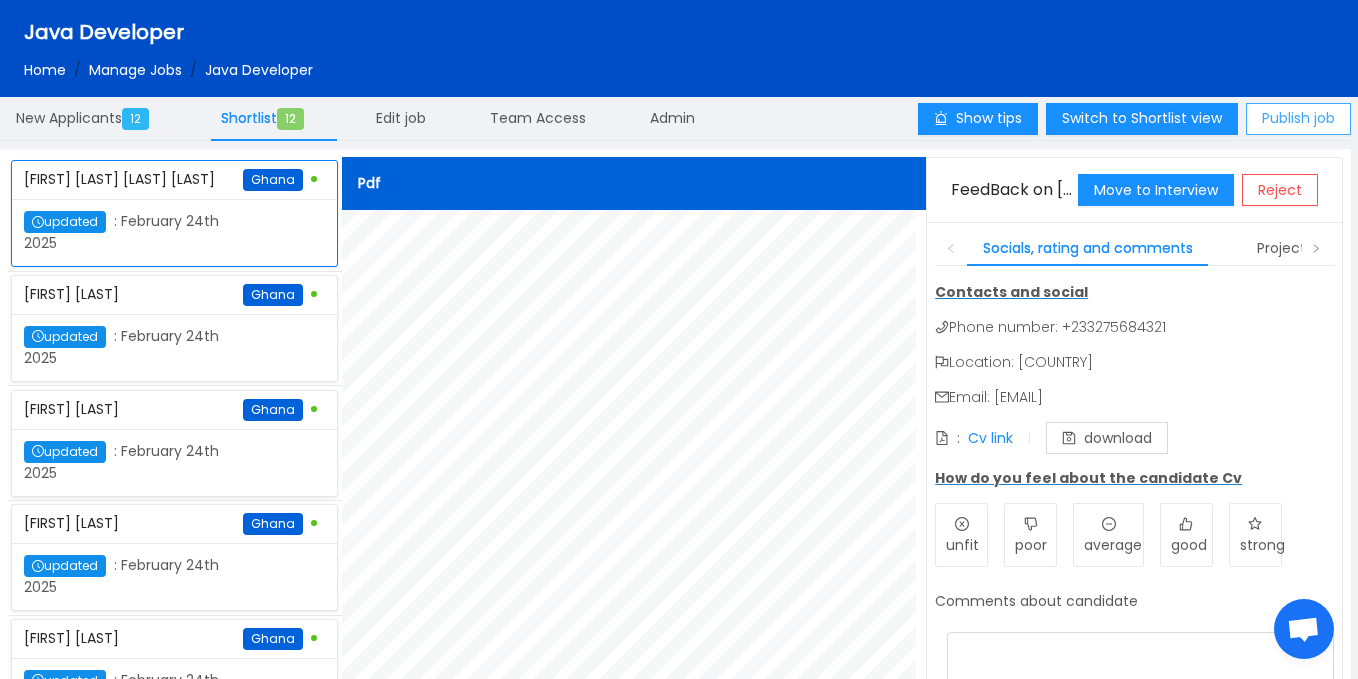 click on "Publish job" at bounding box center [1298, 119] 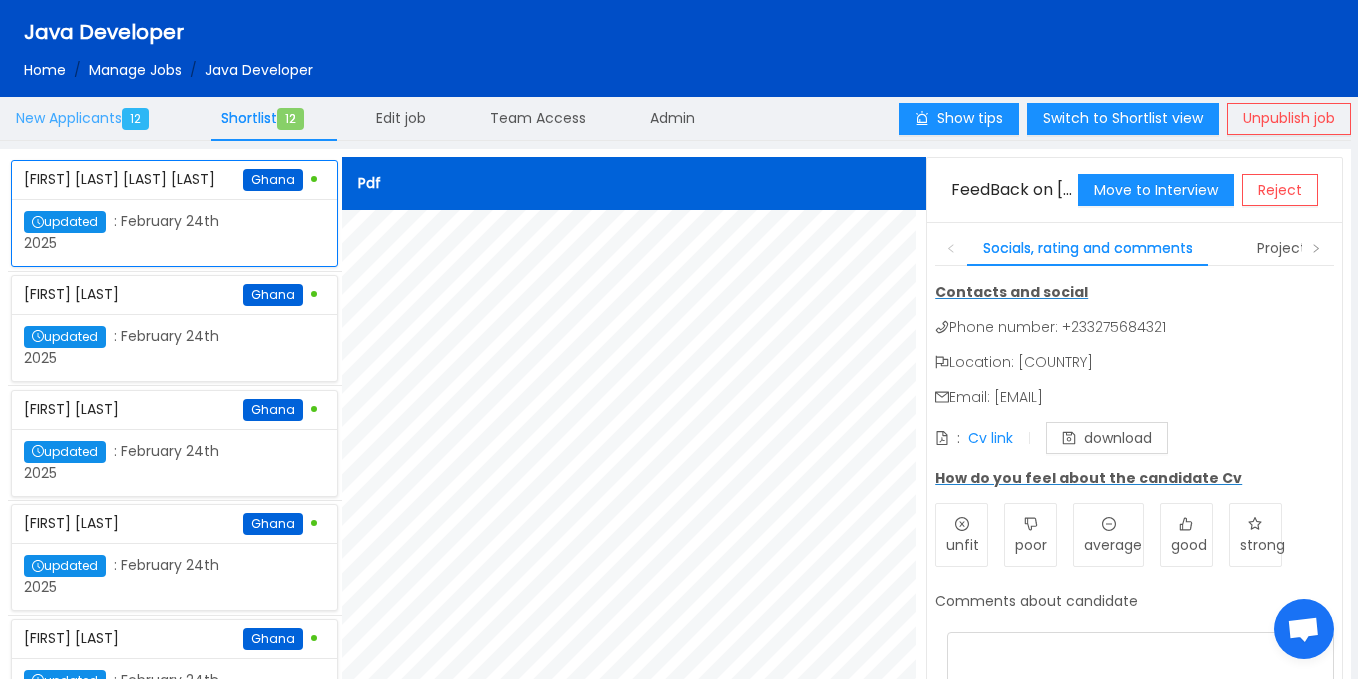 click on "New Applicants
12" at bounding box center (86, 118) 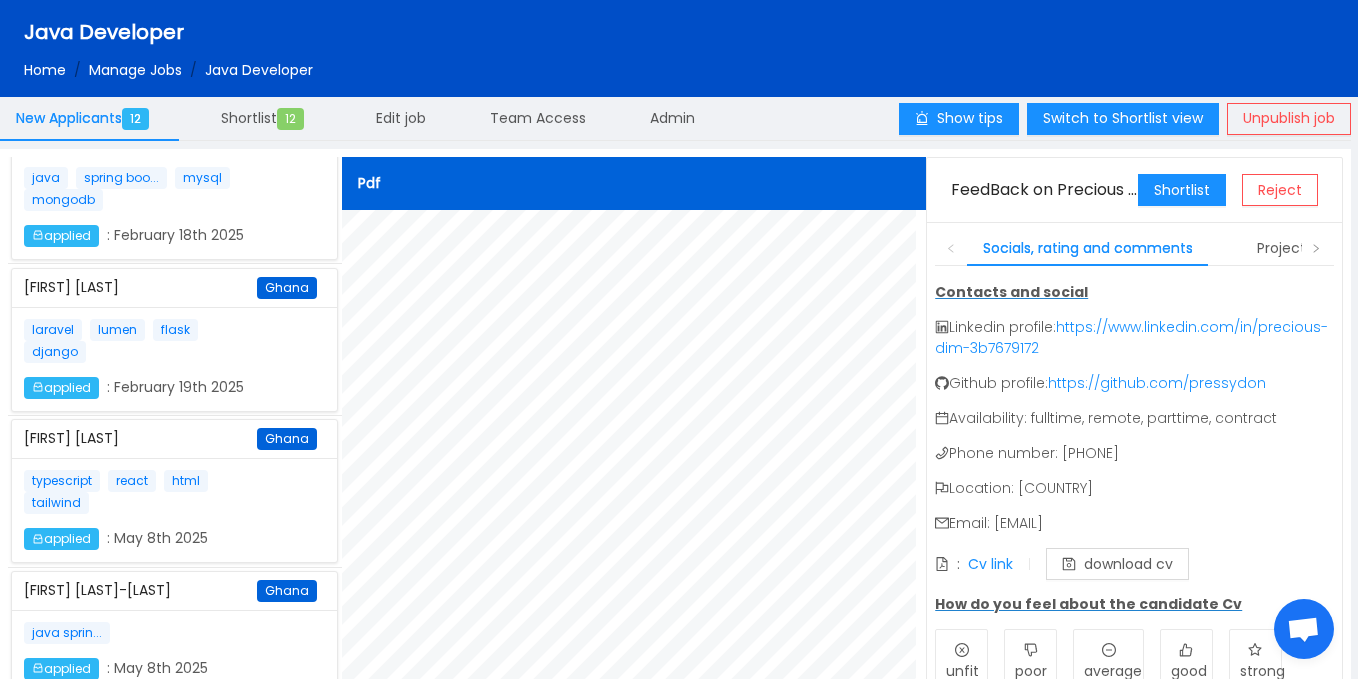 scroll, scrollTop: 1019, scrollLeft: 0, axis: vertical 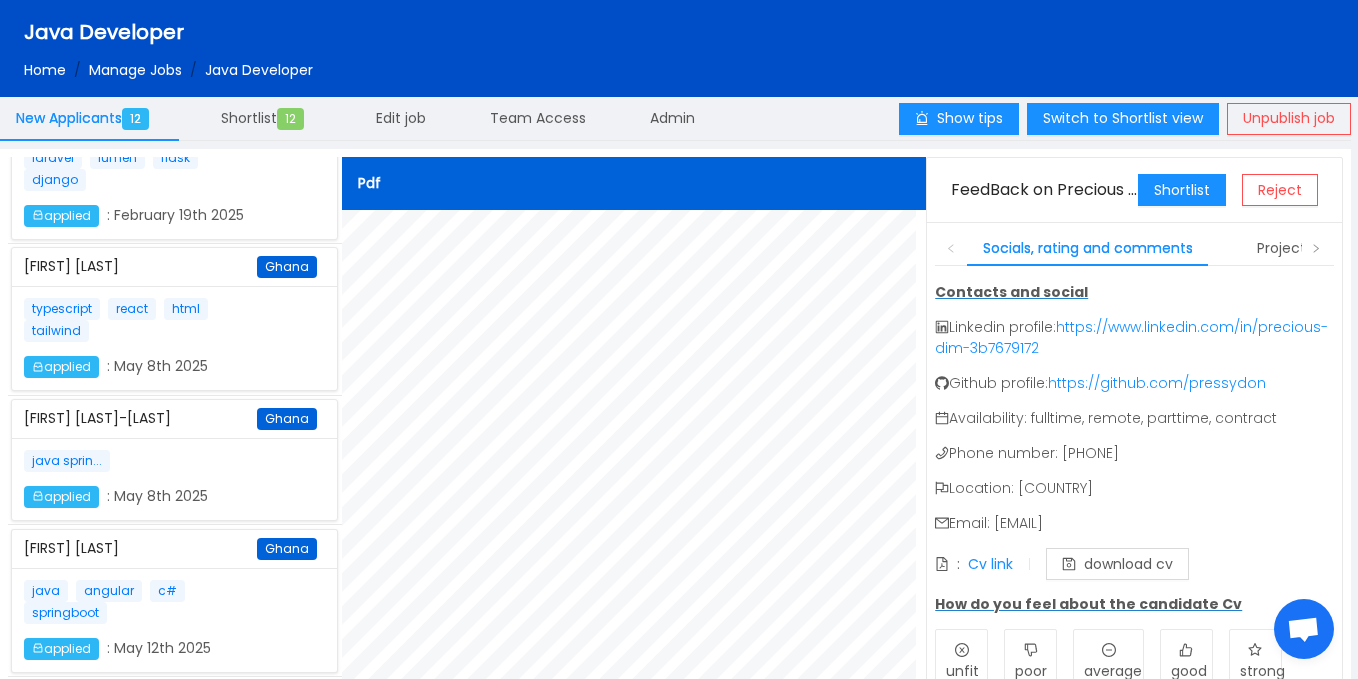 click on "[FIRST] [LAST]
[COUNTRY]" at bounding box center [174, 549] 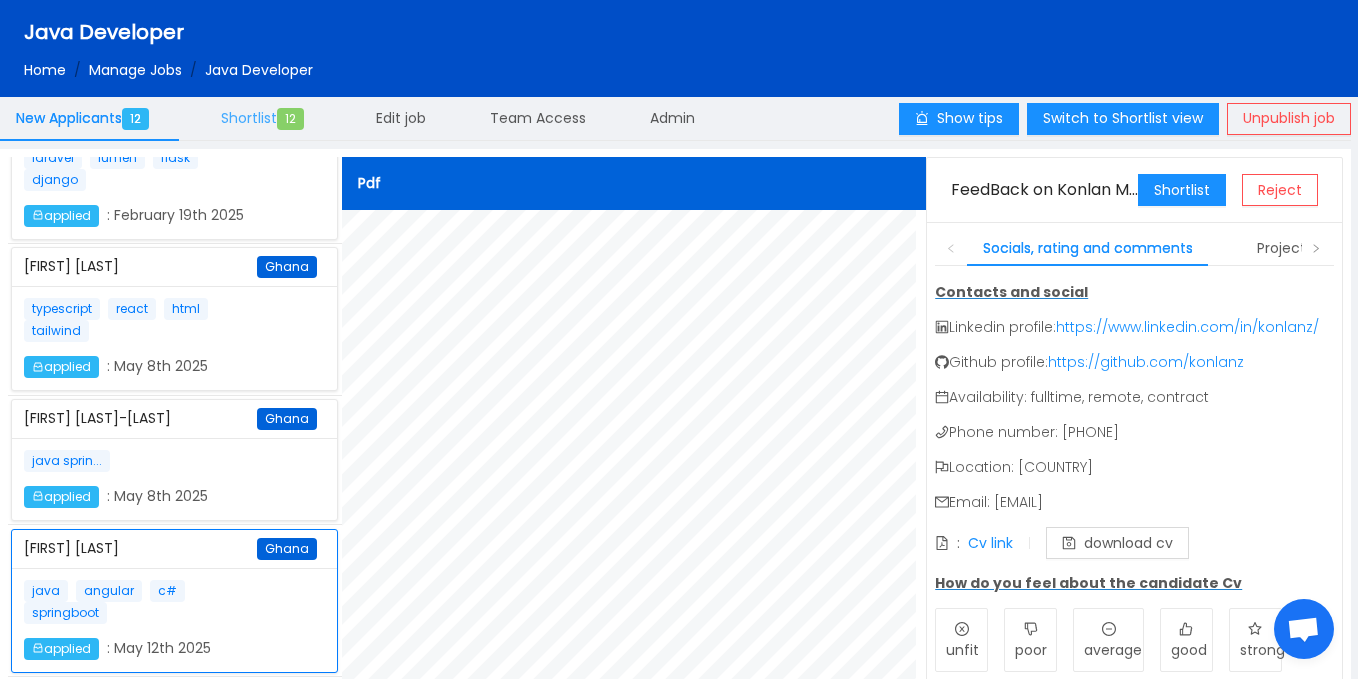 click on "Shortlist
12" at bounding box center (266, 119) 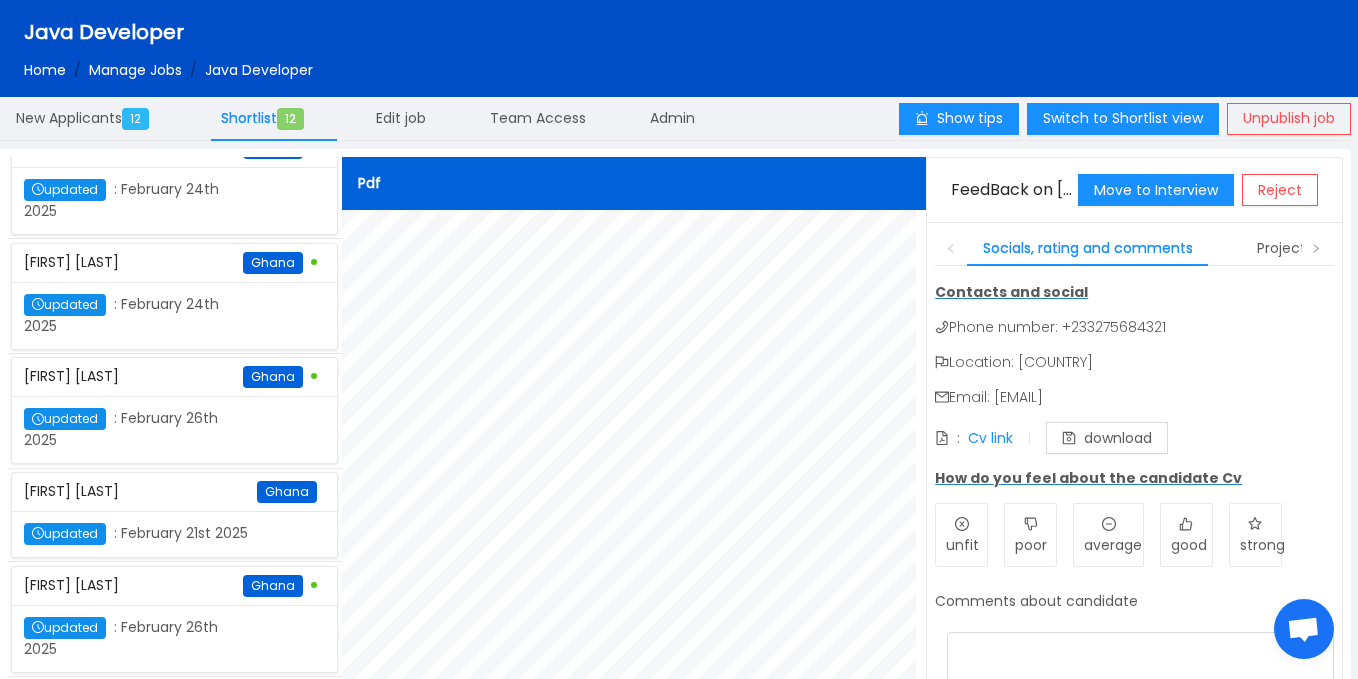 scroll, scrollTop: 954, scrollLeft: 0, axis: vertical 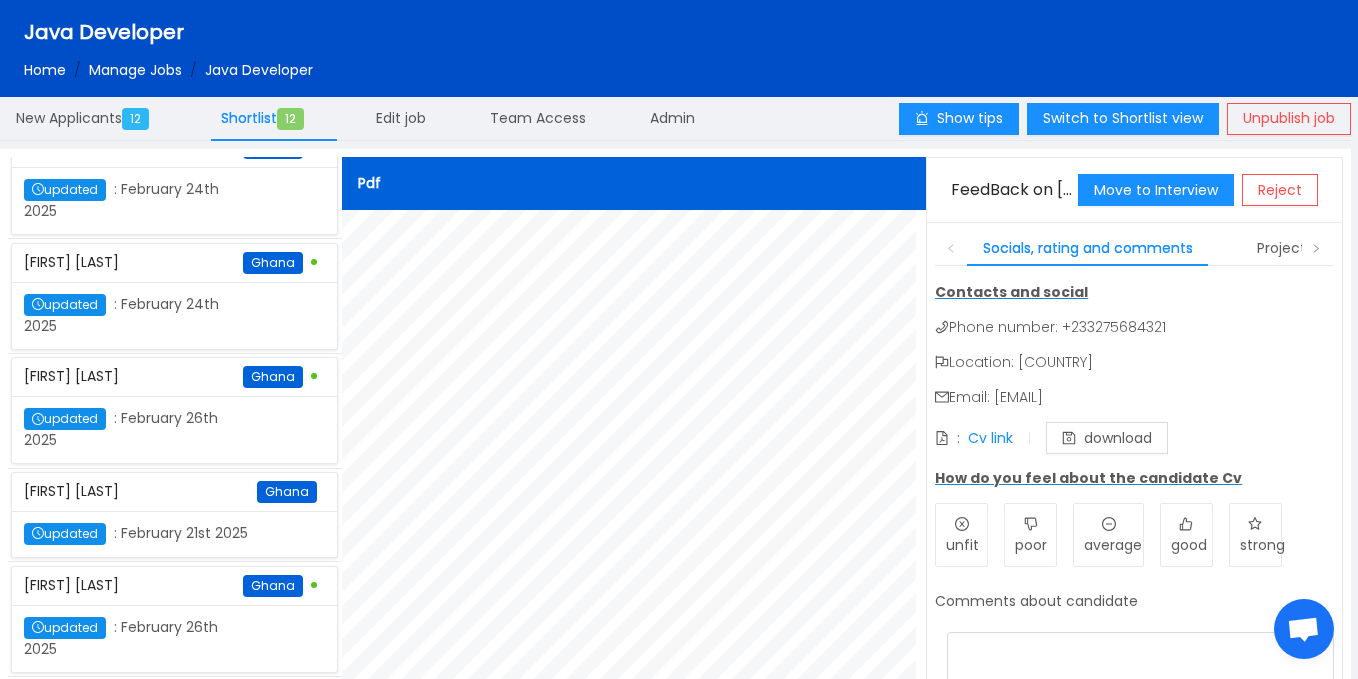 click on "[FIRST] [LAST]
[COUNTRY]
updated
:
[DATE] [FIRST] [LAST]
[COUNTRY]
updated
:
[DATE] [FIRST] [LAST]
[COUNTRY]
updated
:
[DATE] [FIRST] [LAST]
[COUNTRY]
updated
1" at bounding box center (174, 586) 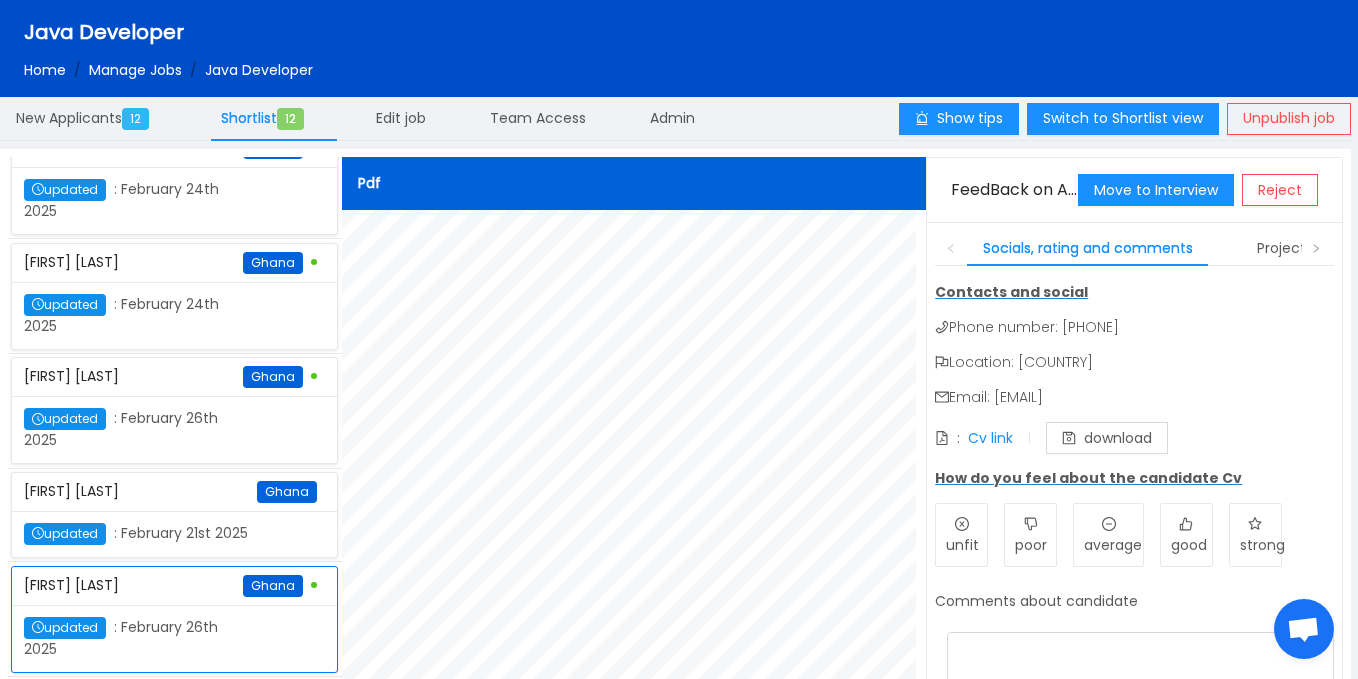 click on "Java Developer" at bounding box center (679, 32) 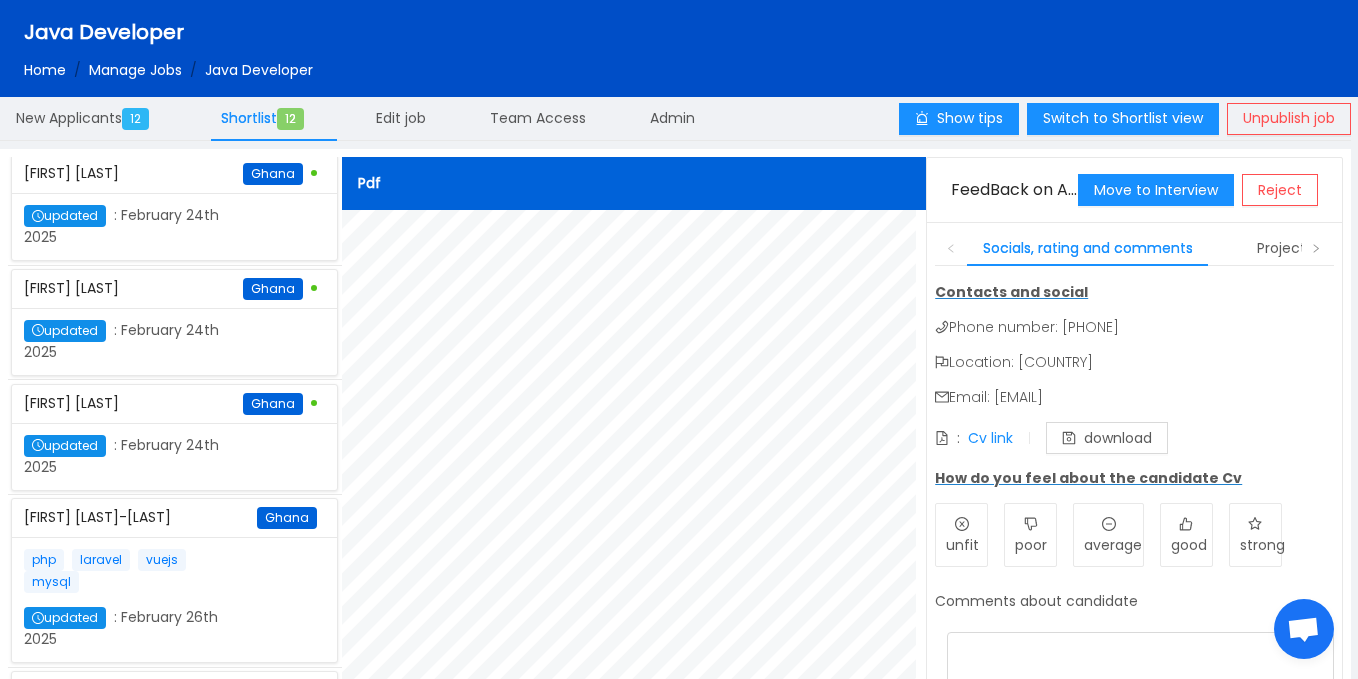 scroll, scrollTop: 0, scrollLeft: 0, axis: both 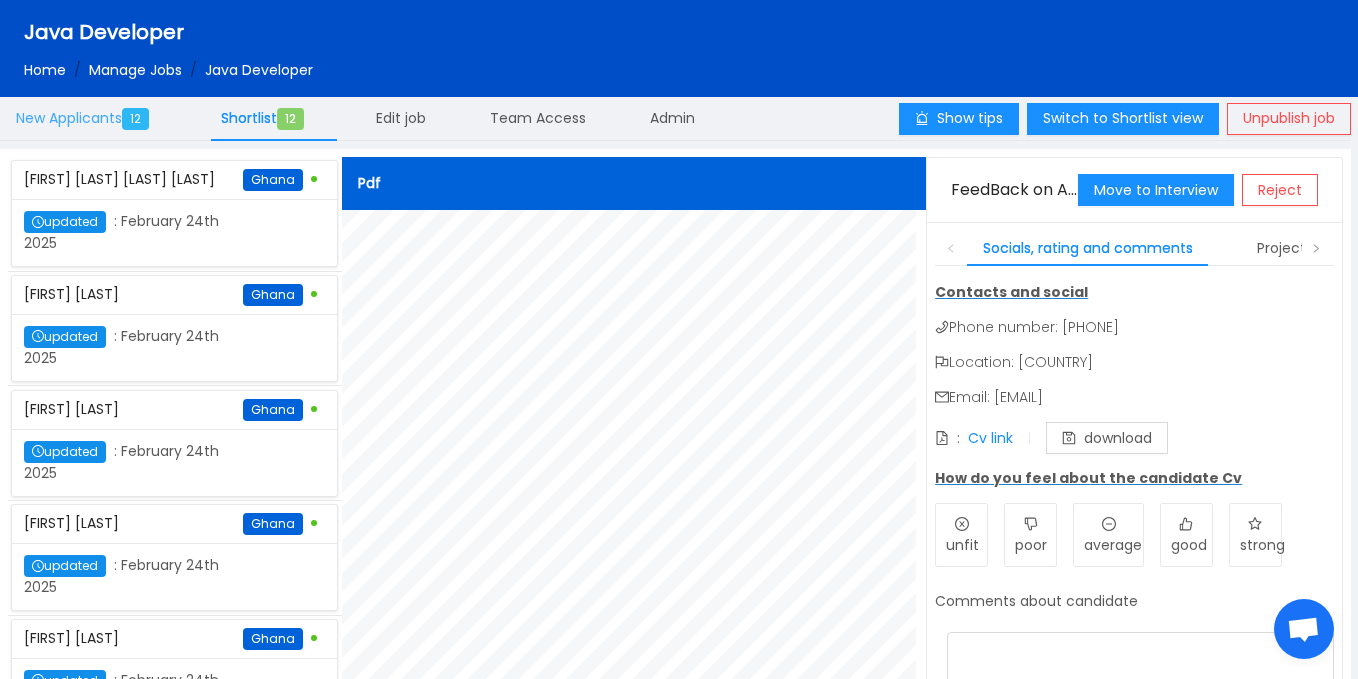 click on "New Applicants
12" at bounding box center [86, 119] 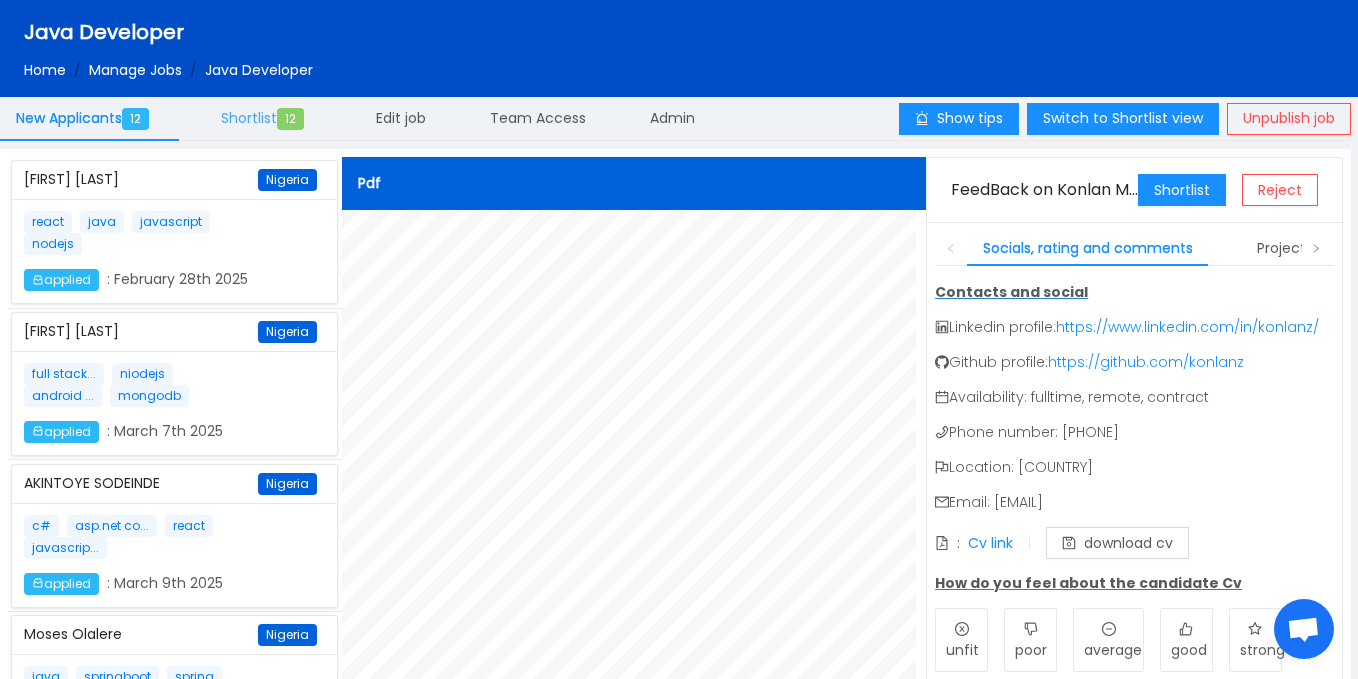 click on "Shortlist
12" at bounding box center (266, 119) 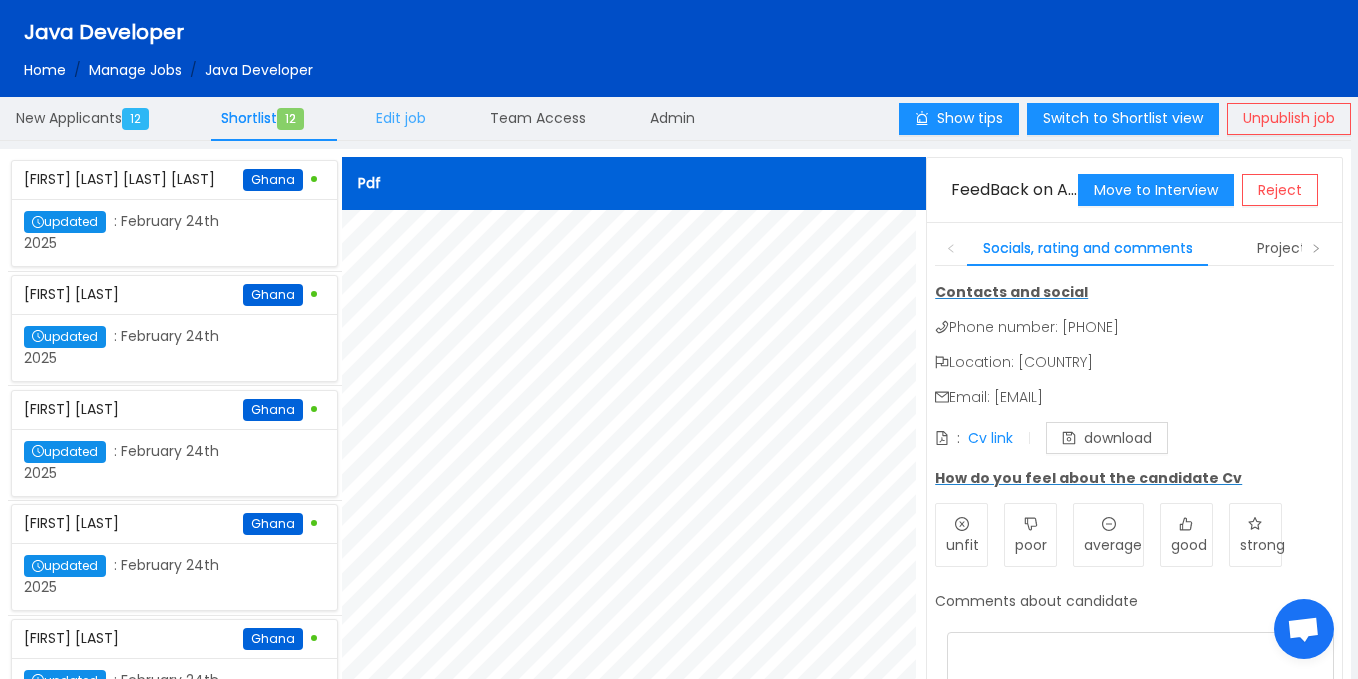 click on "Edit job" at bounding box center [401, 118] 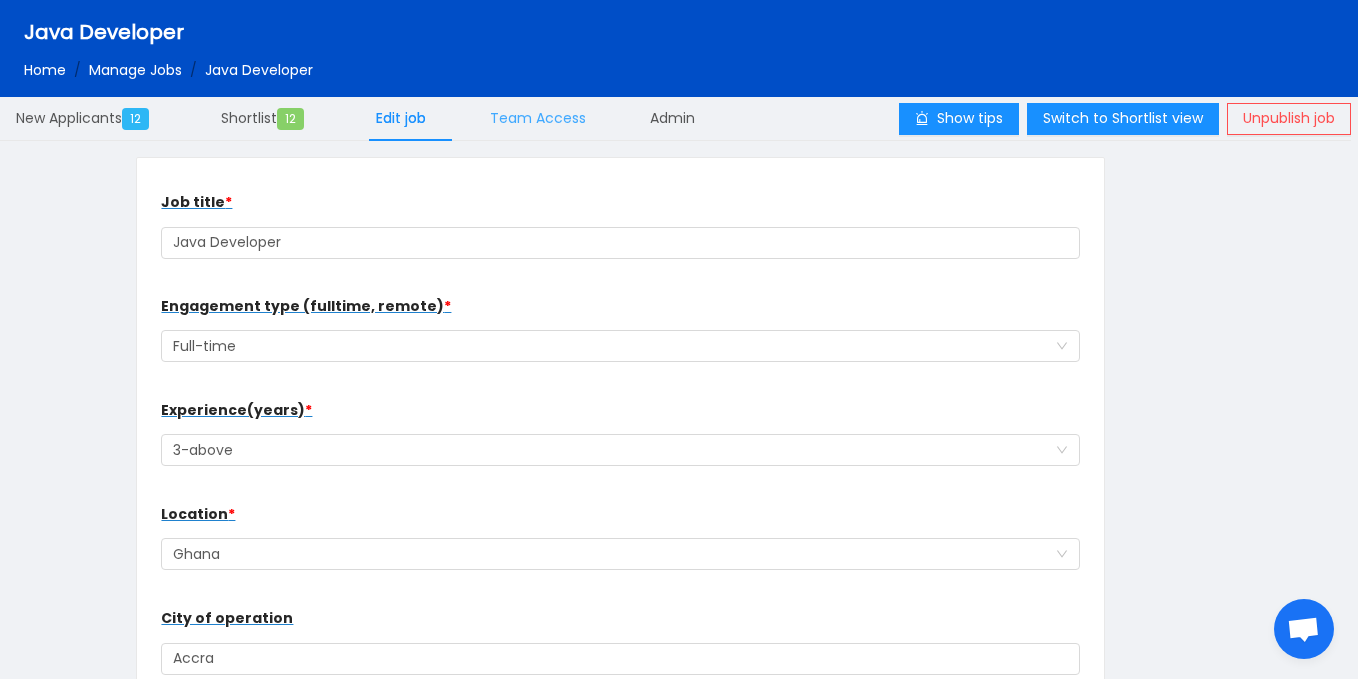 click on "Team Access" at bounding box center (538, 118) 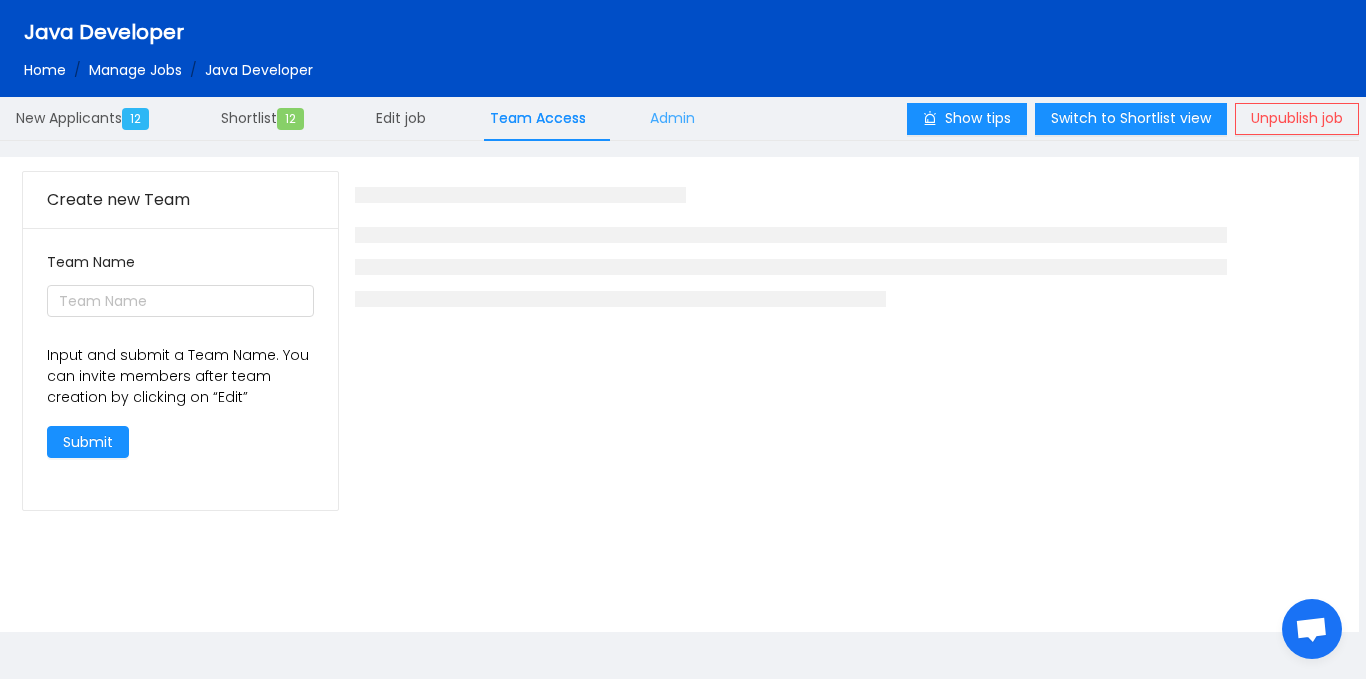 click on "Admin" at bounding box center [672, 118] 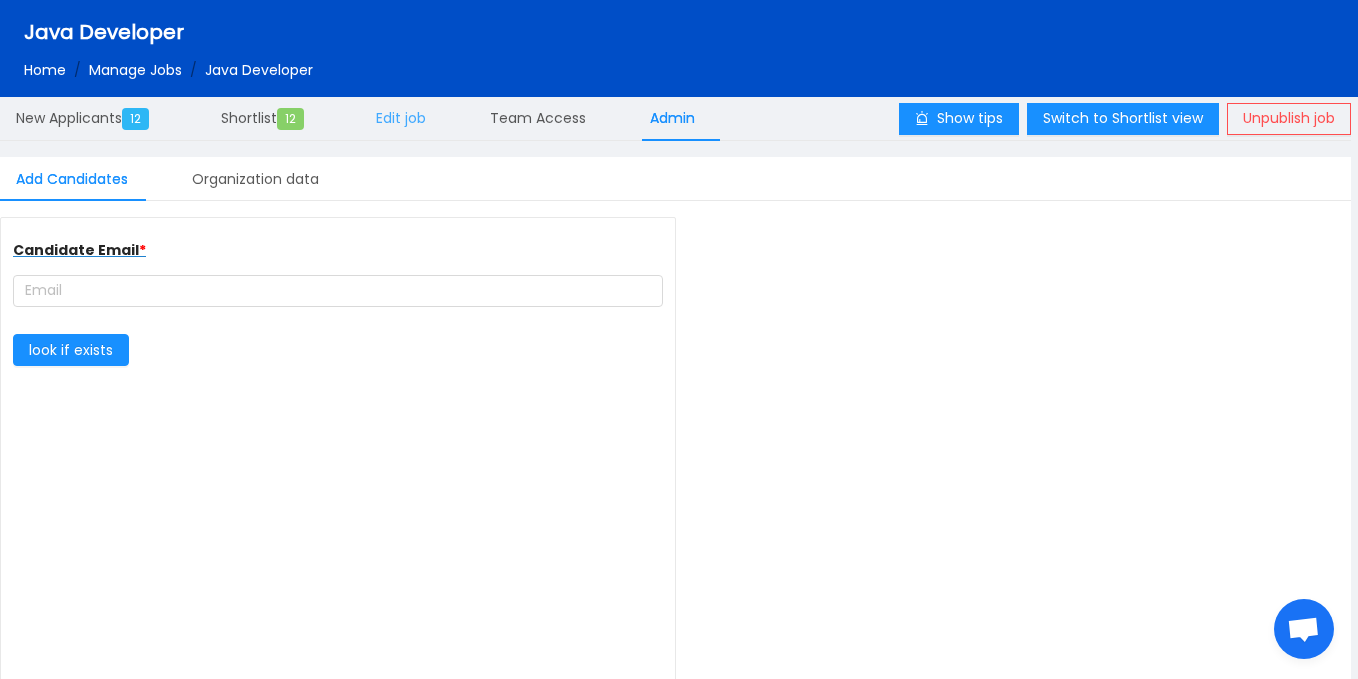 click on "Edit job" at bounding box center (401, 118) 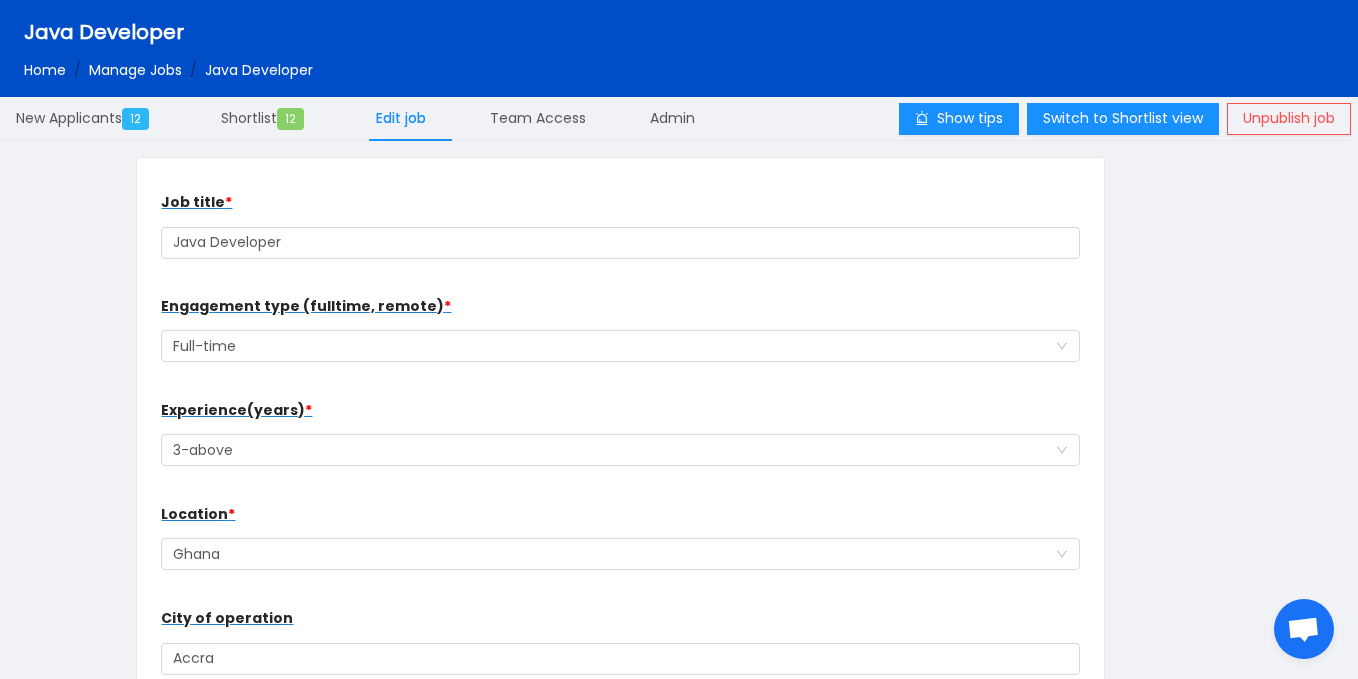 click on "Show tips Switch to Shortlist  view Unpublish job
New Applicants
12
Shortlist
12
Edit job
Team Access
Admin
Precious Dim
Nigeria
react java javascript nodejs
applied
:
February 28th 2025 Gabriel Ikpolo
Nigeria
full stack...
niodejs
android ...
mongodb
applied
AKINTOYE SODEINDE  c#  react Moses Olalere  java springboot java" at bounding box center (679, 398) 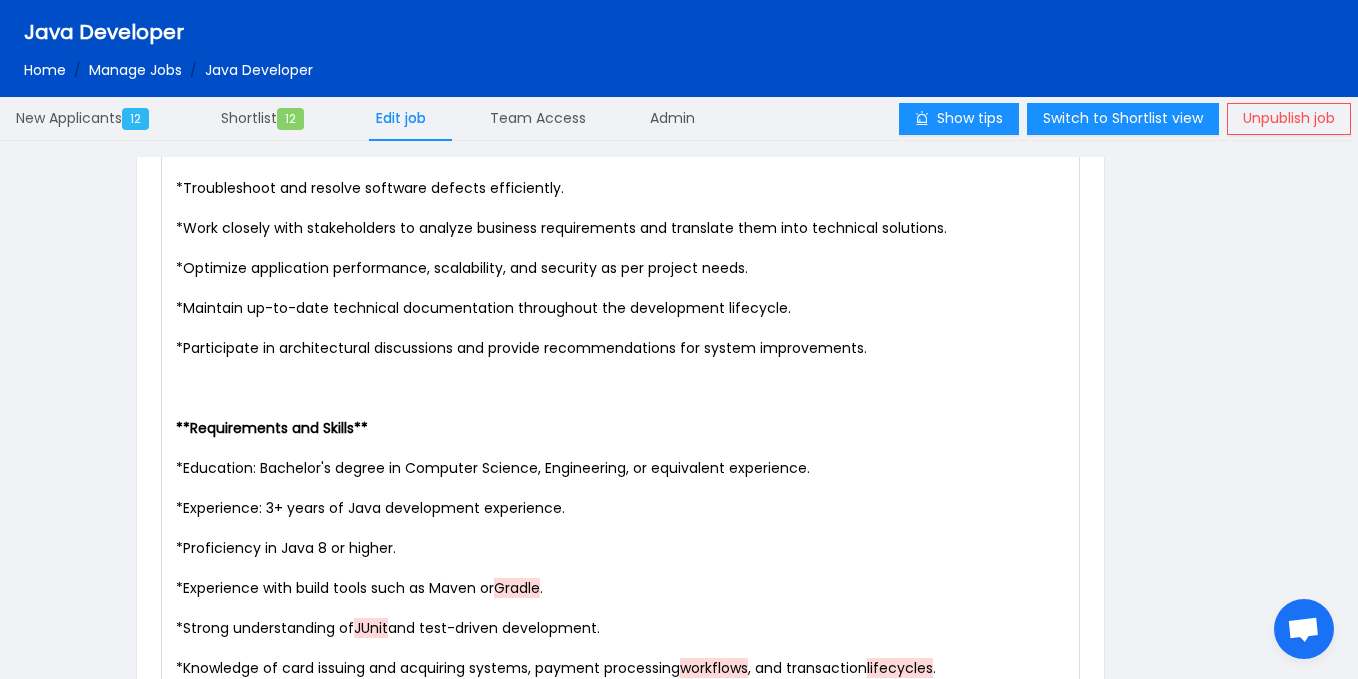 scroll, scrollTop: 1309, scrollLeft: 0, axis: vertical 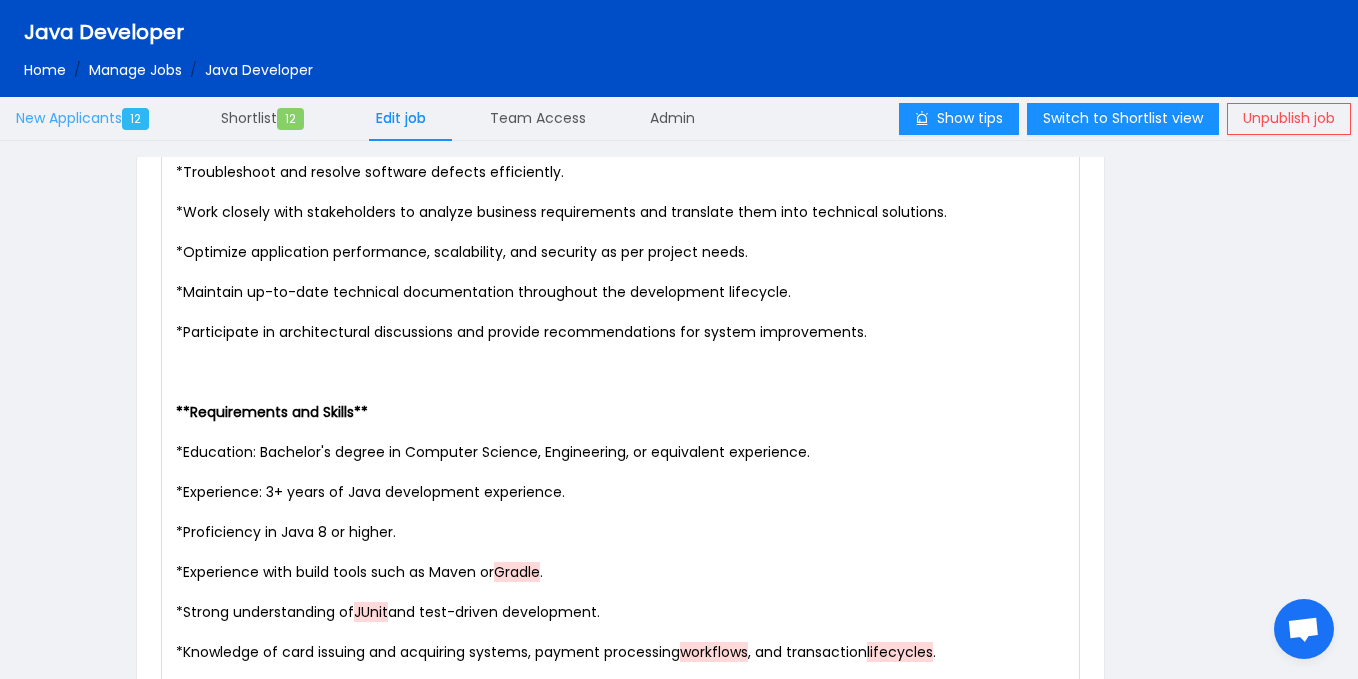 click on "New Applicants
12" at bounding box center (86, 118) 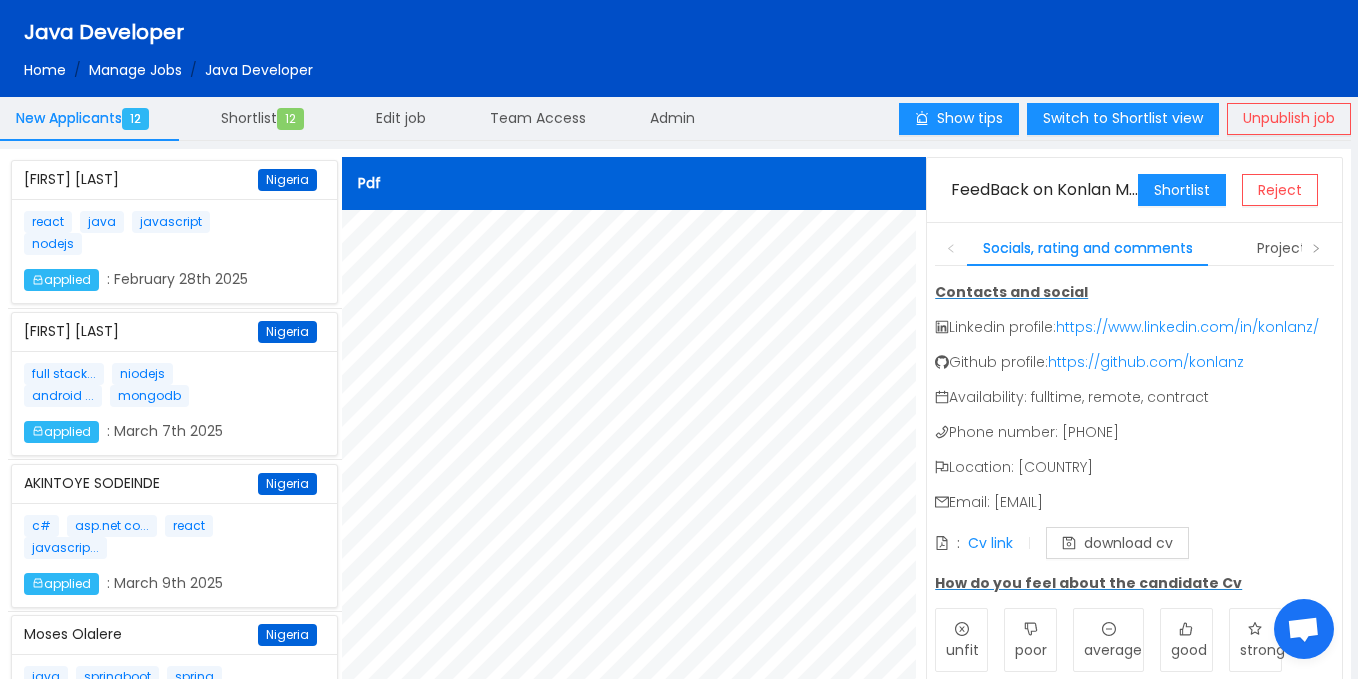 click on "Java Developer" at bounding box center [259, 70] 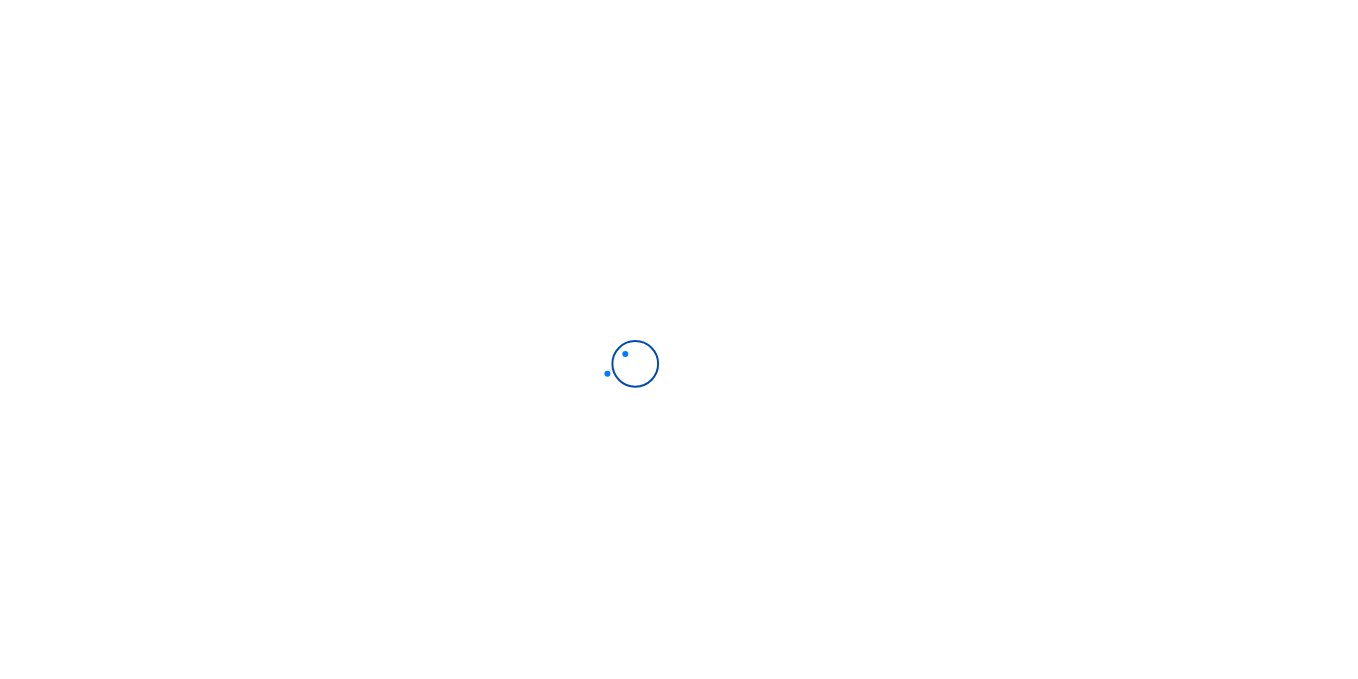 scroll, scrollTop: 0, scrollLeft: 0, axis: both 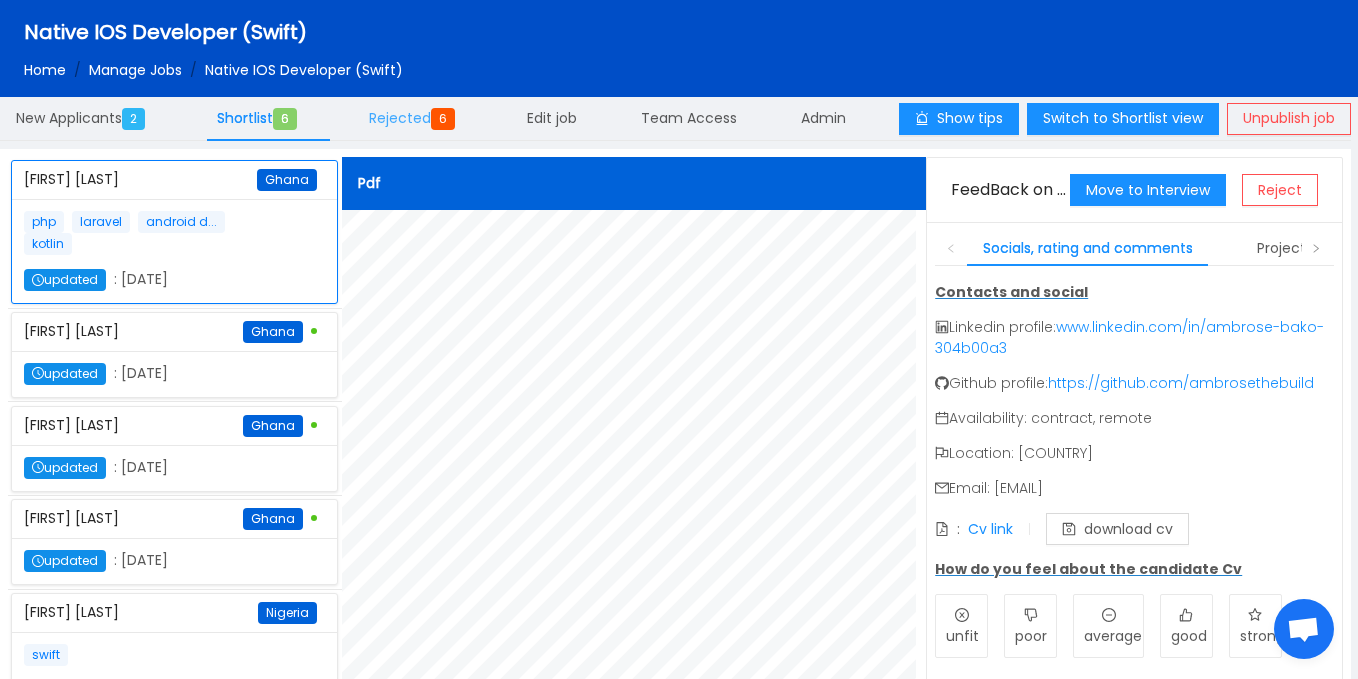 click on "Rejected
6" at bounding box center [416, 118] 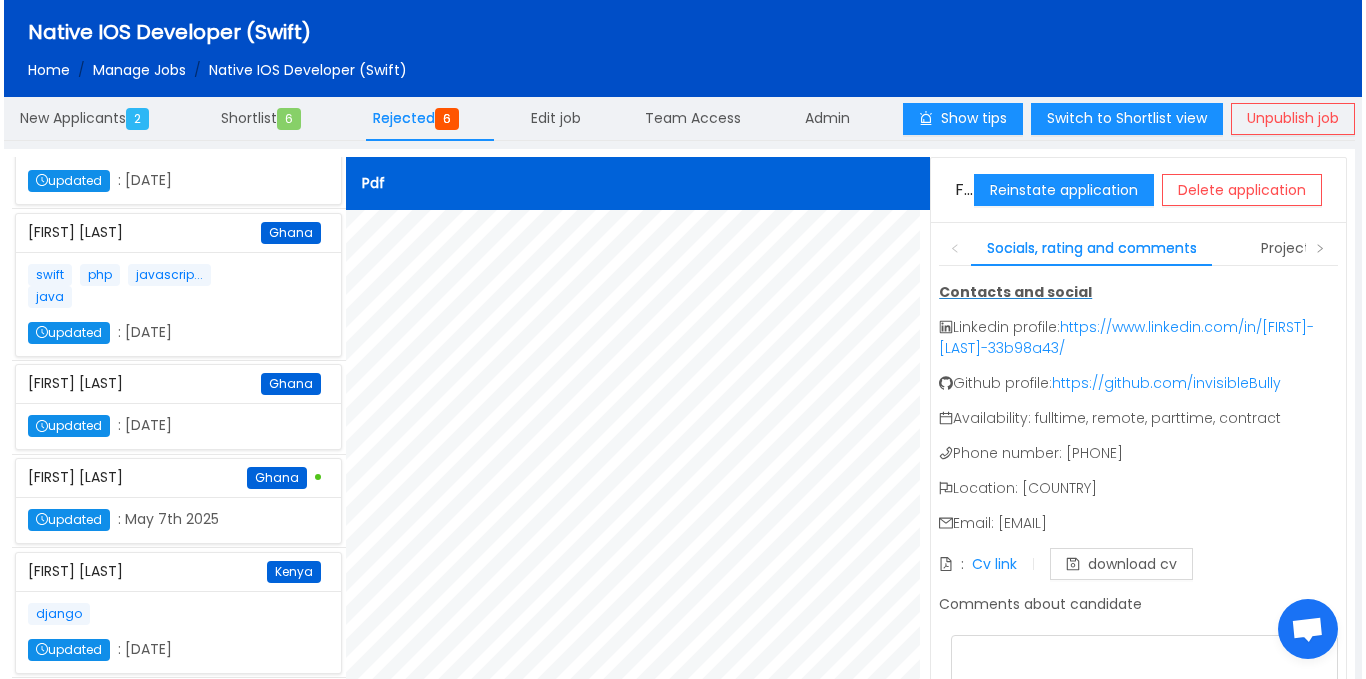scroll, scrollTop: 0, scrollLeft: 0, axis: both 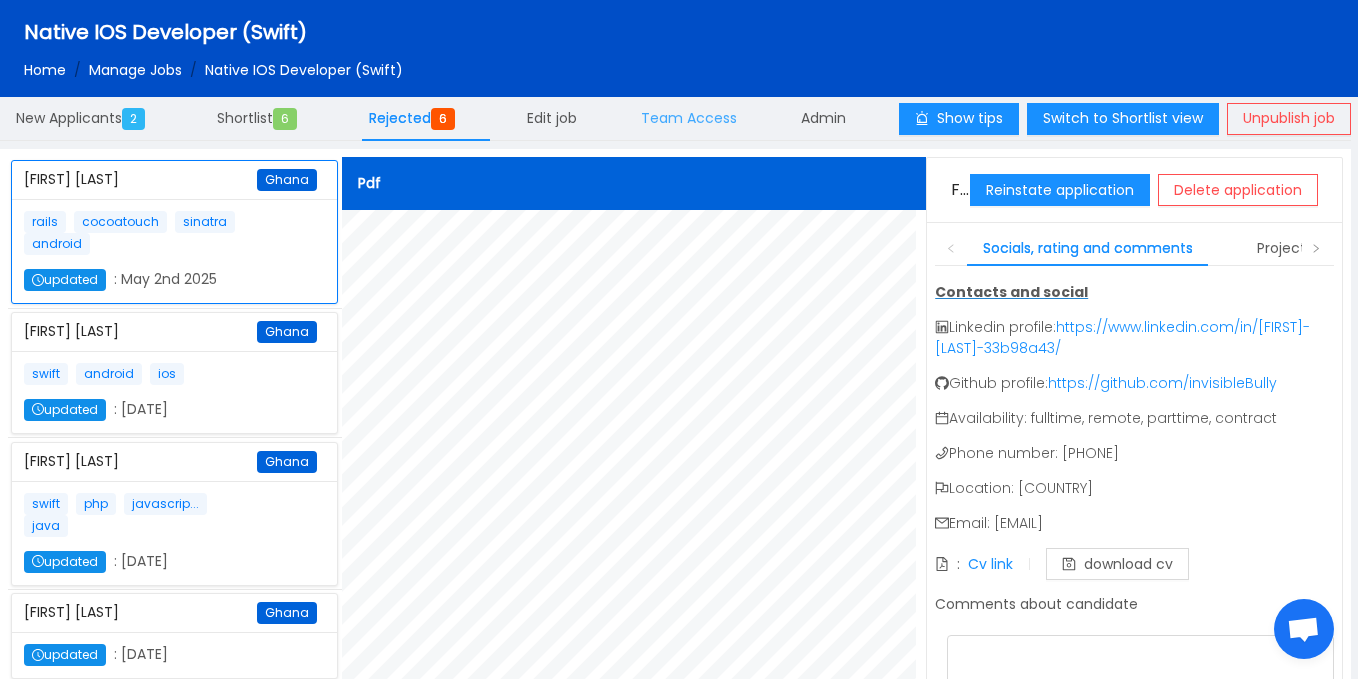 click on "Team Access" at bounding box center [689, 118] 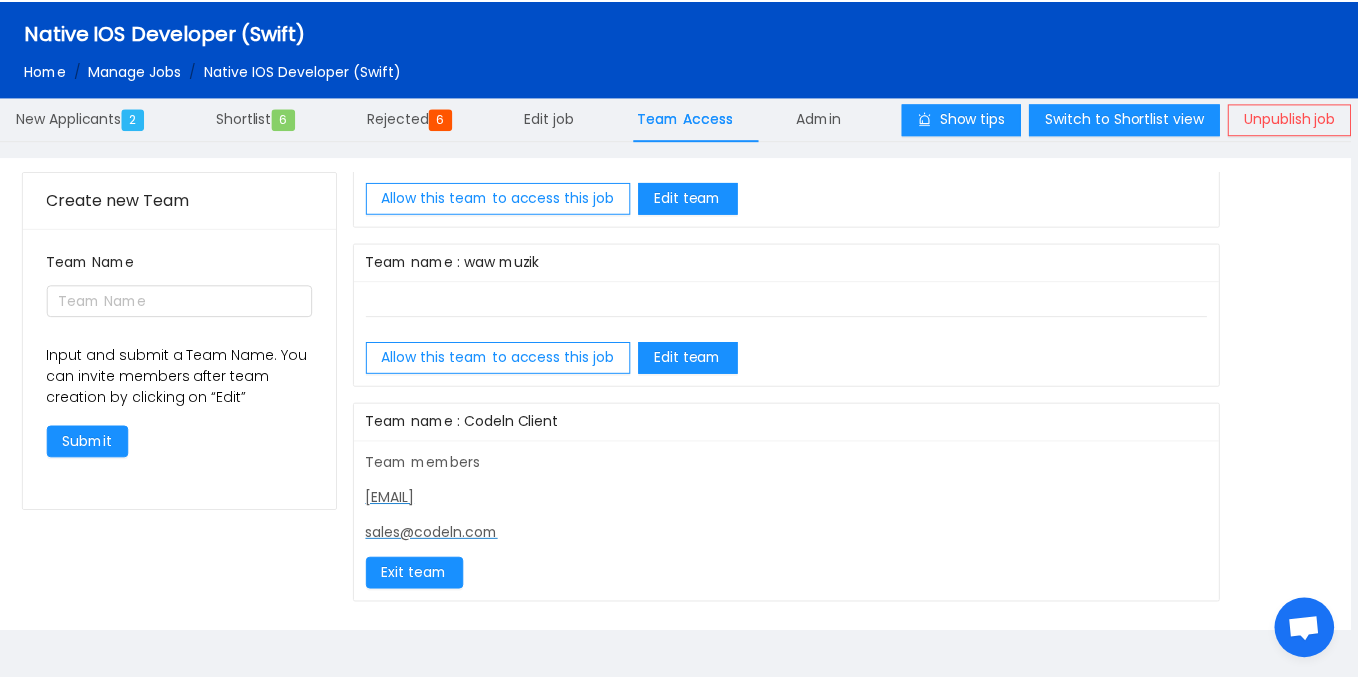 scroll, scrollTop: 0, scrollLeft: 0, axis: both 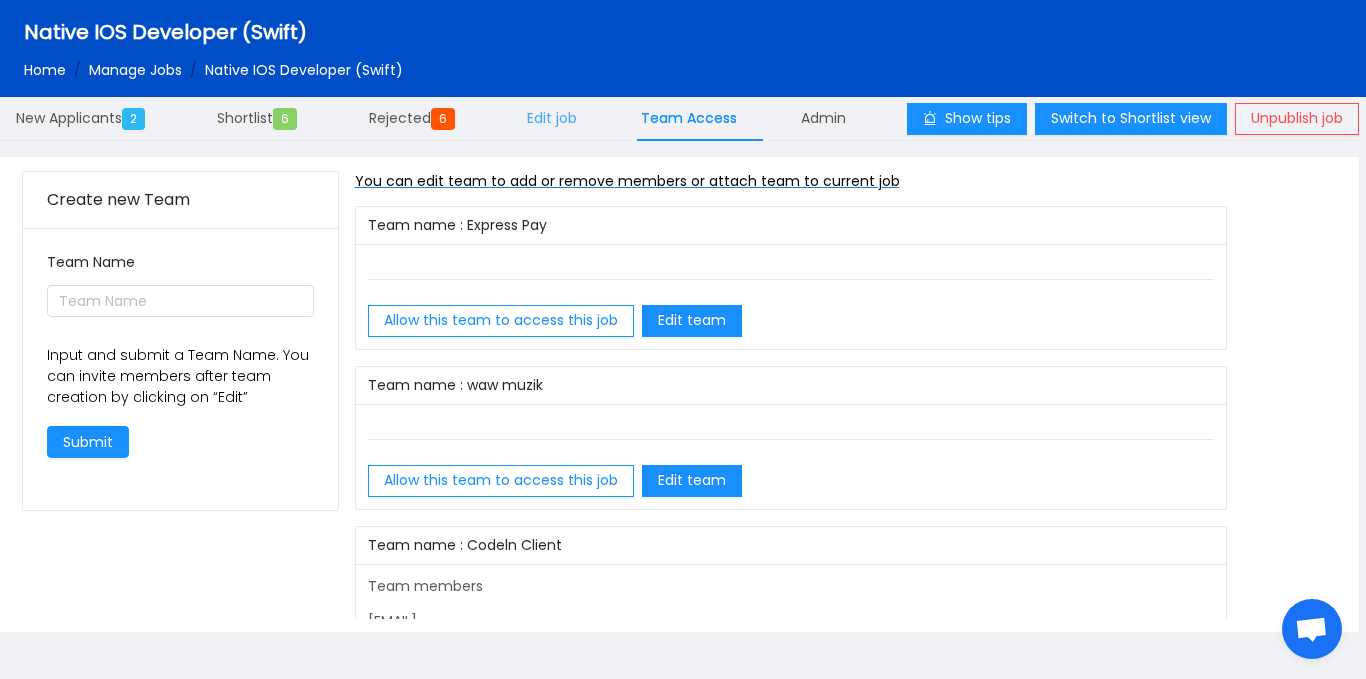 click on "Edit job" at bounding box center [552, 118] 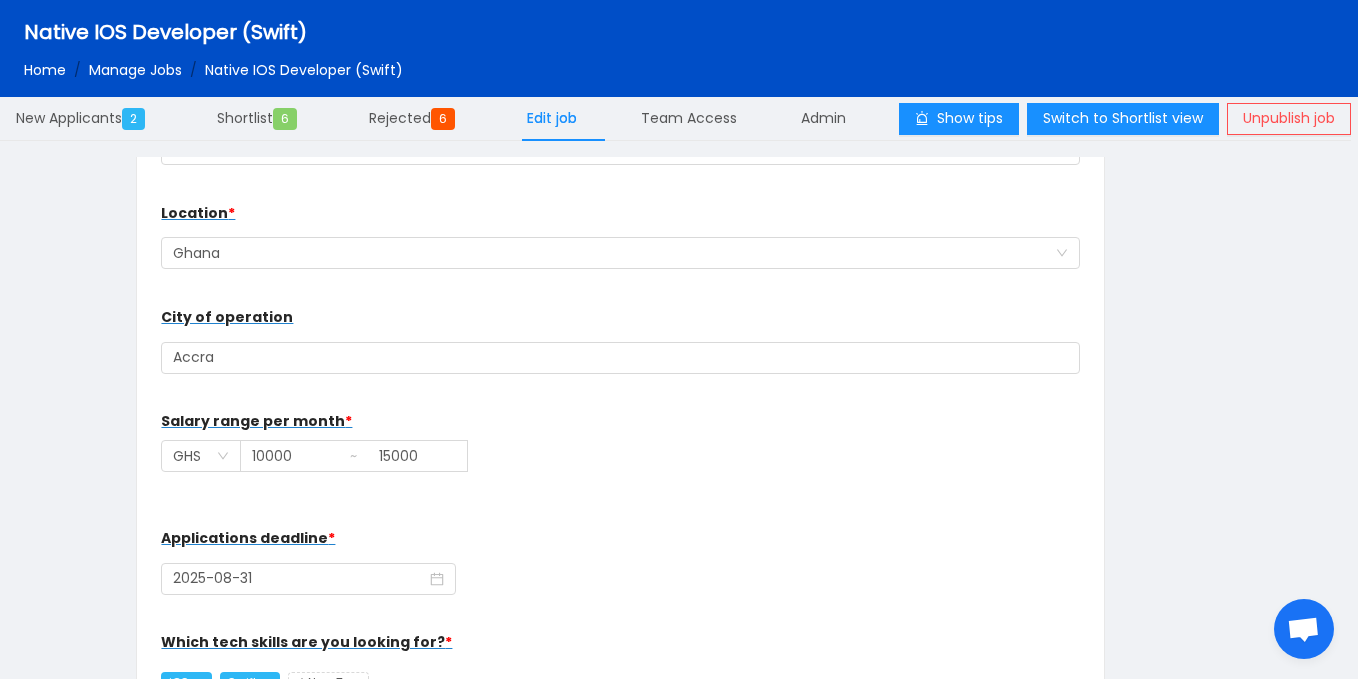 scroll, scrollTop: 310, scrollLeft: 0, axis: vertical 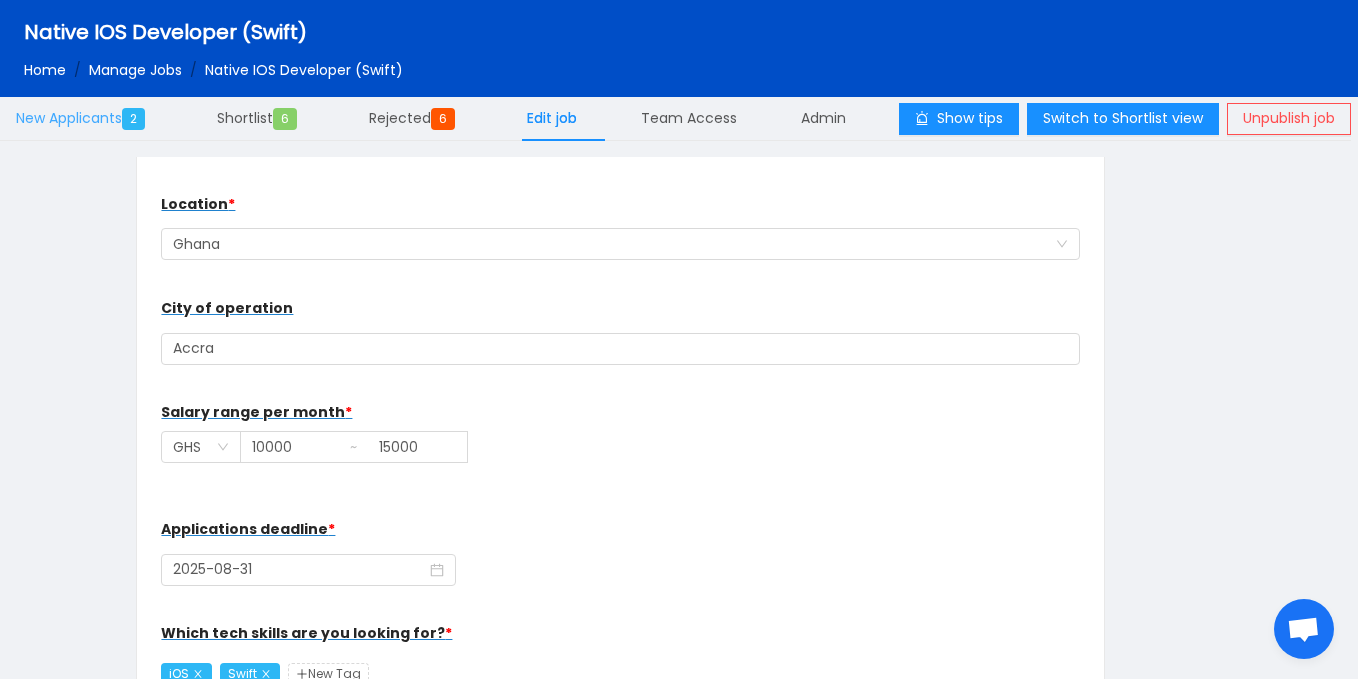 click on "New Applicants
2" at bounding box center [84, 118] 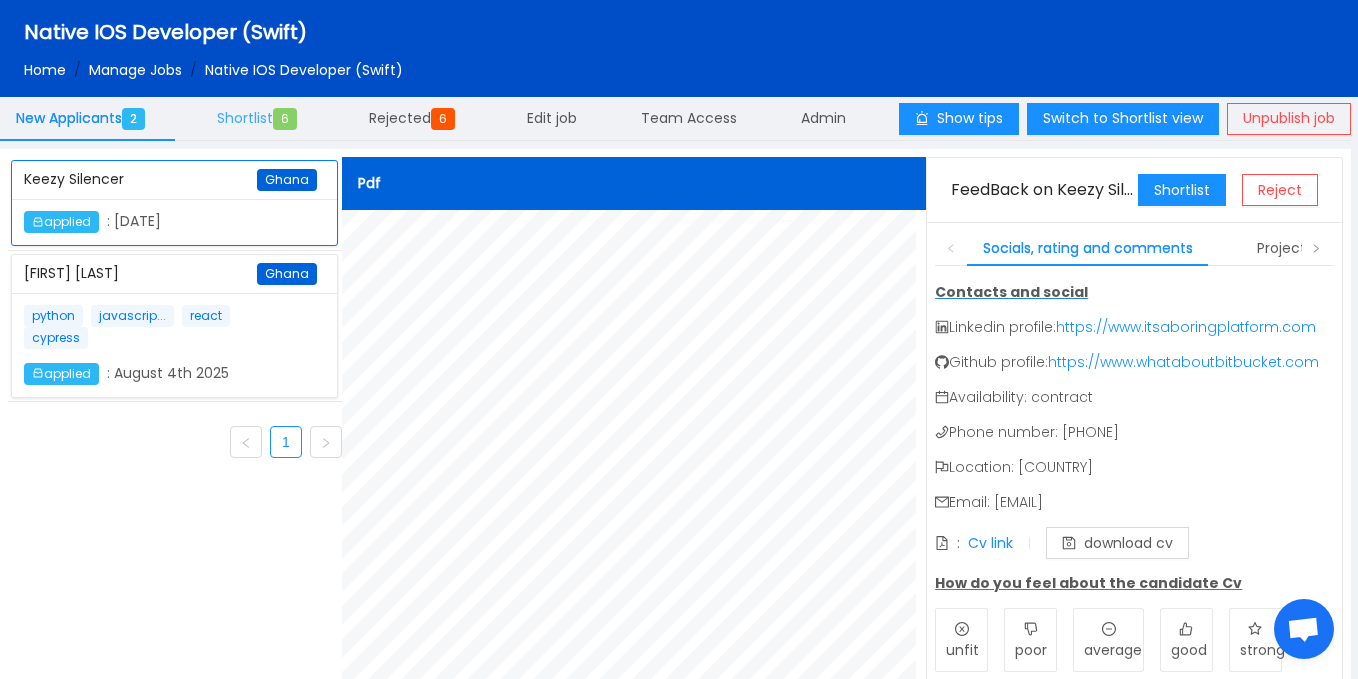 click on "Shortlist
6" at bounding box center [261, 118] 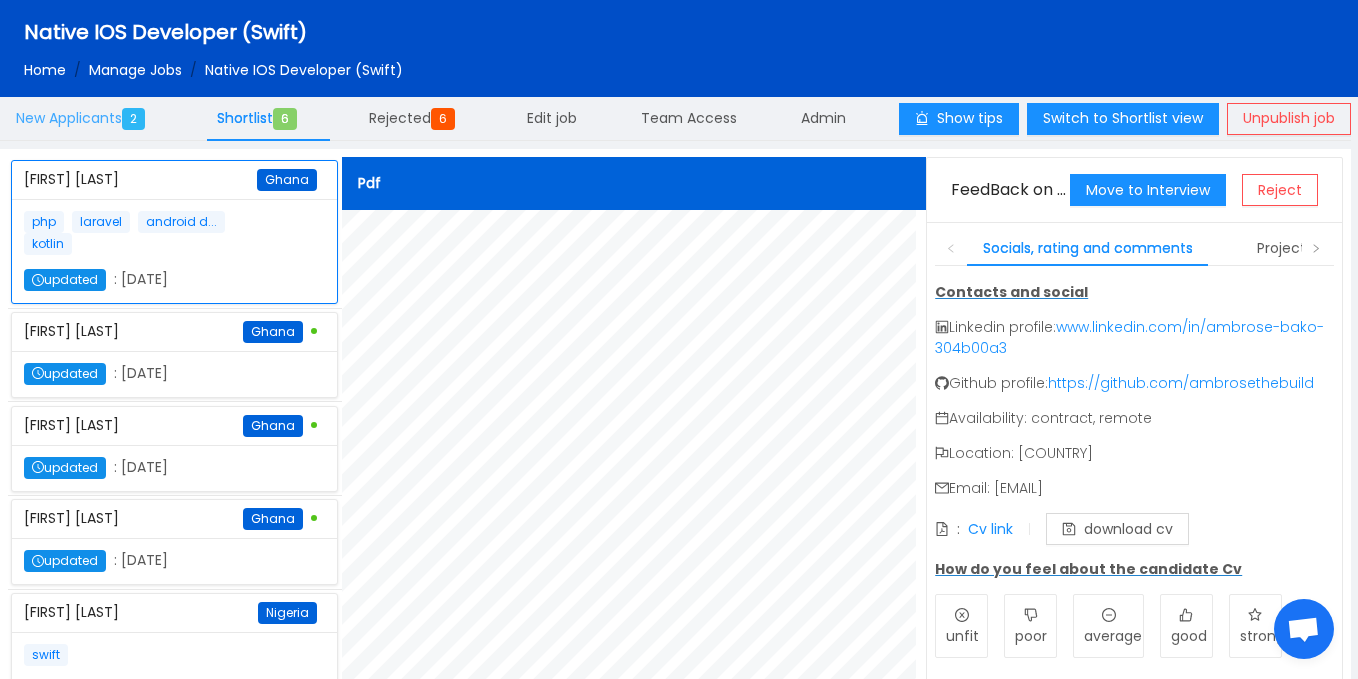click on "New Applicants
2" at bounding box center (84, 118) 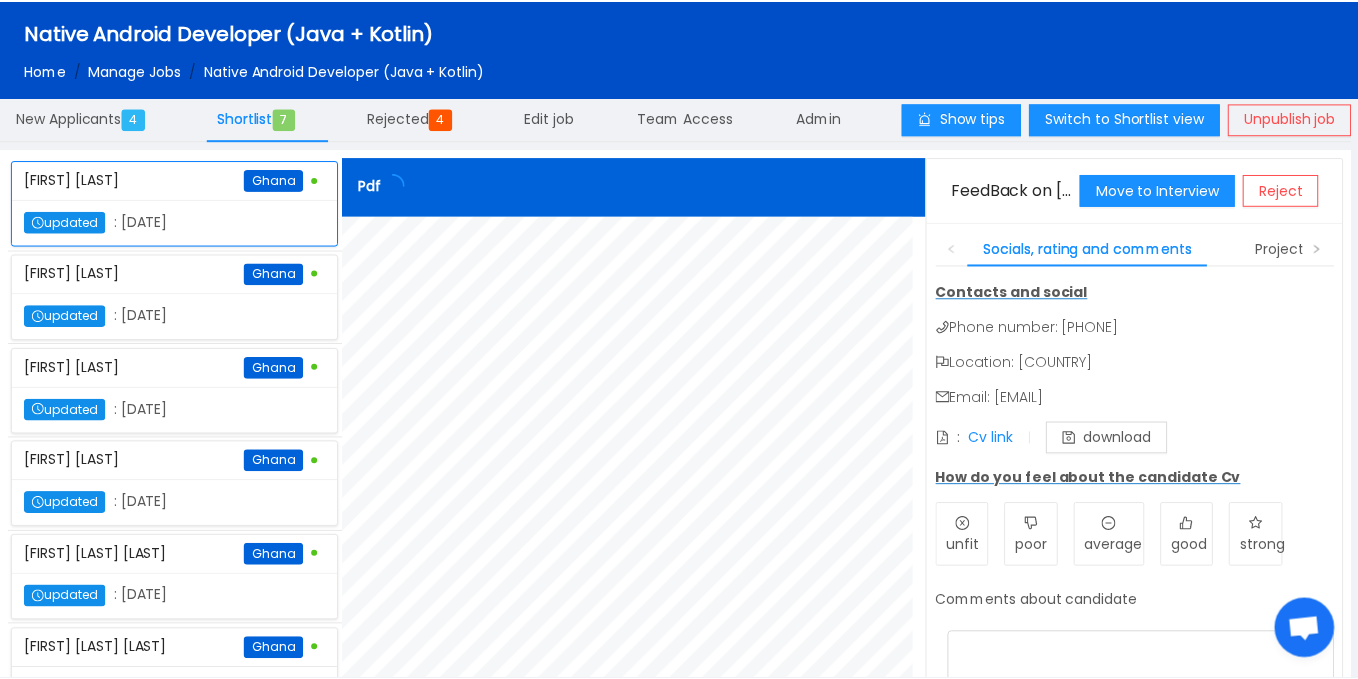 scroll, scrollTop: 0, scrollLeft: 0, axis: both 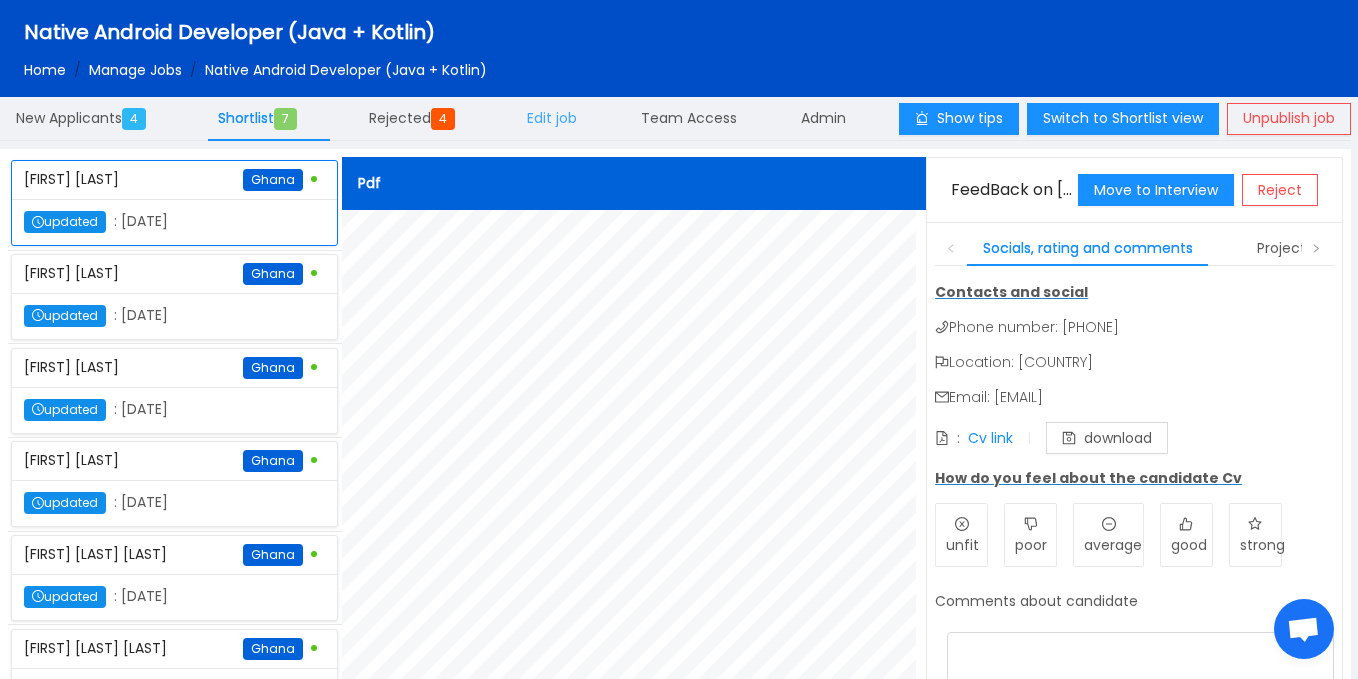 click on "Edit job" at bounding box center (552, 118) 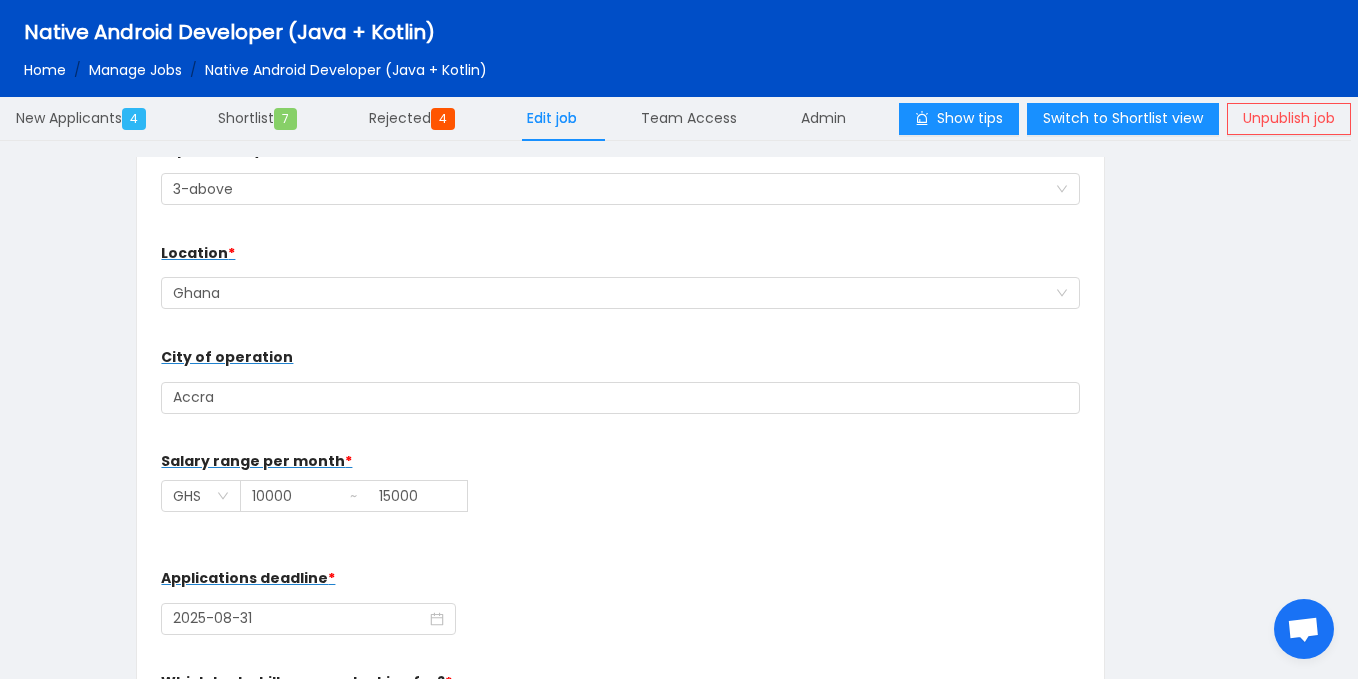 scroll, scrollTop: 270, scrollLeft: 0, axis: vertical 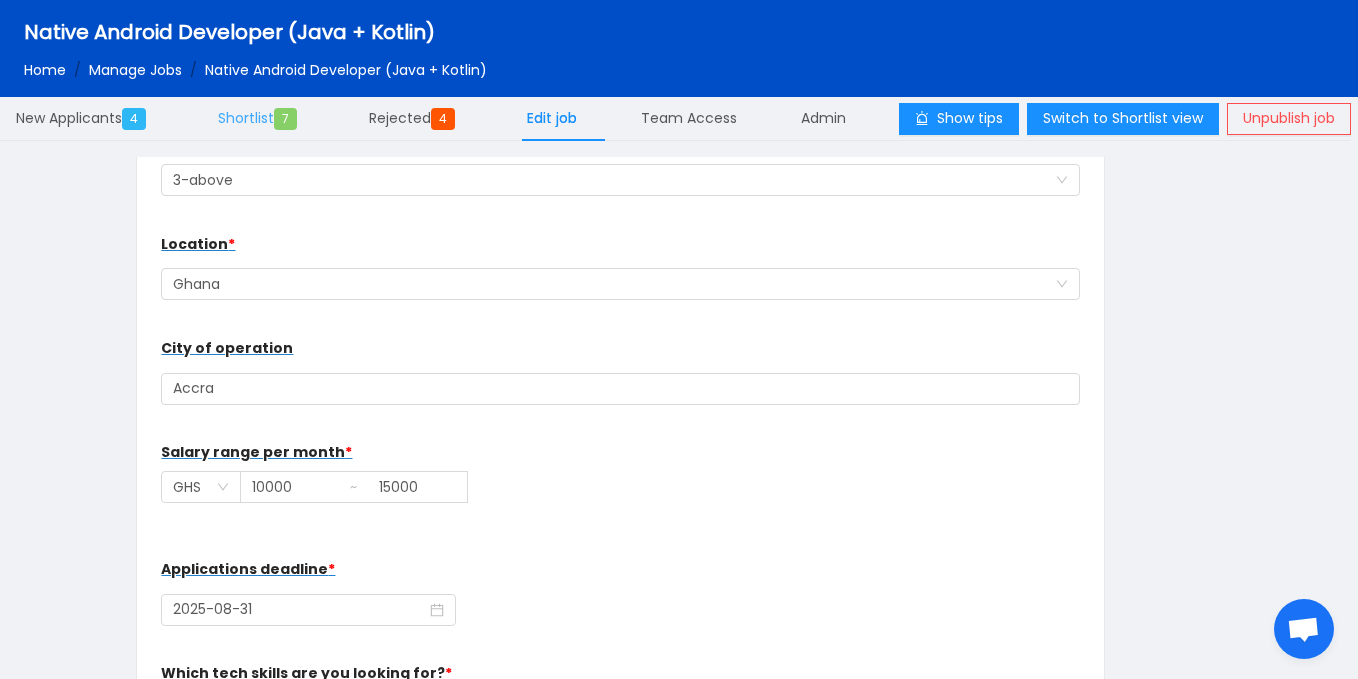 click on "Shortlist
7" at bounding box center [261, 118] 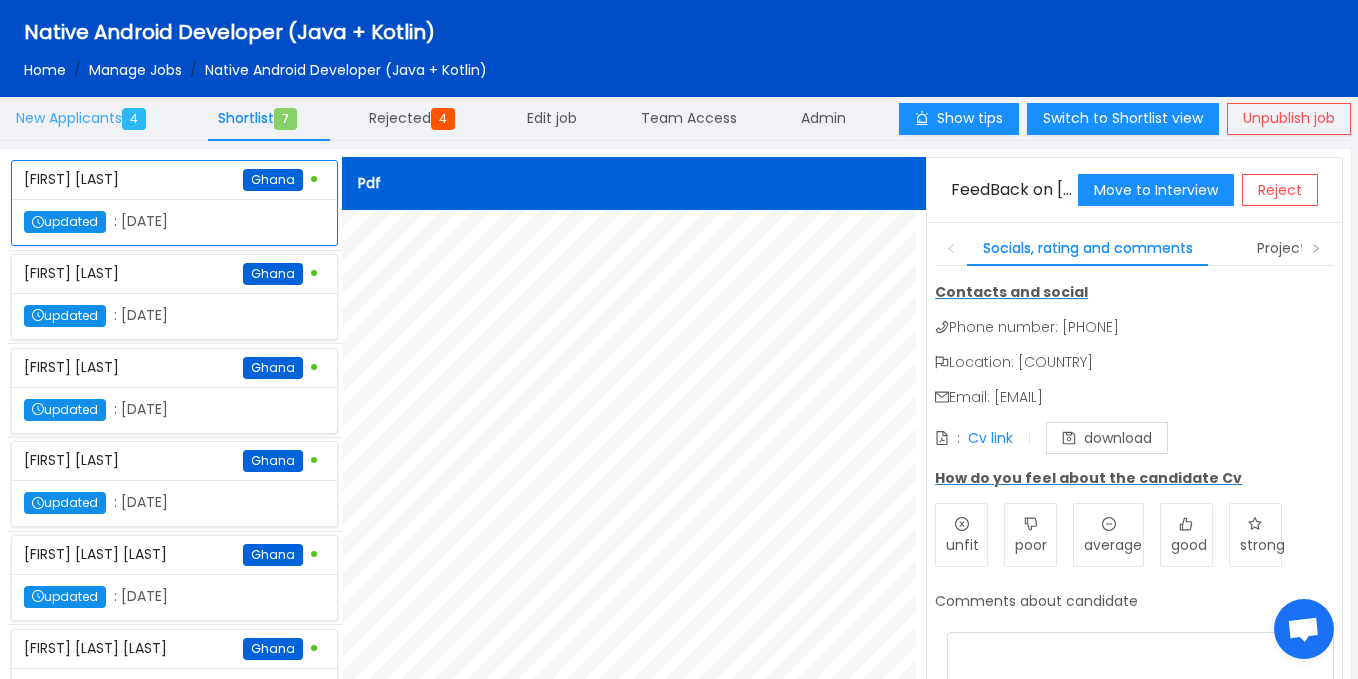 click on "New Applicants
4" at bounding box center [85, 119] 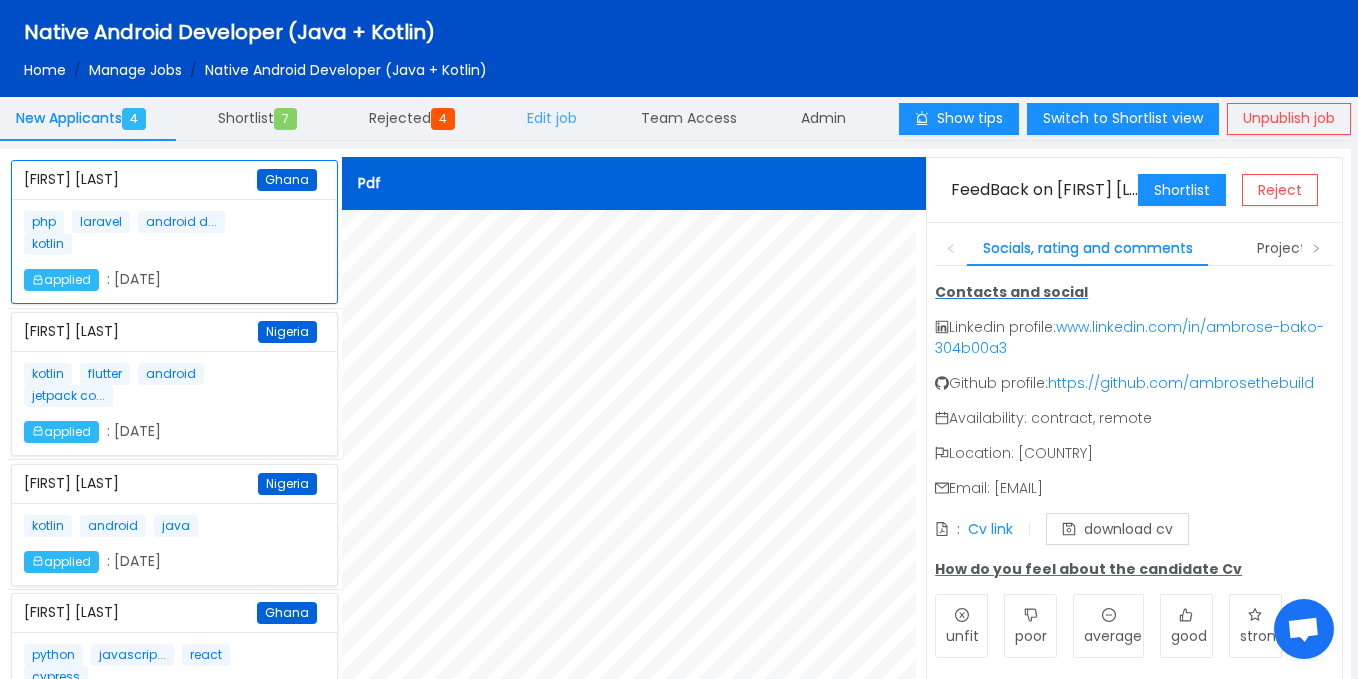 click on "Edit job" at bounding box center (552, 118) 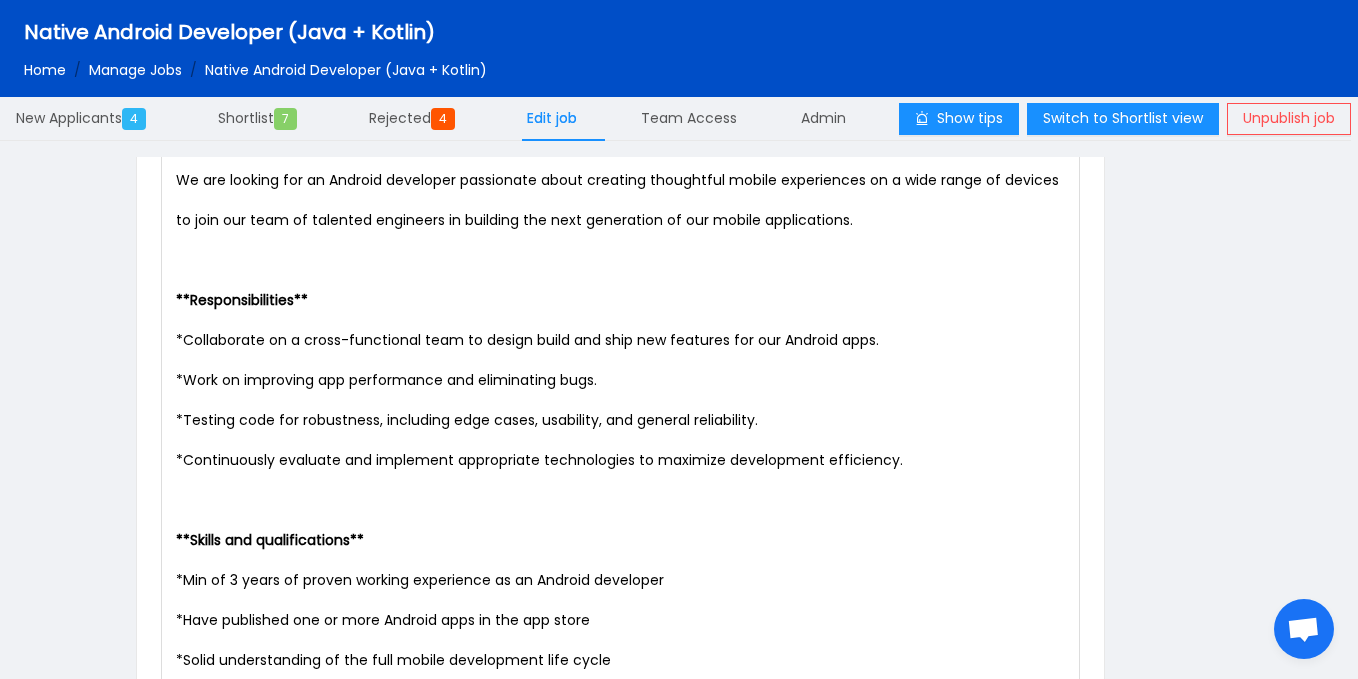 scroll, scrollTop: 1029, scrollLeft: 0, axis: vertical 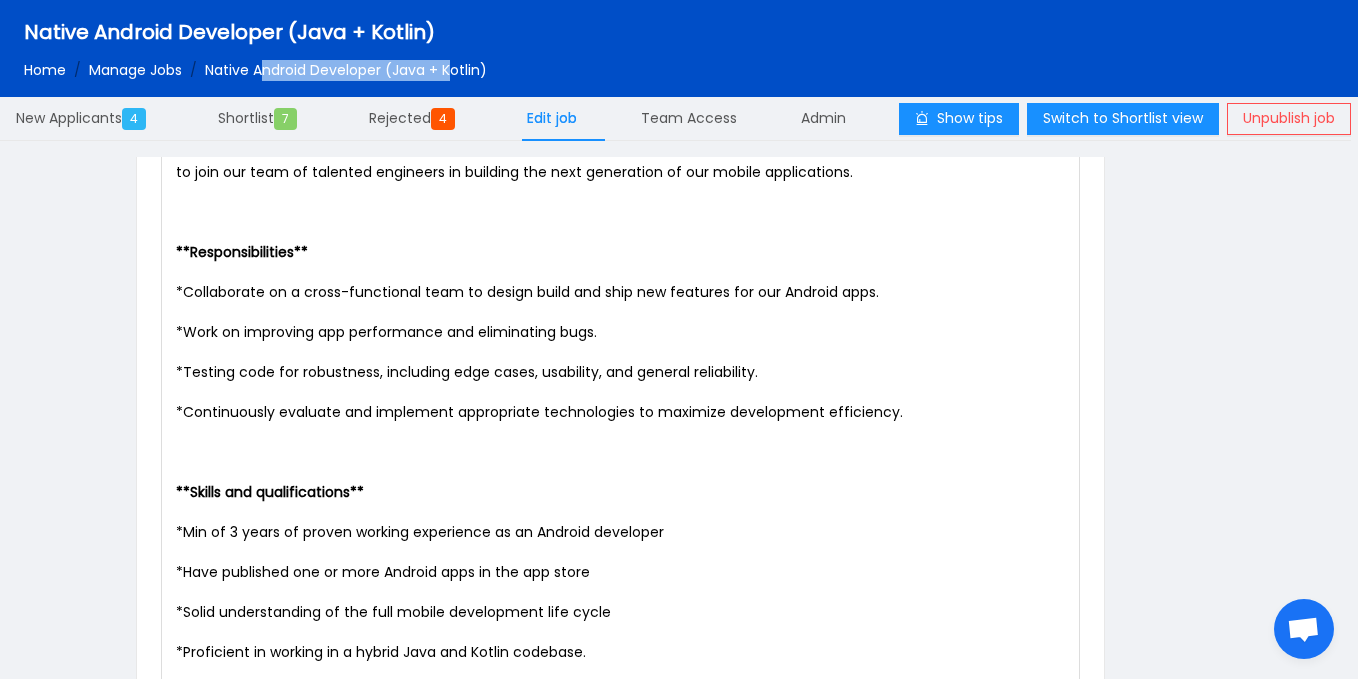 drag, startPoint x: 263, startPoint y: 69, endPoint x: 450, endPoint y: 85, distance: 187.68324 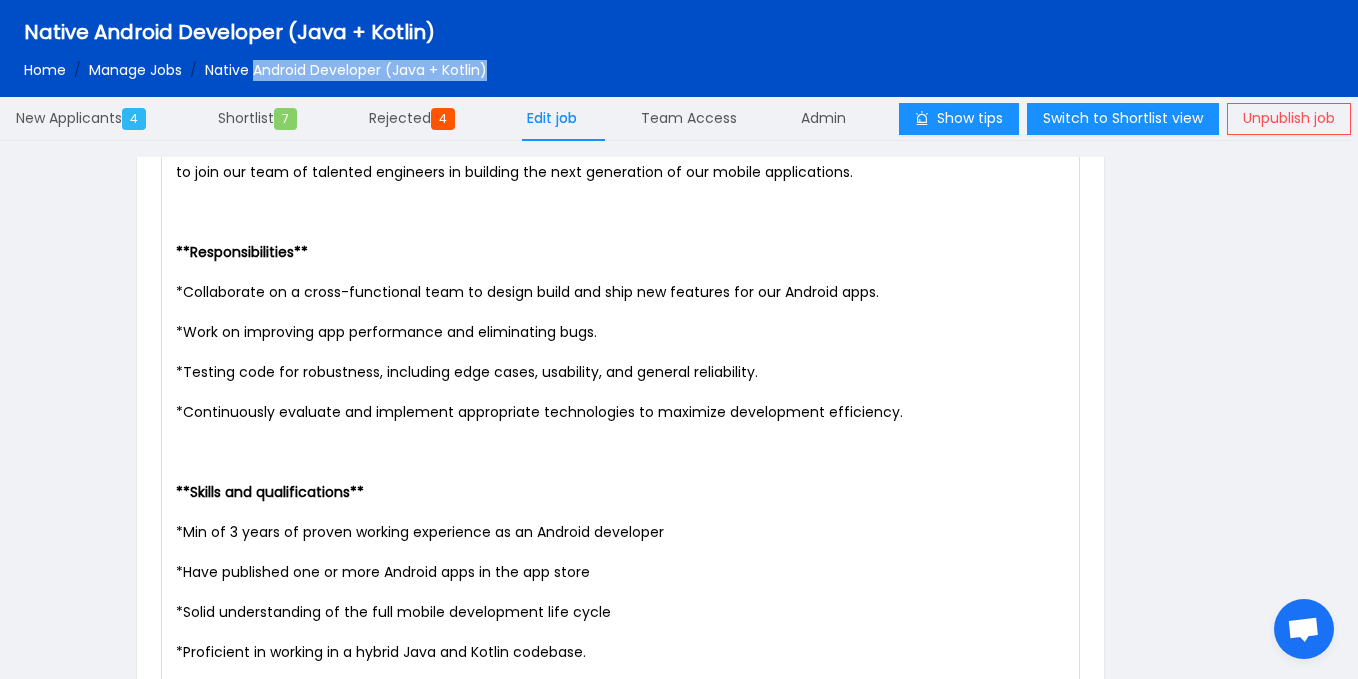 drag, startPoint x: 253, startPoint y: 70, endPoint x: 504, endPoint y: 72, distance: 251.00797 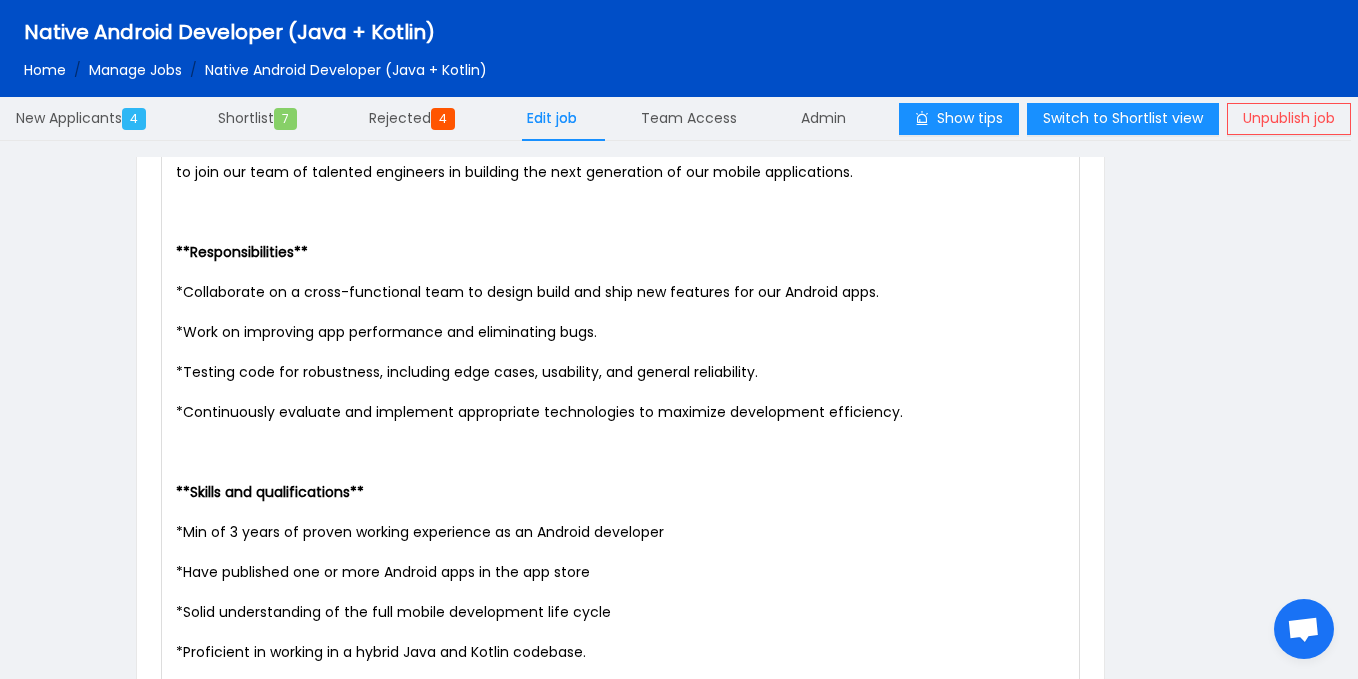 click on "Job title  * Native Android Developer (Java + Kotlin) Engagement type (fulltime, remote) * Select a option and change input text above
Full-time
Experience(years) * Select a option
3-above
Location  *
Ghana
City of operation  Accra Salary range per month
*
GHS
10000 15000 Applications deadline  * 2025-08-31 Which tech skills are you looking for?  *
Java
Kotlin
Android
New Tag
Job description
* | | | |   We are looking for an Android developer passionate about creating thoughtful mobile experiences on a wide range of devices to join our team of talented engineers in building the next generation of our mobile applications. ​ ** Responsibilities ** *  *  Work on improving app performance and eliminating bugs. *" at bounding box center [675, 428] 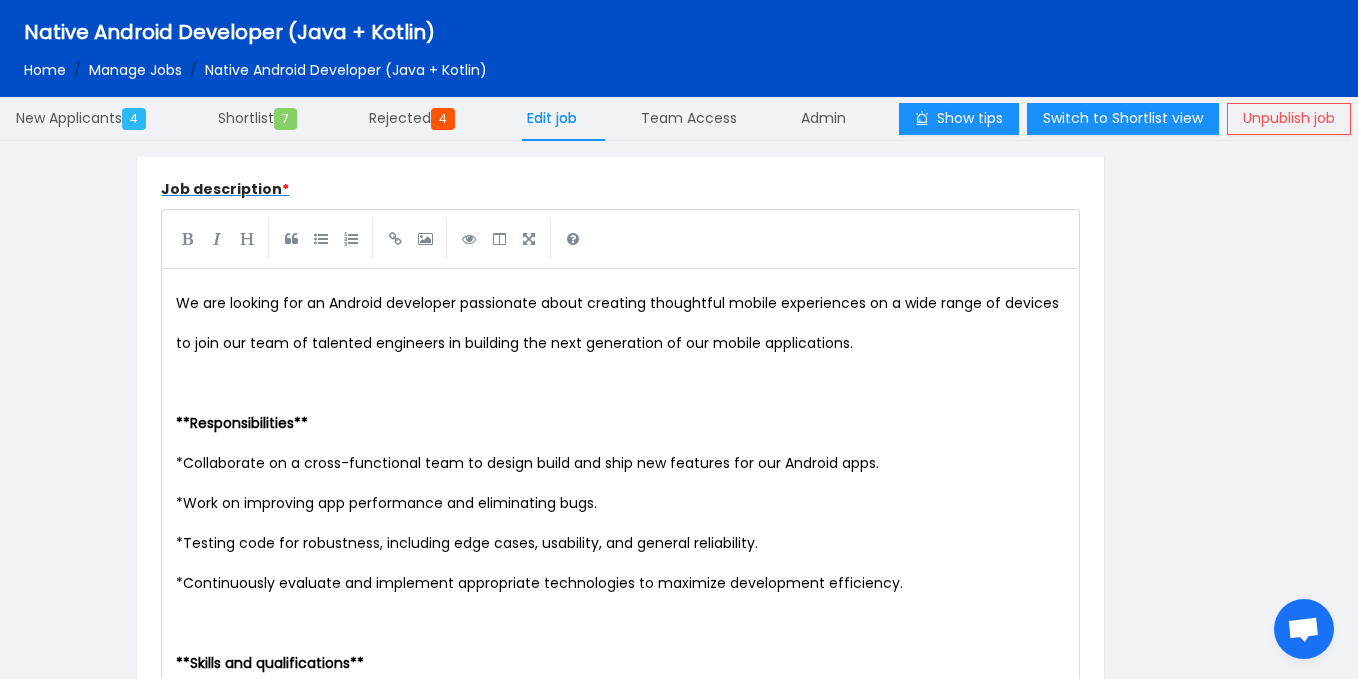 scroll, scrollTop: 851, scrollLeft: 0, axis: vertical 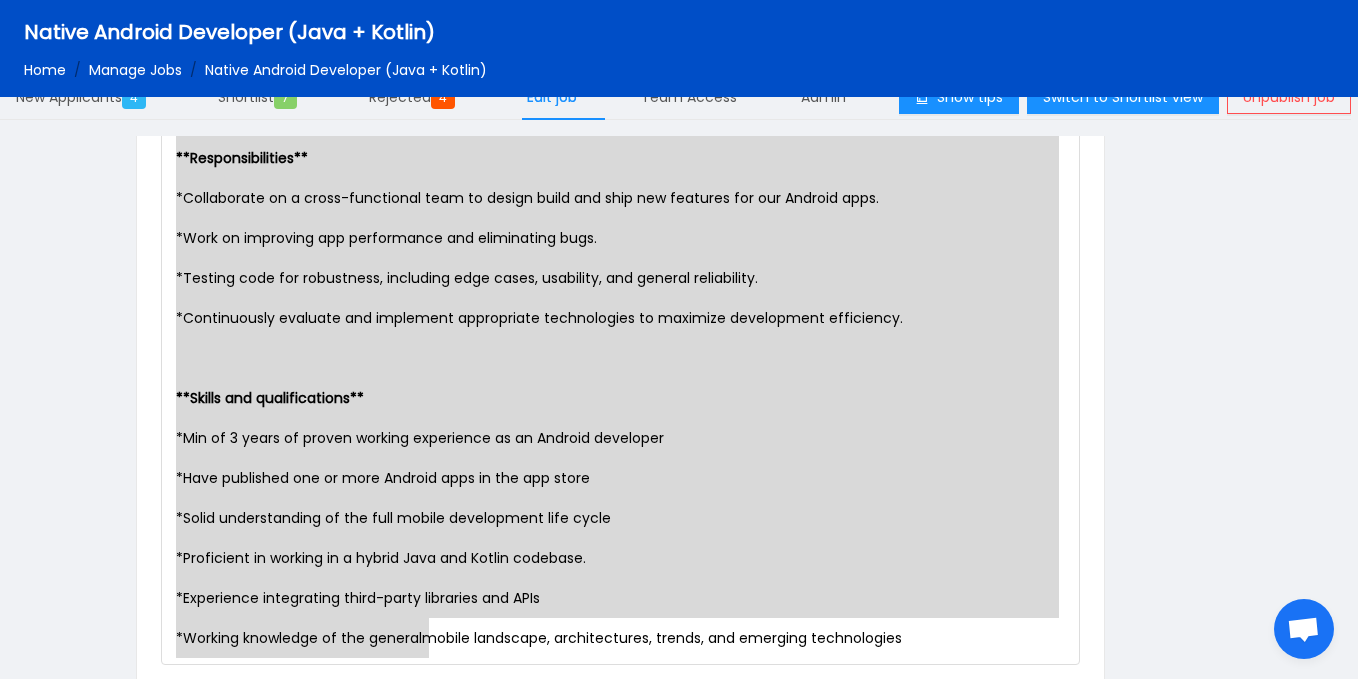 type on "We are looking for an Android developer passionate about creating thoughtful mobile experiences on a wide range of devices to join our team of talented engineers in building the next generation of our mobile applications.
**Responsibilities**
* Collaborate on a cross-functional team to design build and ship new features for our Android apps.
* Work on improving app performance and eliminating bugs.
* Testing code for robustness, including edge cases, usability, and general reliability.
* Continuously evaluate and implement appropriate technologies to maximize development efficiency.
**Skills and qualifications**
* Min of 3 years of proven working experience as an Android developer
* Have published one or more Android apps in the app store
* Solid understanding of the full mobile development life cycle
* Proficient in working in a hybrid Java and Kotlin codebase.
* Experience integrating third-party libraries and APIs
* Working knowledge of the general mobile landscape, architectures, trends, and emergin..." 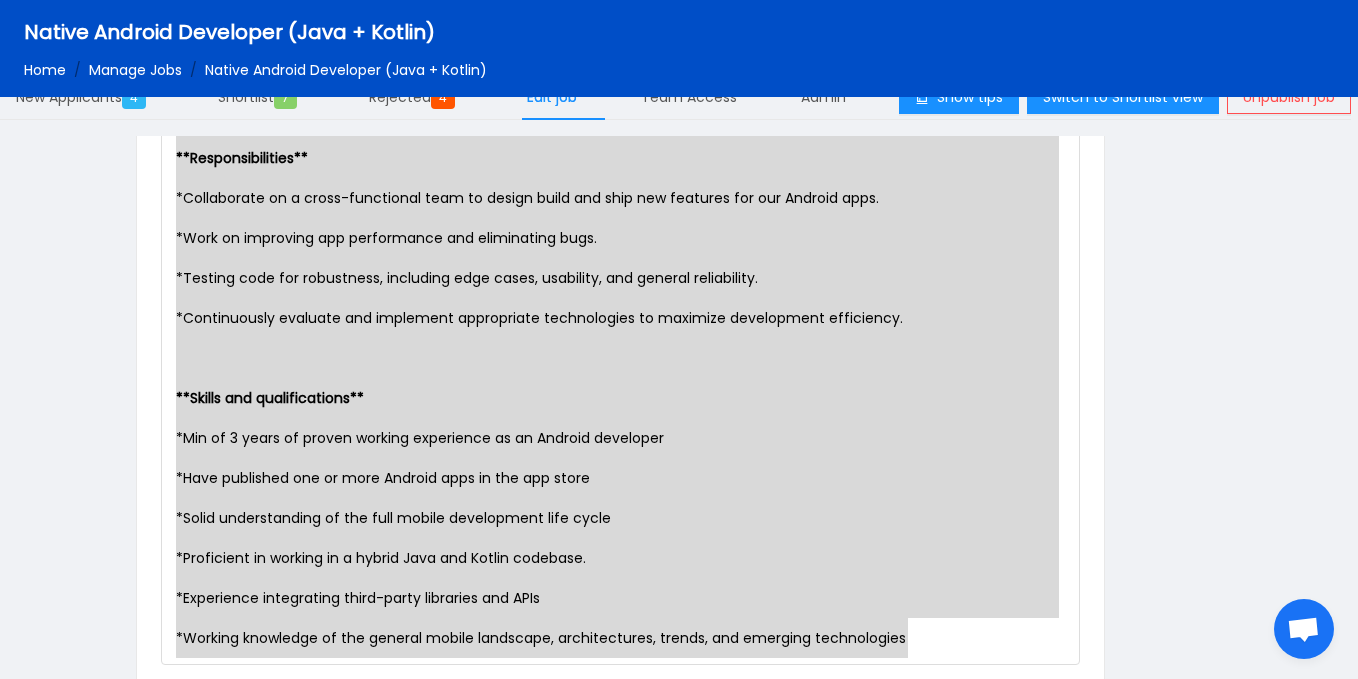 drag, startPoint x: 175, startPoint y: 306, endPoint x: 978, endPoint y: 667, distance: 880.4147 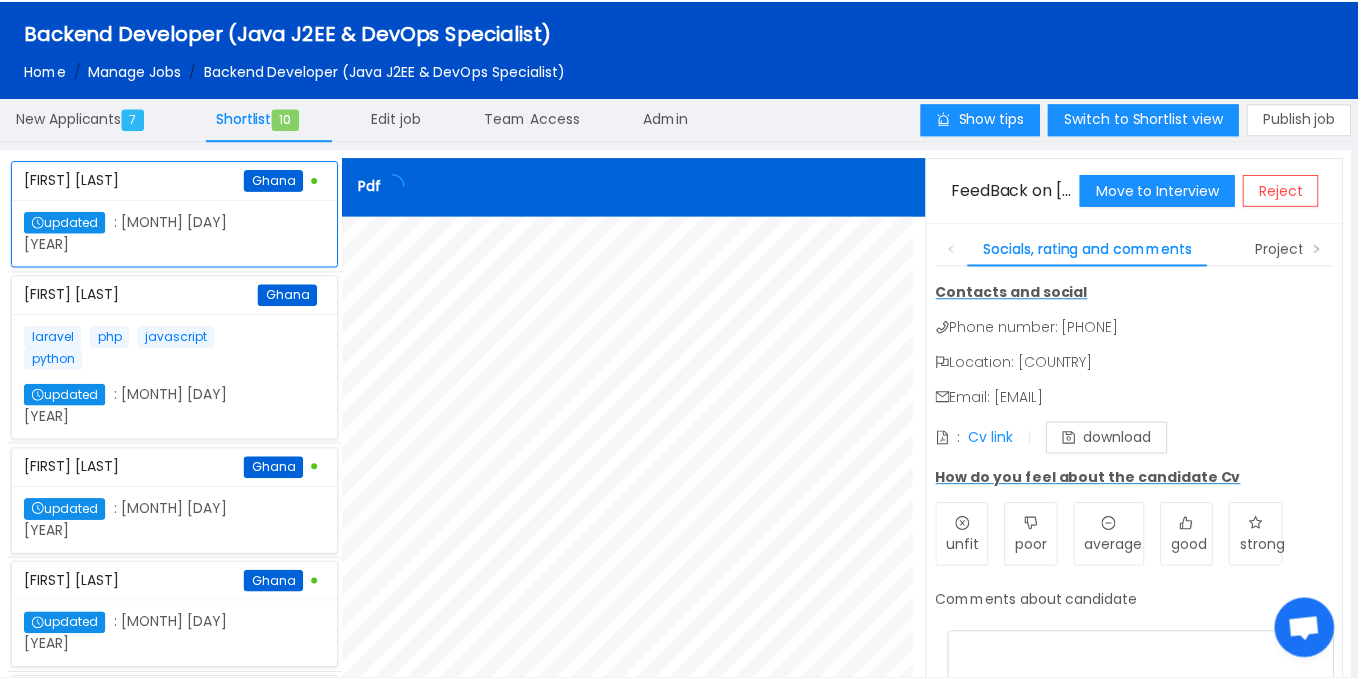 scroll, scrollTop: 0, scrollLeft: 0, axis: both 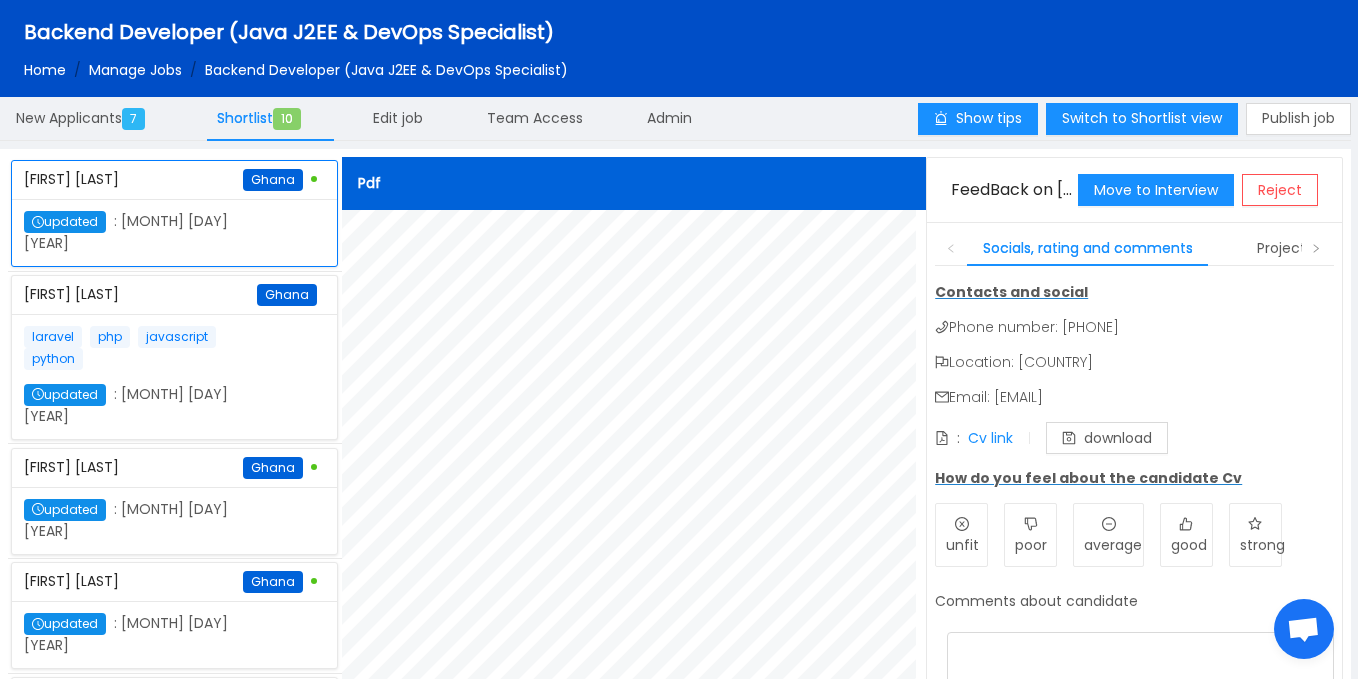 click on "laravel php javascript python" at bounding box center (137, 348) 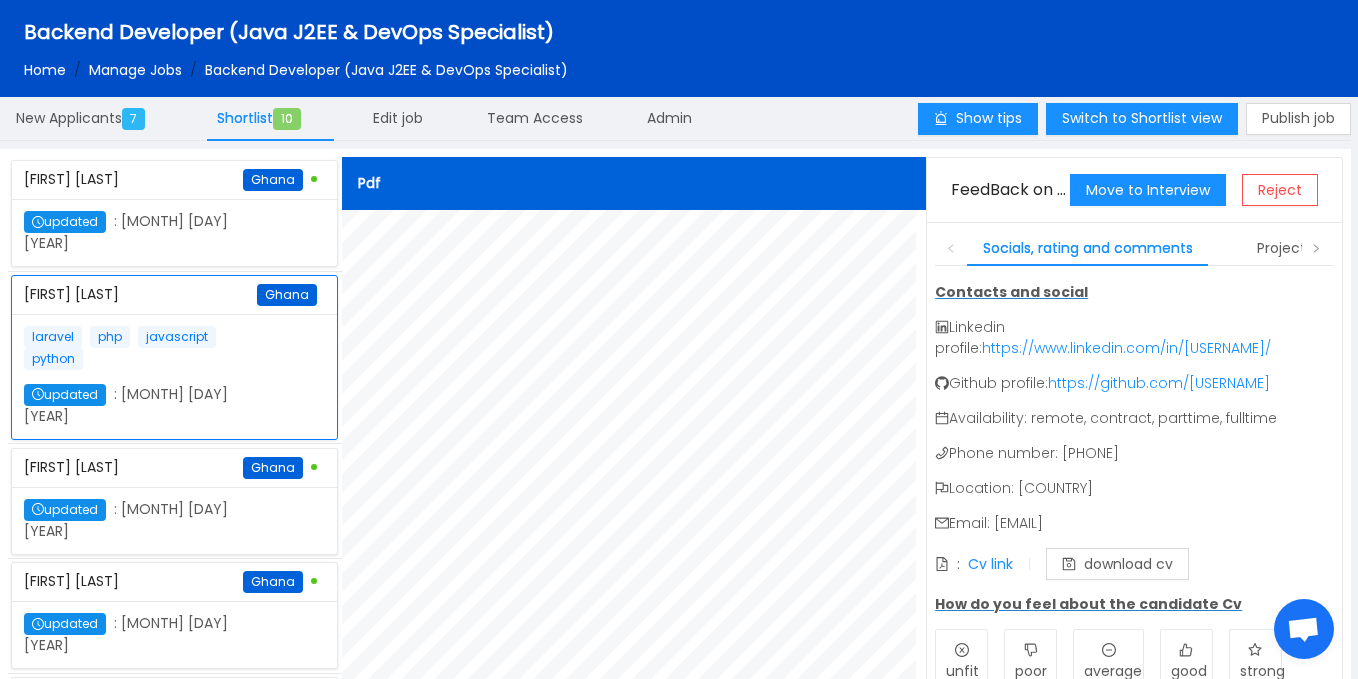 click on "updated
:
[MONTH] [DAY] [YEAR]" at bounding box center (137, 520) 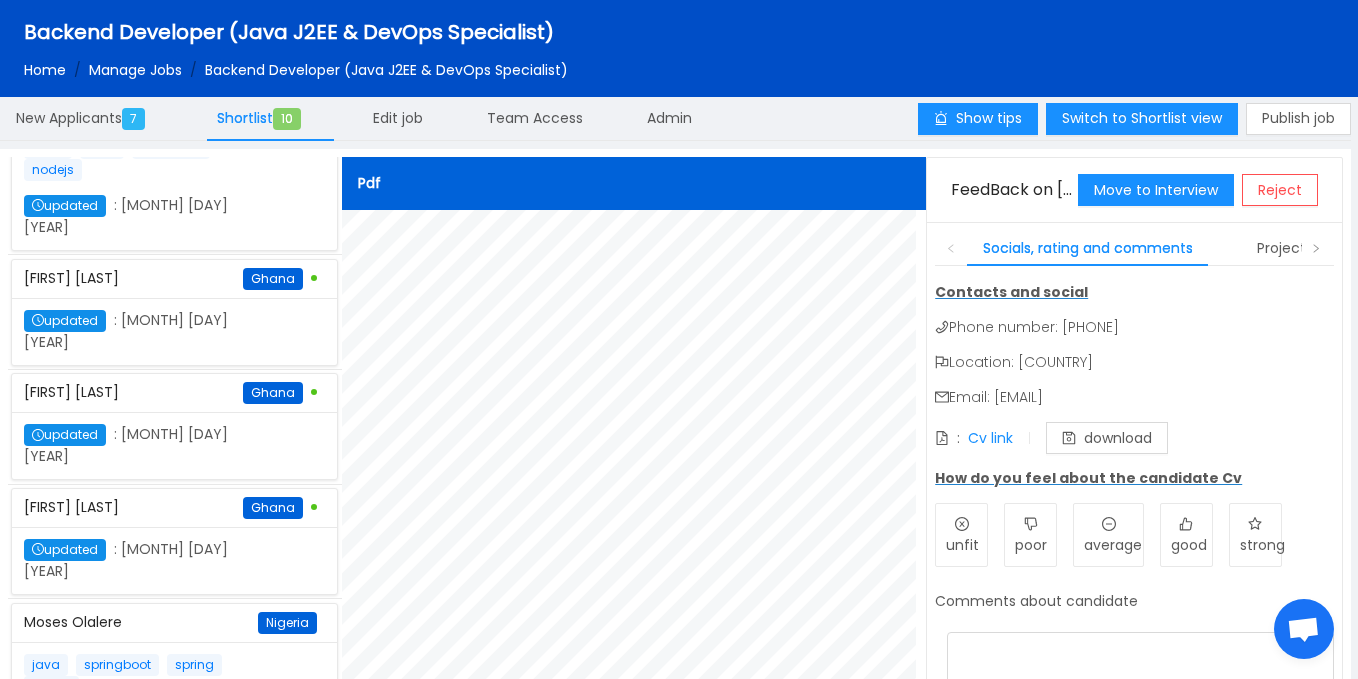 scroll, scrollTop: 594, scrollLeft: 0, axis: vertical 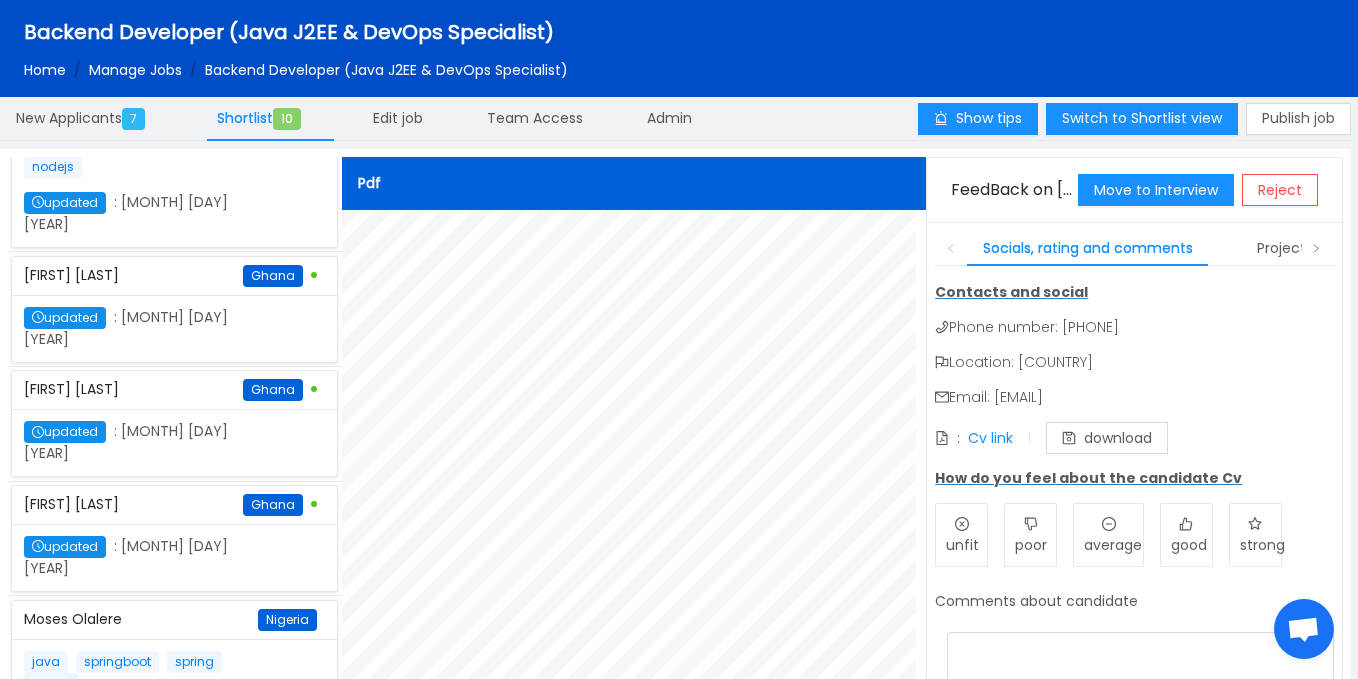 click on "updated
:
[MONTH] [DAY] [YEAR]" at bounding box center (137, 557) 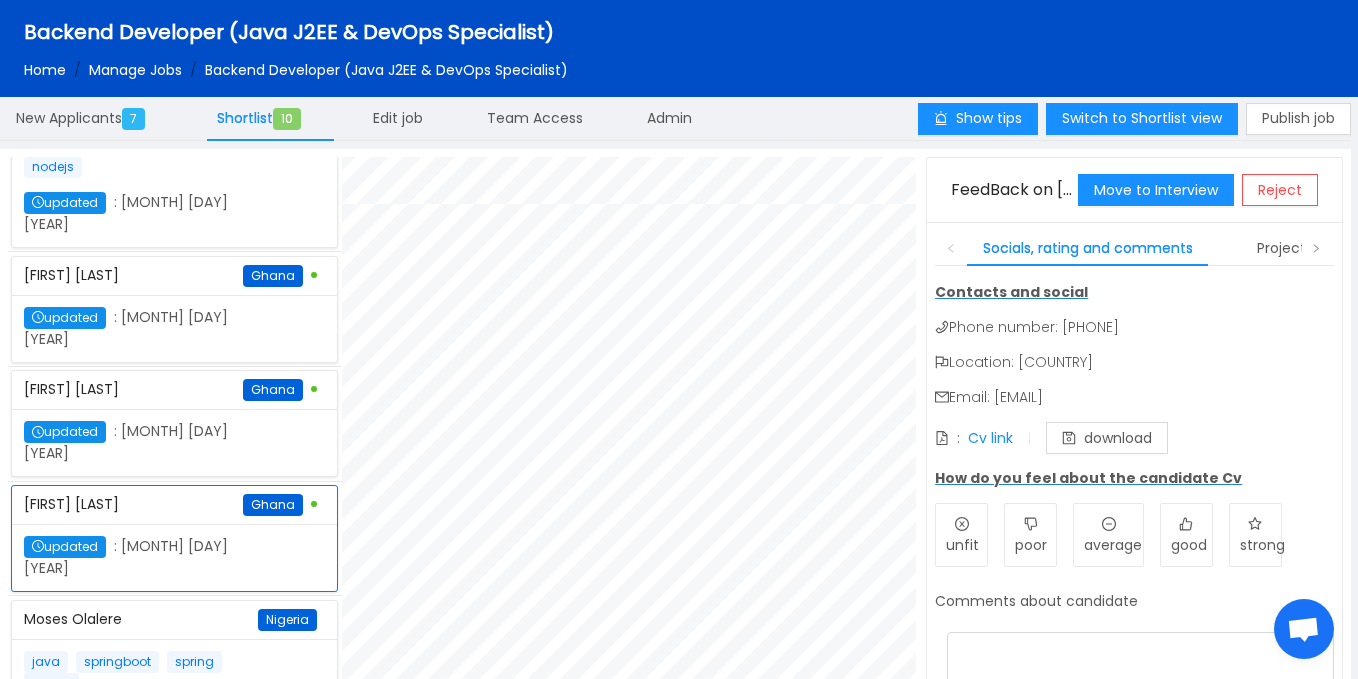 scroll, scrollTop: 259, scrollLeft: 0, axis: vertical 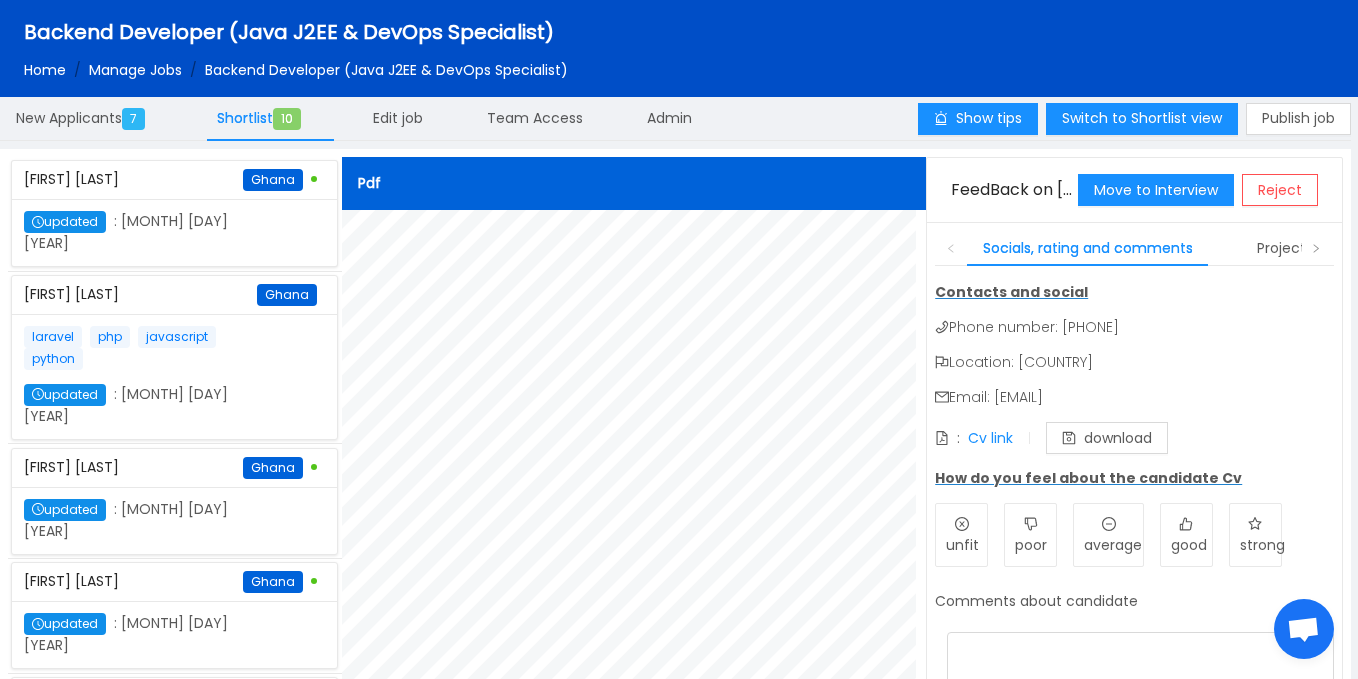 click on "updated
:
[MONTH] [DAY] [YEAR]" at bounding box center [174, 232] 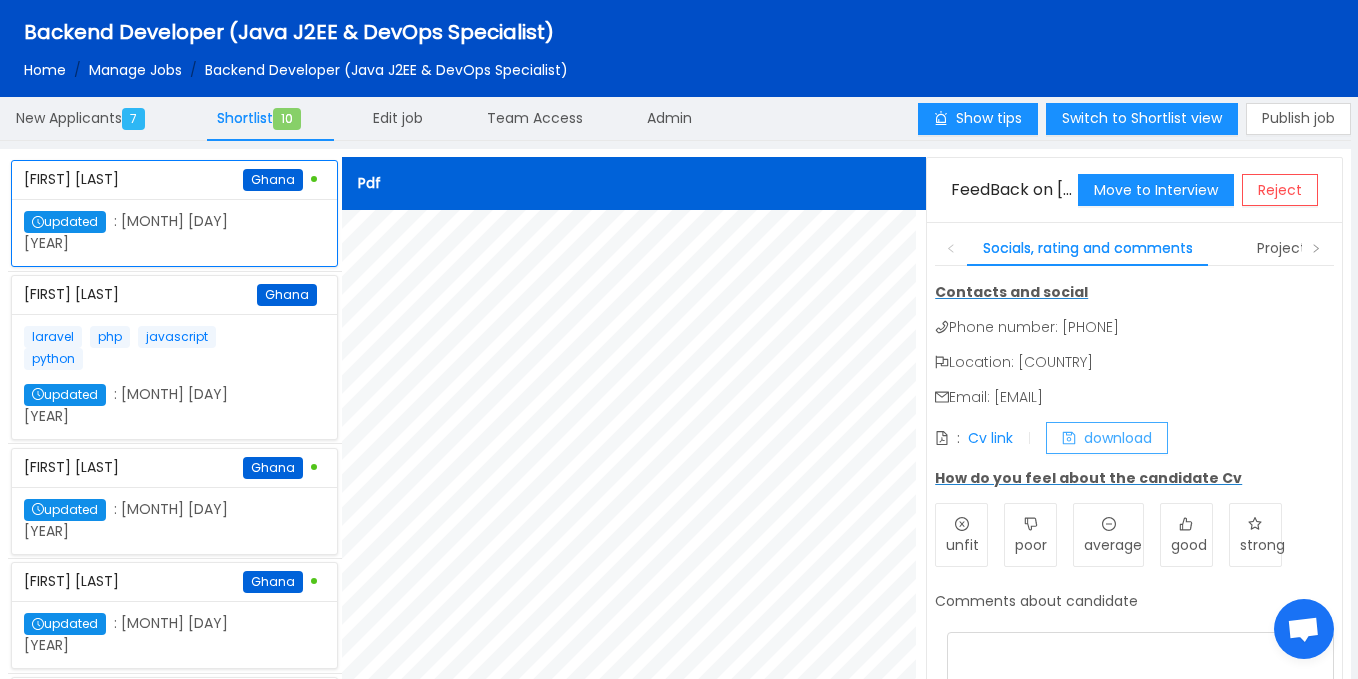 click on "download" at bounding box center (1107, 438) 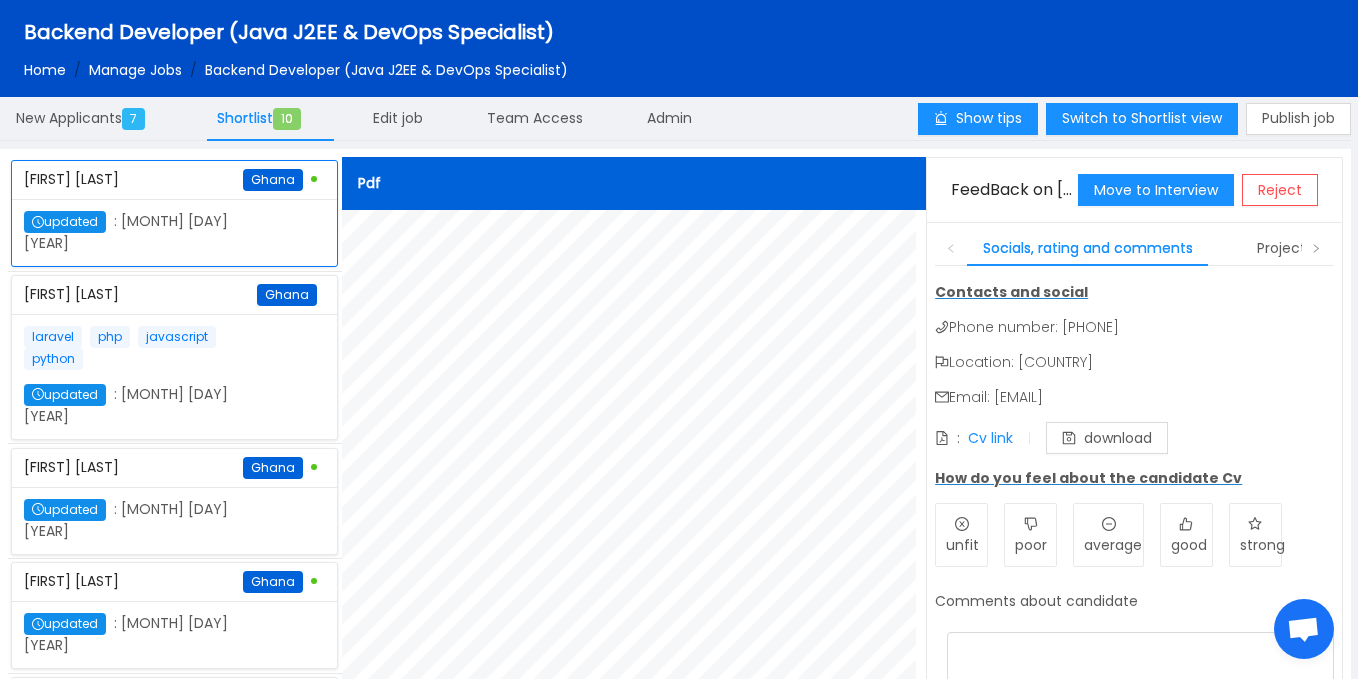 drag, startPoint x: 20, startPoint y: 172, endPoint x: 211, endPoint y: 170, distance: 191.01047 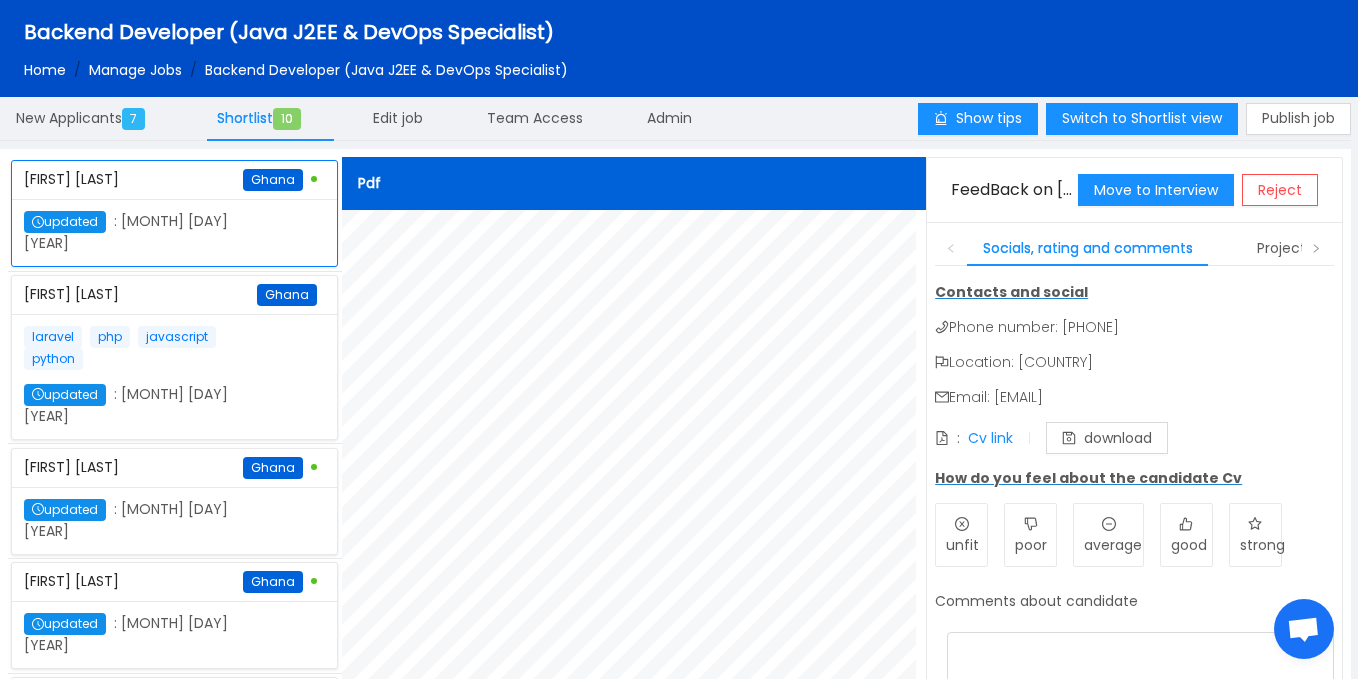 drag, startPoint x: 995, startPoint y: 396, endPoint x: 1204, endPoint y: 385, distance: 209.28928 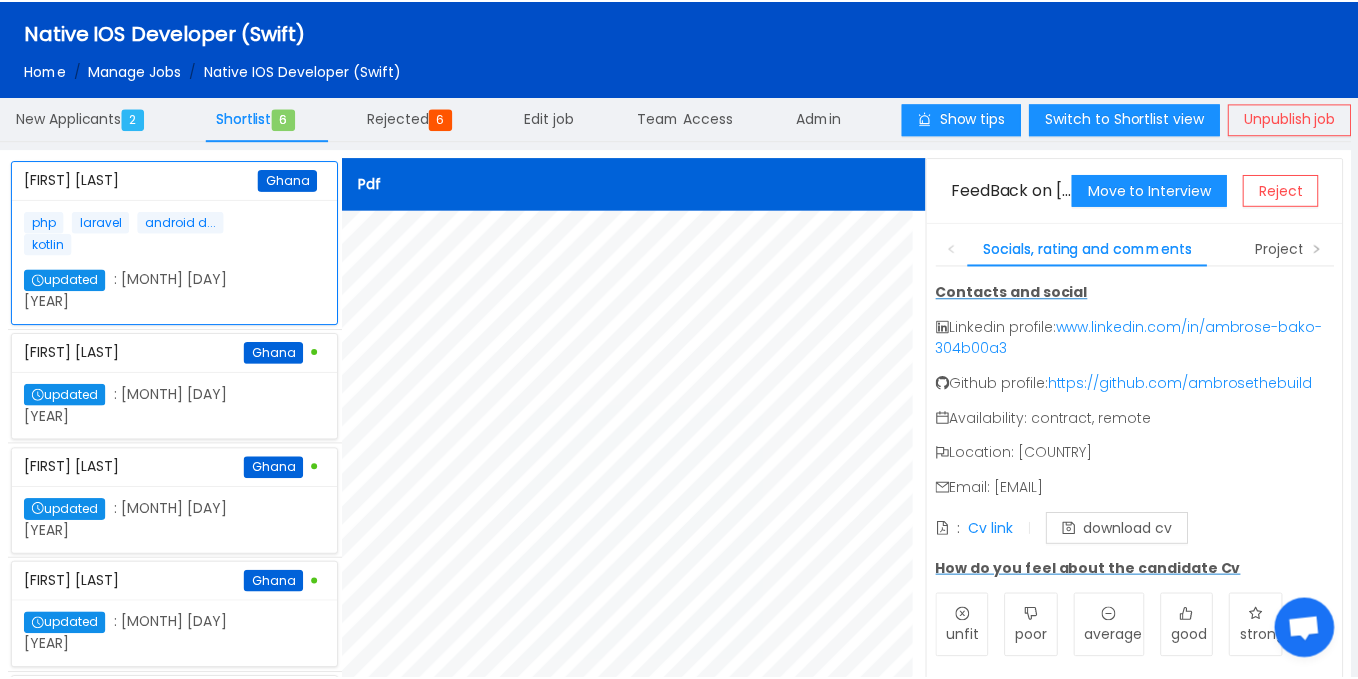 scroll, scrollTop: 0, scrollLeft: 0, axis: both 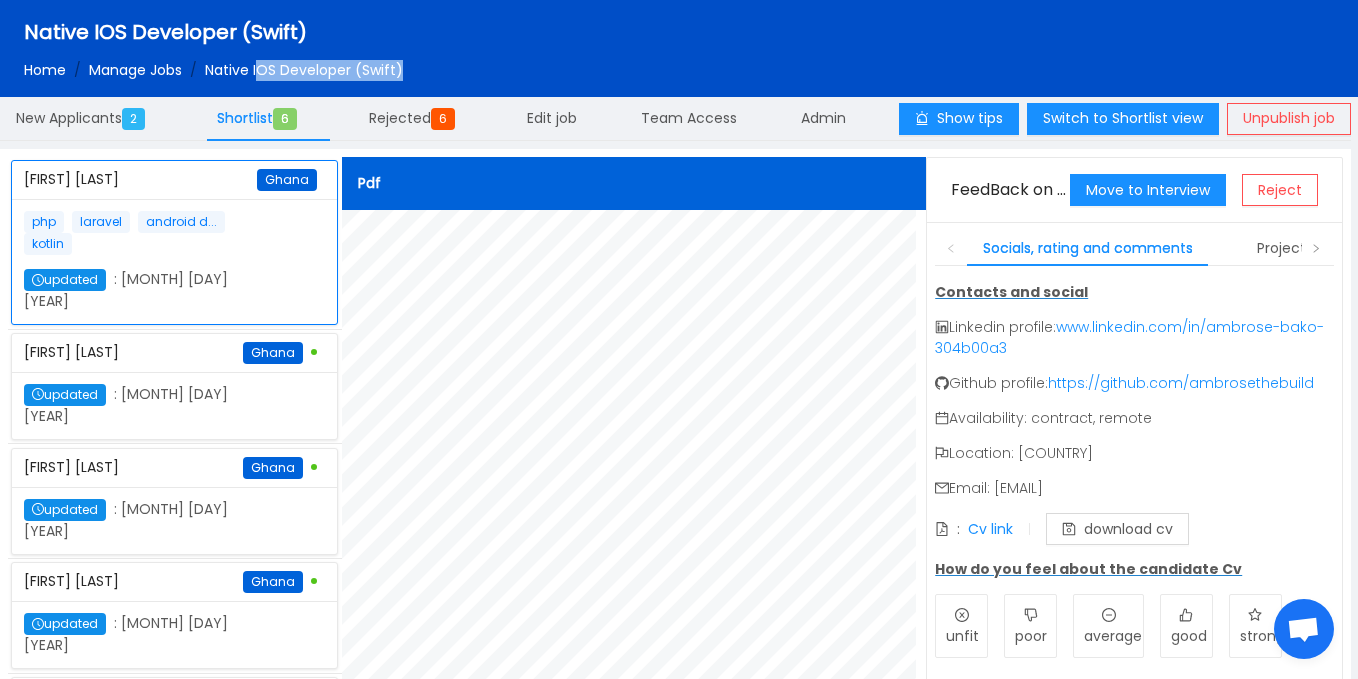 drag, startPoint x: 256, startPoint y: 69, endPoint x: 422, endPoint y: 72, distance: 166.0271 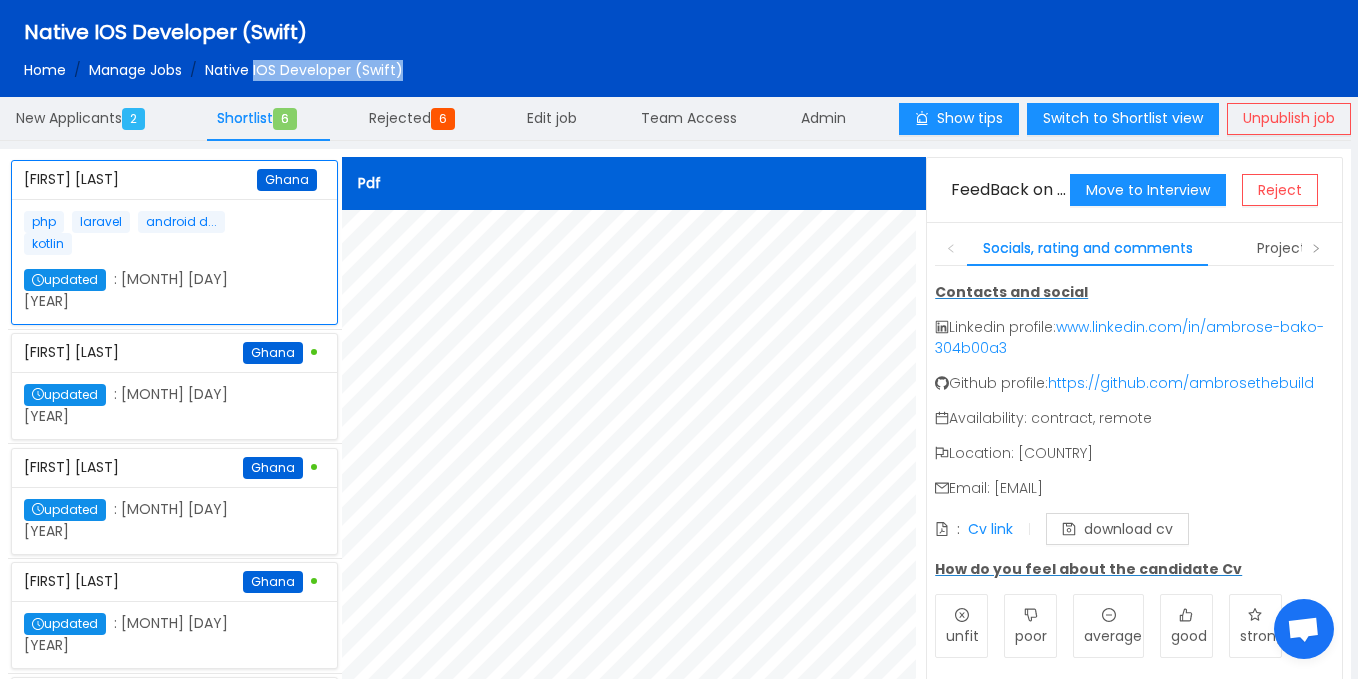 drag, startPoint x: 254, startPoint y: 68, endPoint x: 413, endPoint y: 72, distance: 159.05031 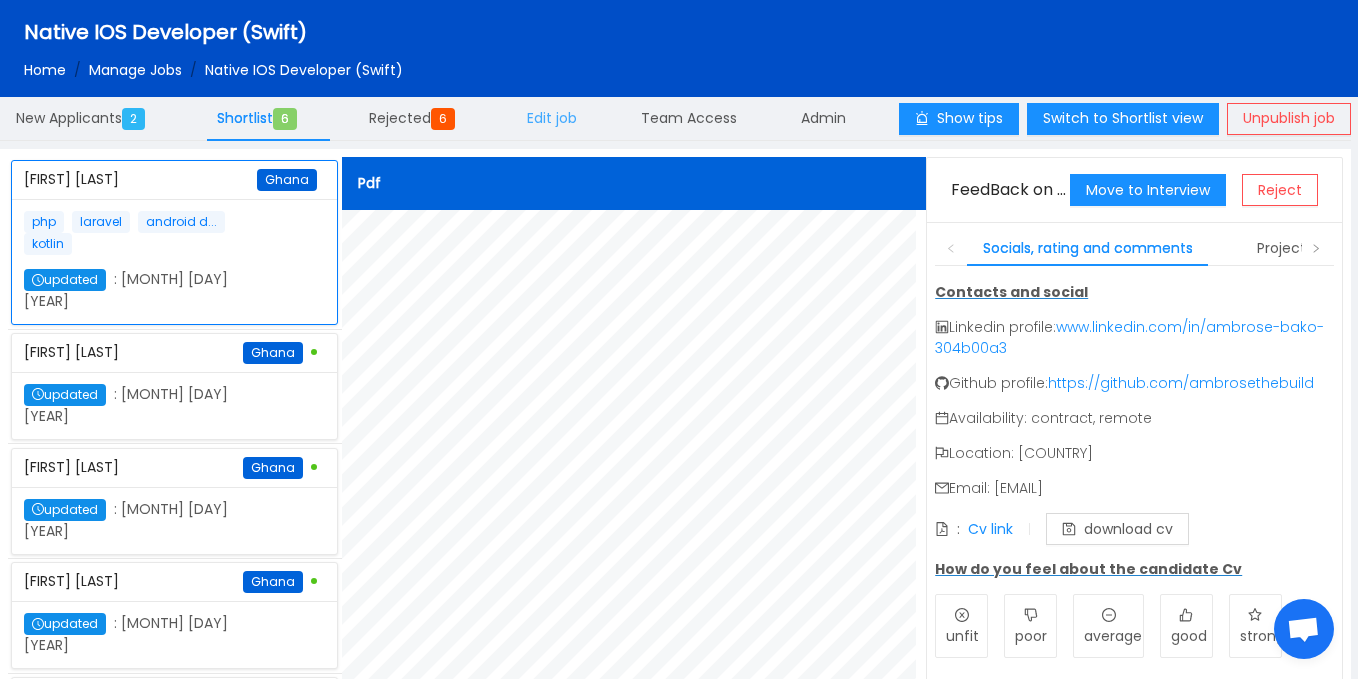 click on "Edit job" at bounding box center (552, 118) 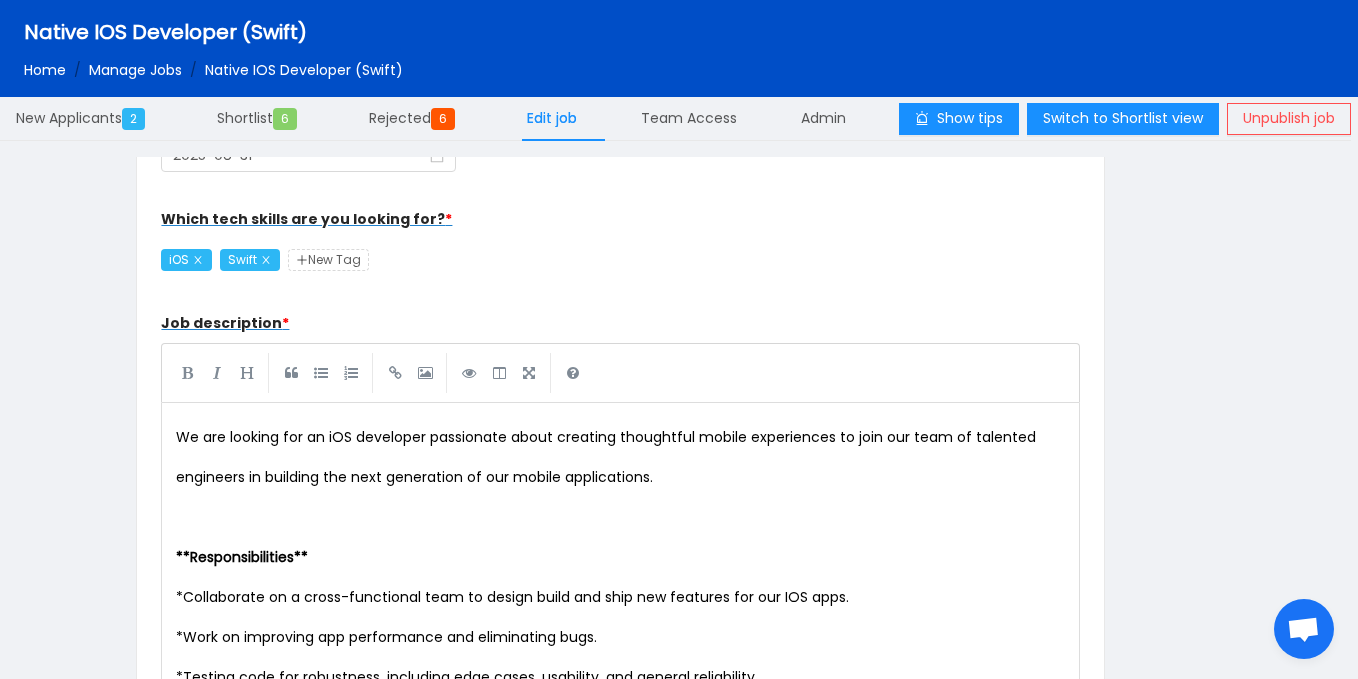 scroll, scrollTop: 744, scrollLeft: 0, axis: vertical 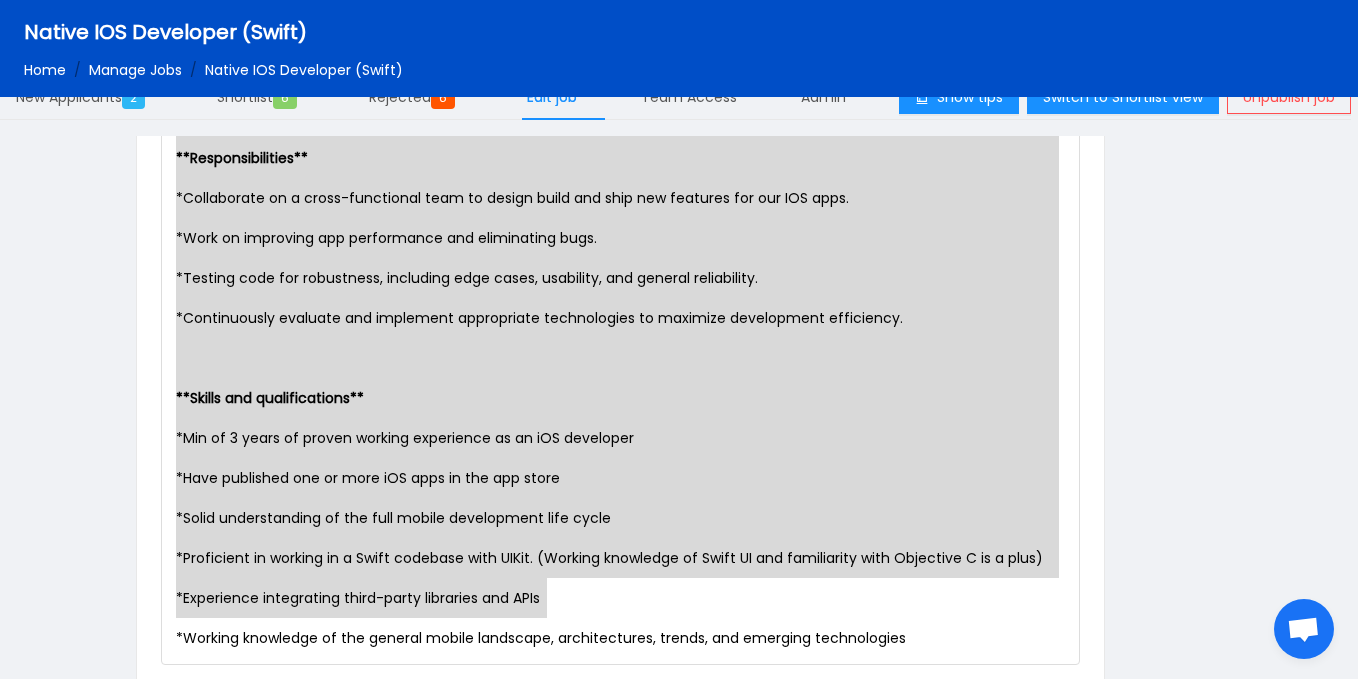 type on "We are looking for an iOS developer passionate about creating thoughtful mobile experiences to join our team of talented engineers in building the next generation of our mobile applications.
**Responsibilities**
* Collaborate on a cross-functional team to design build and ship new features for our IOS apps.
* Work on improving app performance and eliminating bugs.
* Testing code for robustness, including edge cases, usability, and general reliability.
* Continuously evaluate and implement appropriate technologies to maximize development efficiency.
**Skills and qualifications**
* Min of 3 years of proven working experience as an iOS developer
* Have published one or more iOS apps in the app store
* Solid understanding of the full mobile development life cycle
* Proficient in working in a Swift codebase with UIKit. (Working knowledge of Swift UI and familiarity with Objective C is a plus)
* Experience integrating third-party libraries and APIs
* Working knowledge of the general mobile landscape, architect..." 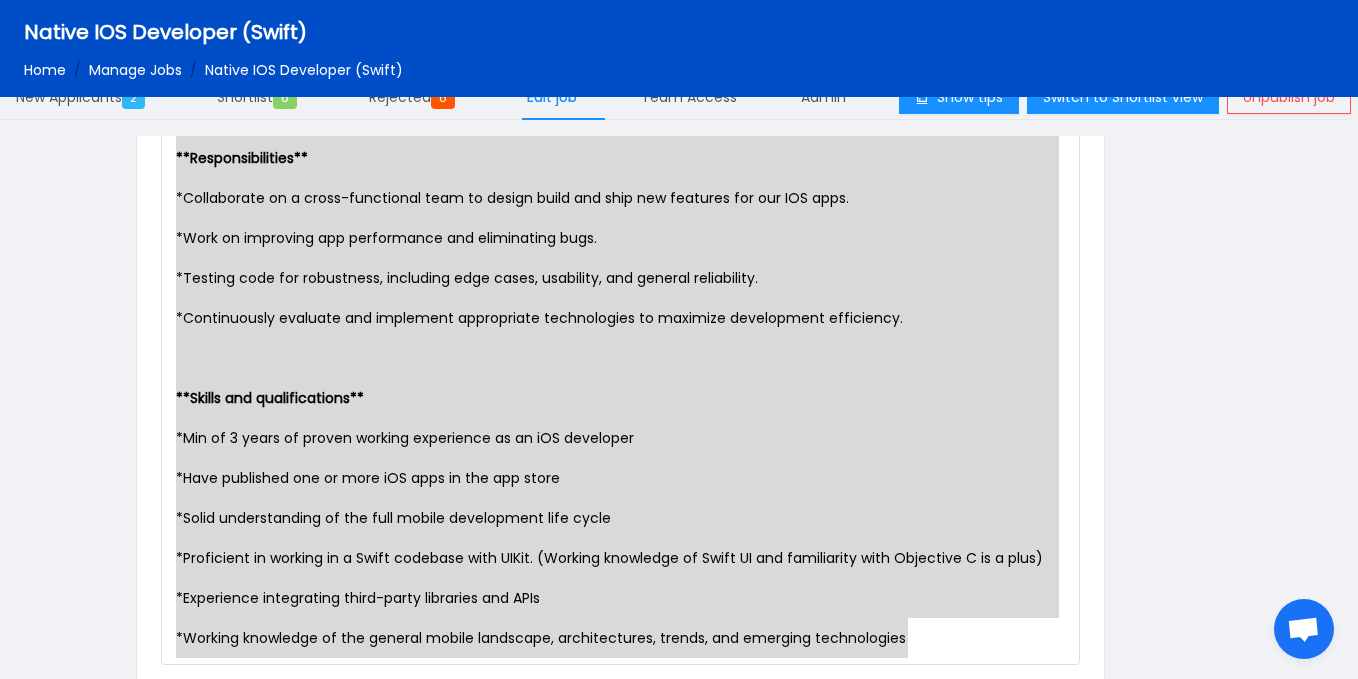drag, startPoint x: 174, startPoint y: 414, endPoint x: 1016, endPoint y: 661, distance: 877.4811 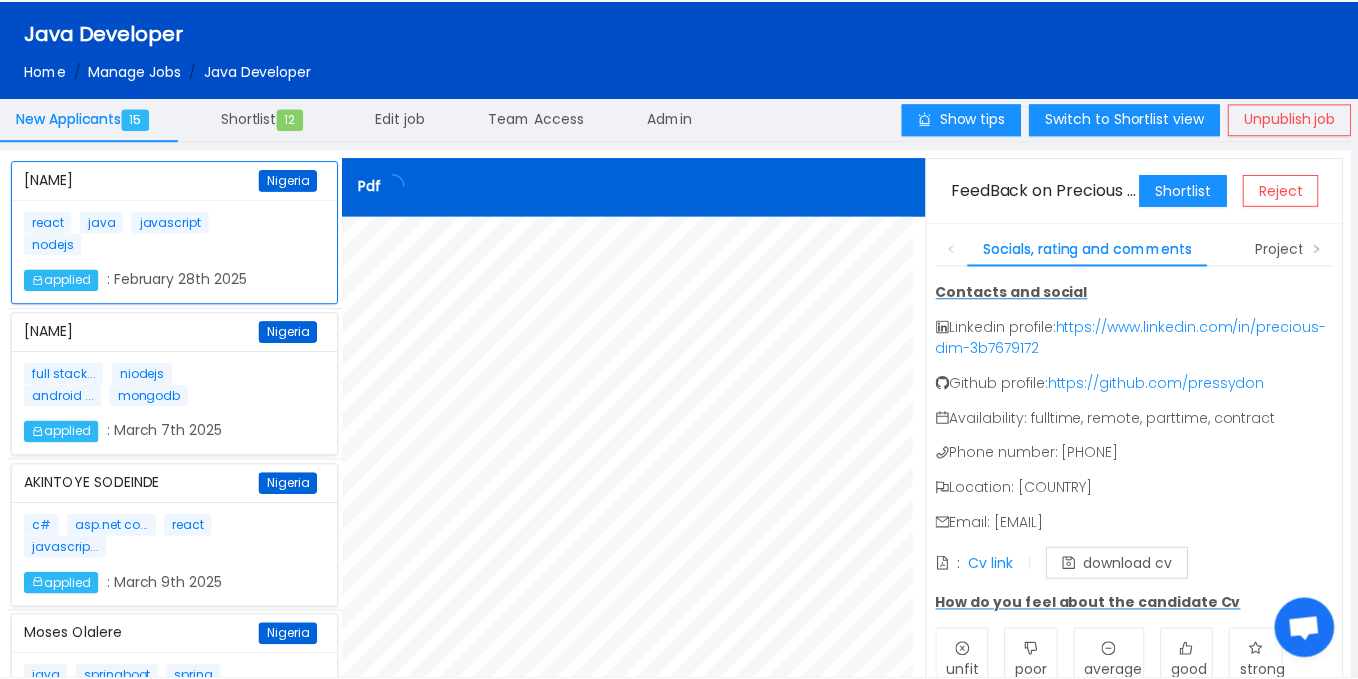 scroll, scrollTop: 0, scrollLeft: 0, axis: both 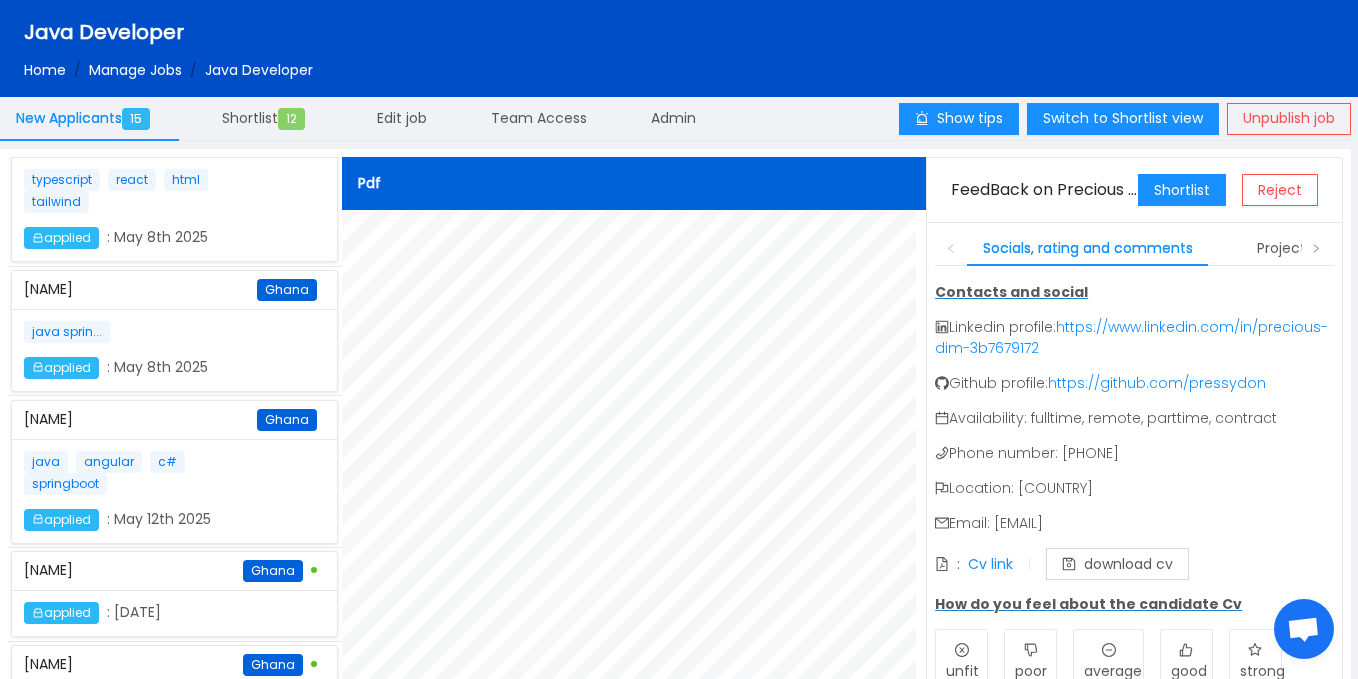 click on "typescript react html tailwind" at bounding box center [137, 191] 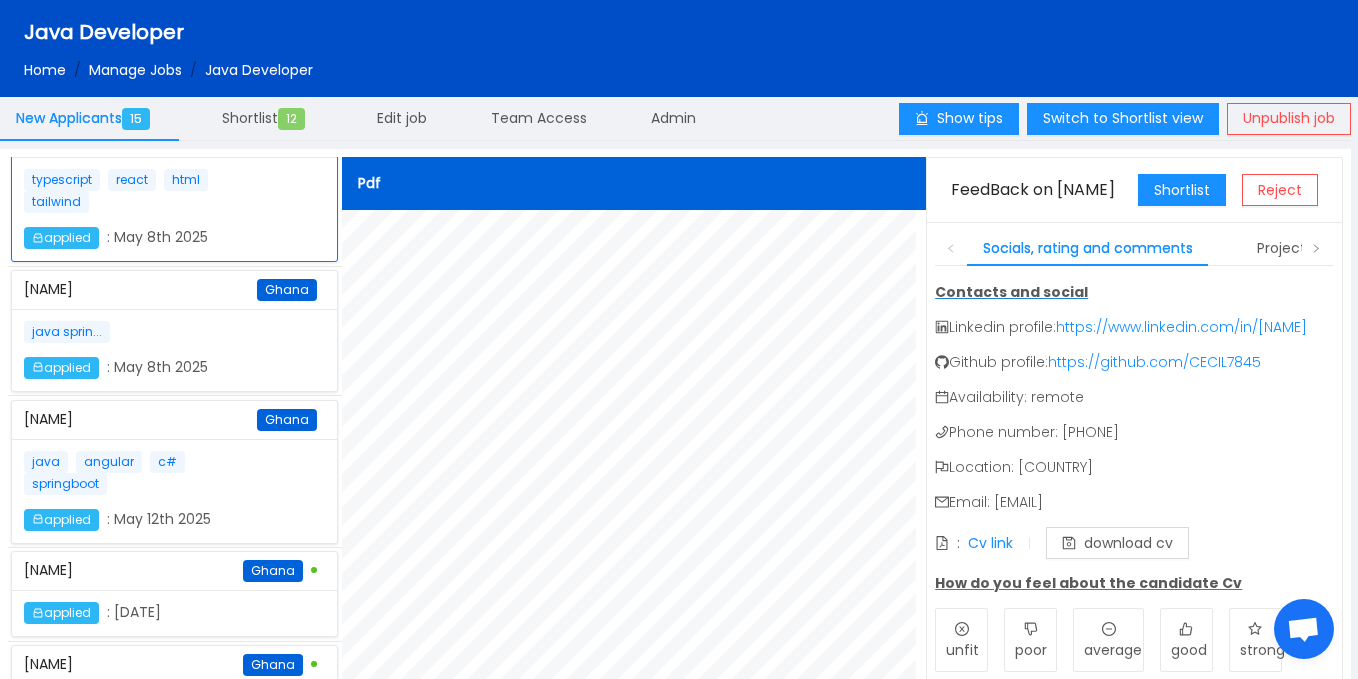 click on "java angular c# springboot
applied
:
[DATE]" at bounding box center [174, 491] 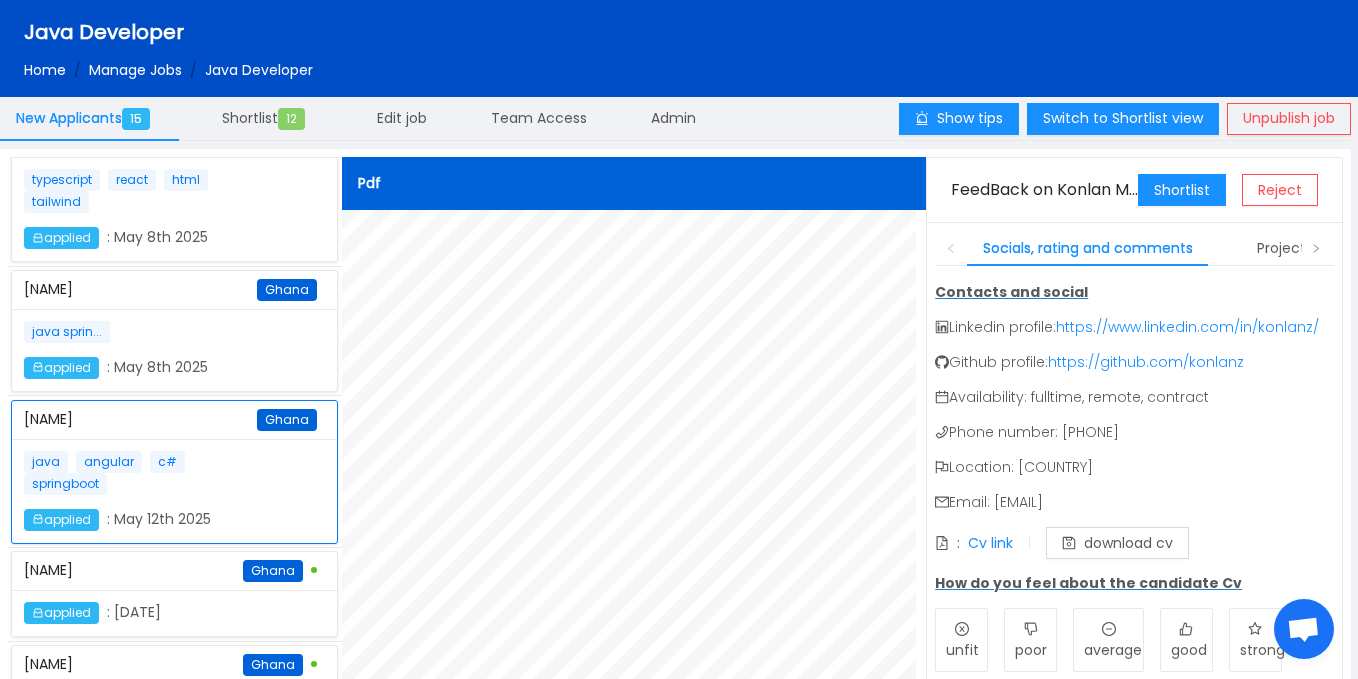 scroll, scrollTop: 1545, scrollLeft: 0, axis: vertical 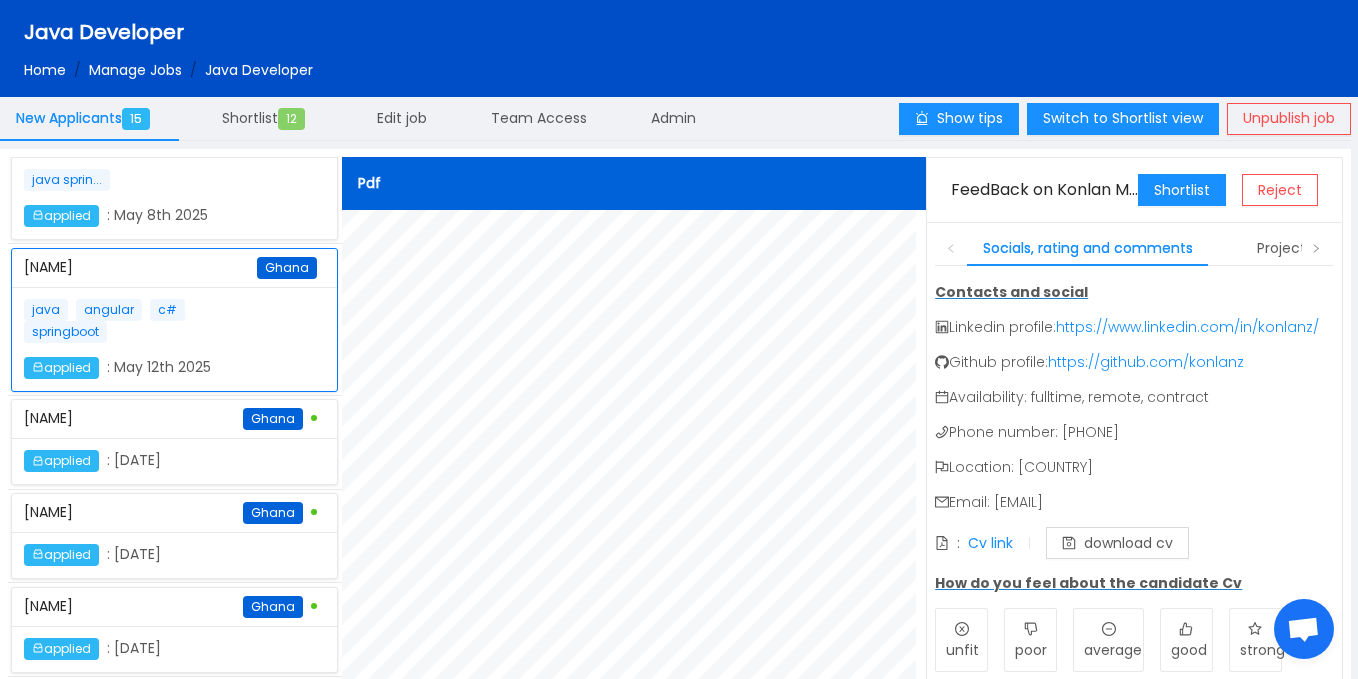 click on "applied
:
[DATE]" at bounding box center [174, 649] 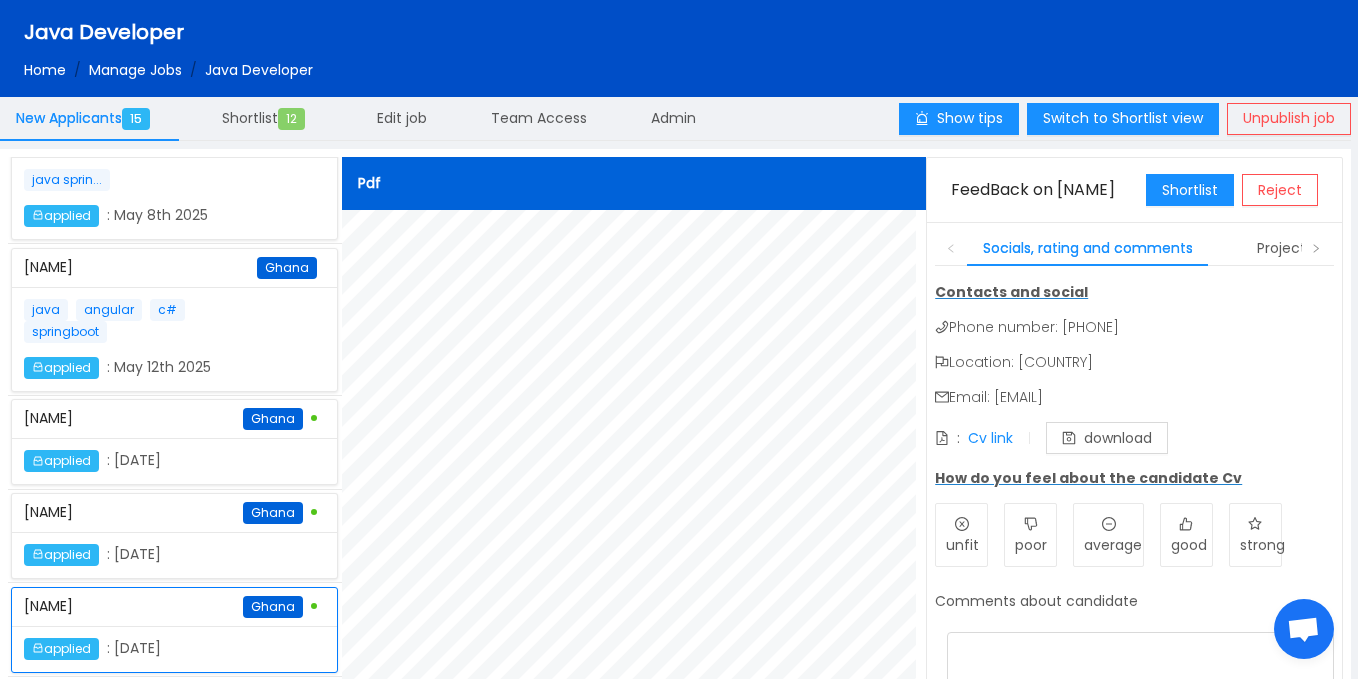 click on "[NAME]
[COUNTRY]" at bounding box center (174, 513) 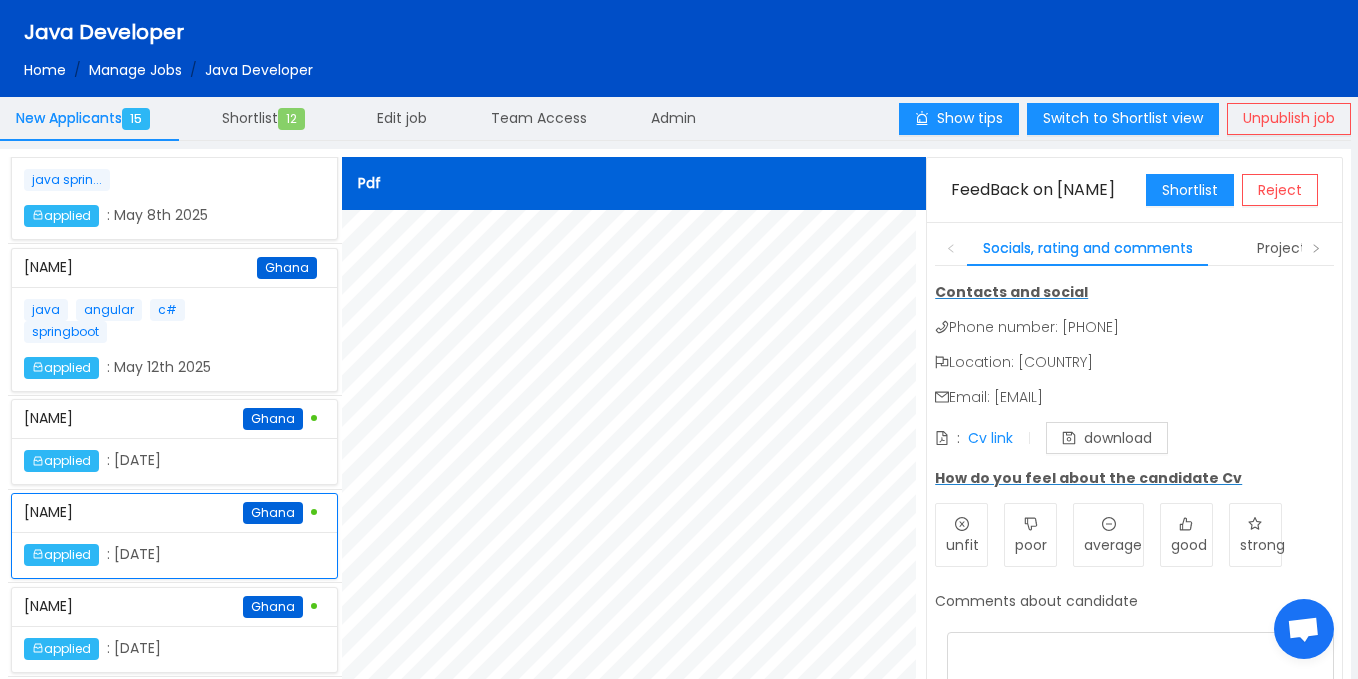 click on "java angular c# springboot
applied
:
[DATE]" at bounding box center [174, 339] 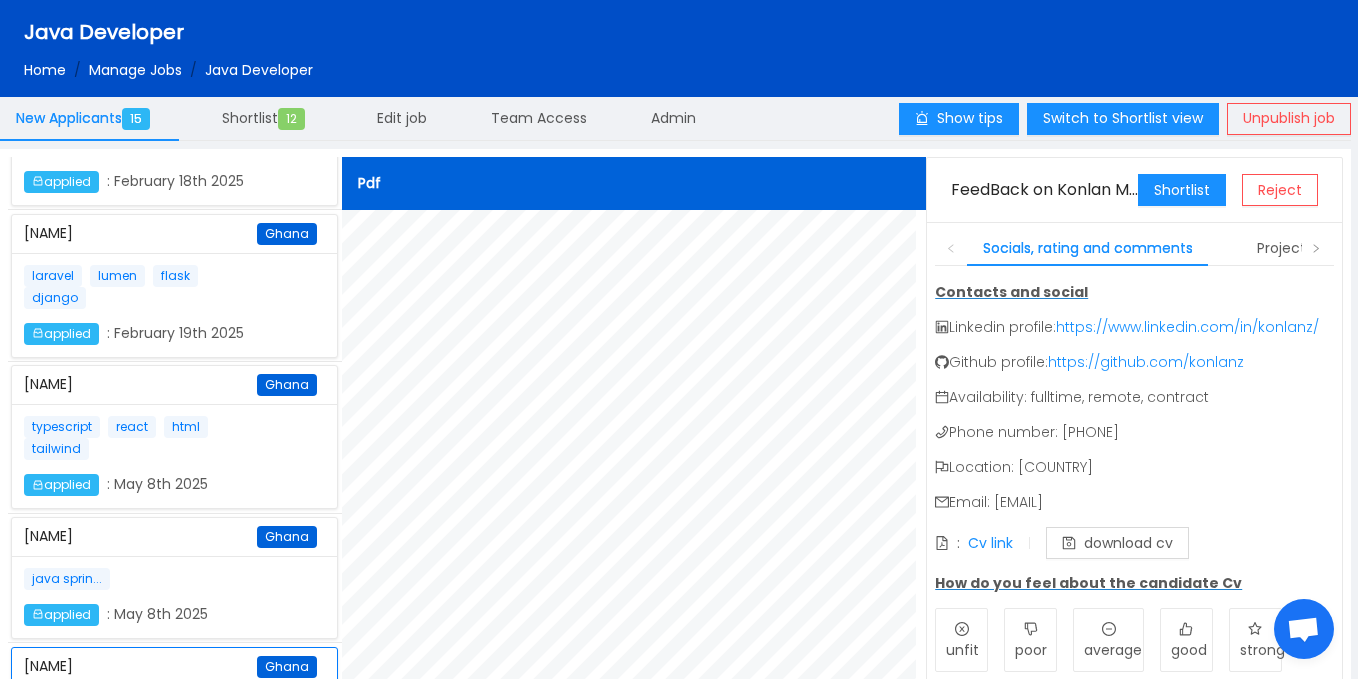 scroll, scrollTop: 934, scrollLeft: 0, axis: vertical 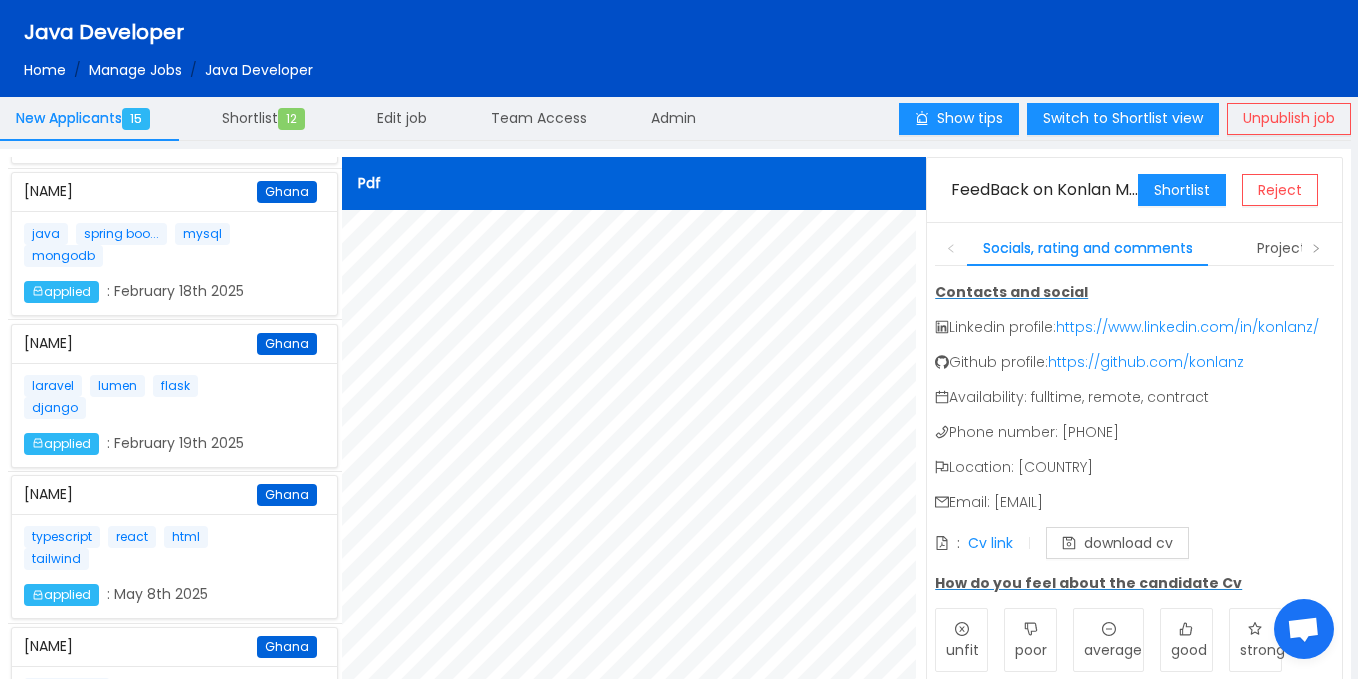 click on "laravel lumen flask django
applied
:
[DATE]" at bounding box center (174, 415) 